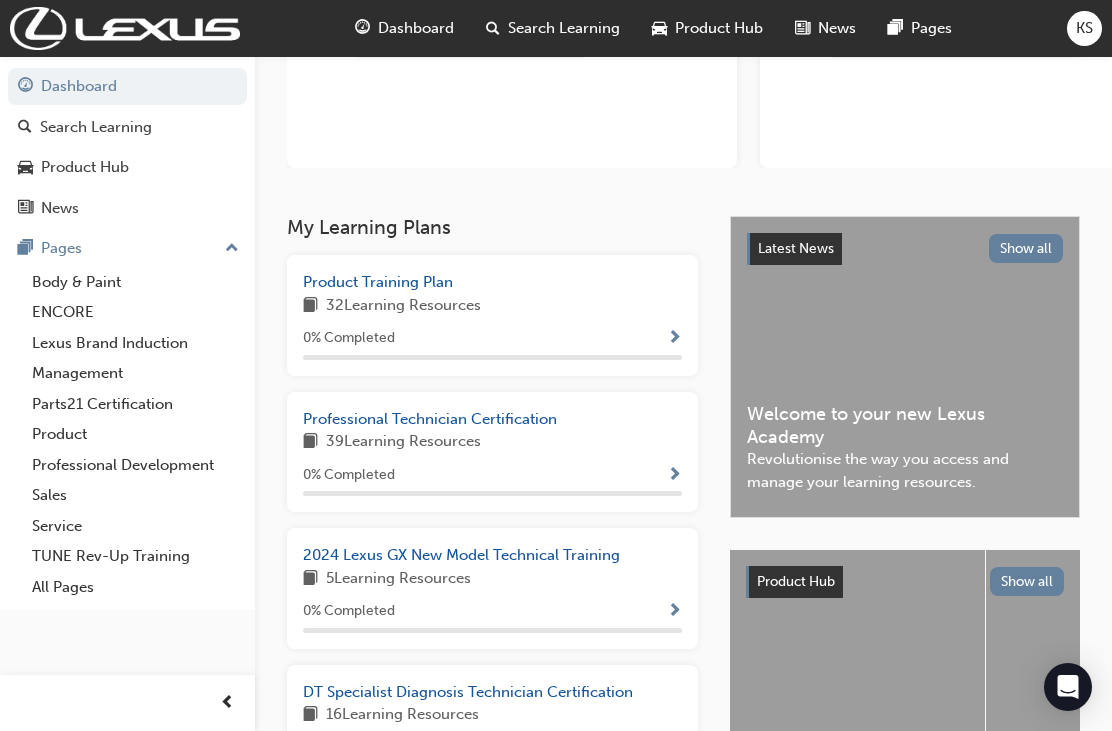 scroll, scrollTop: 267, scrollLeft: 0, axis: vertical 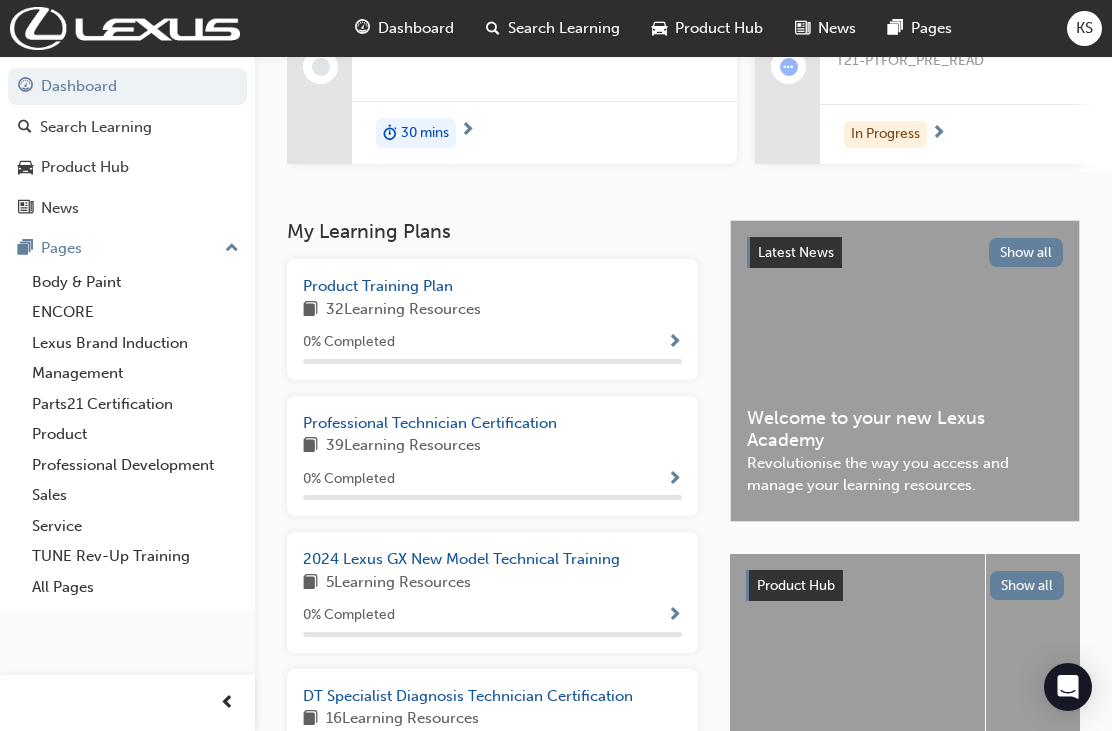 click on "Professional Technician Certification" at bounding box center [430, 423] 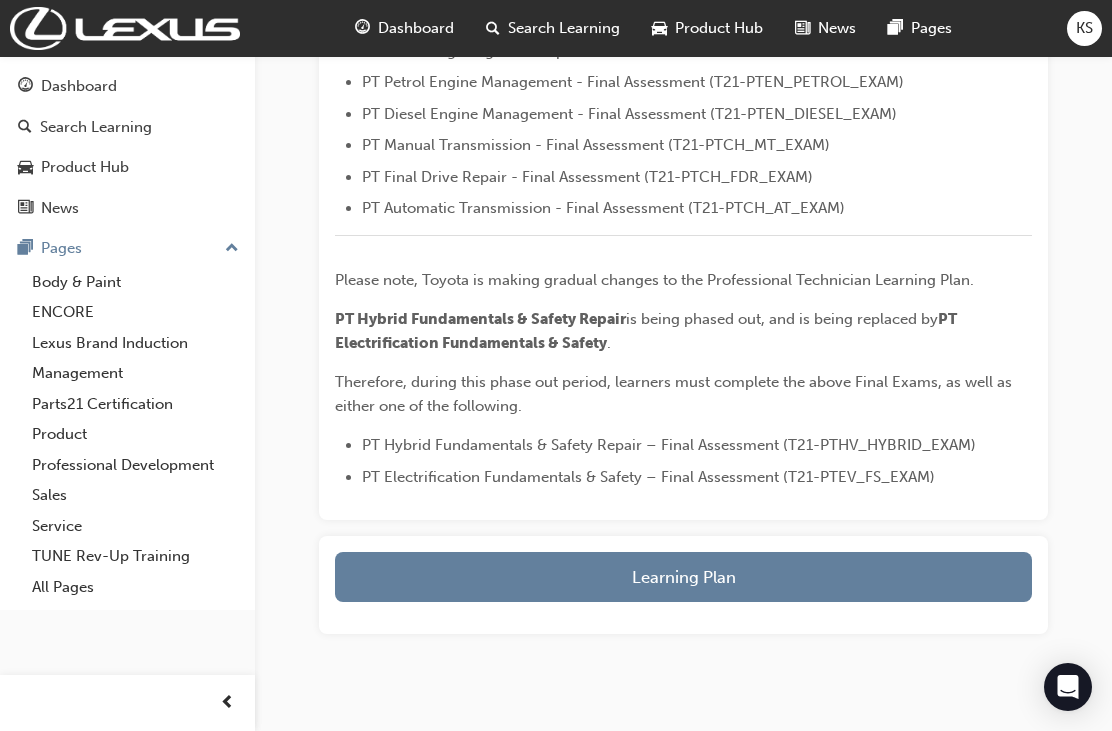 click on "Learning Plan" at bounding box center [683, 577] 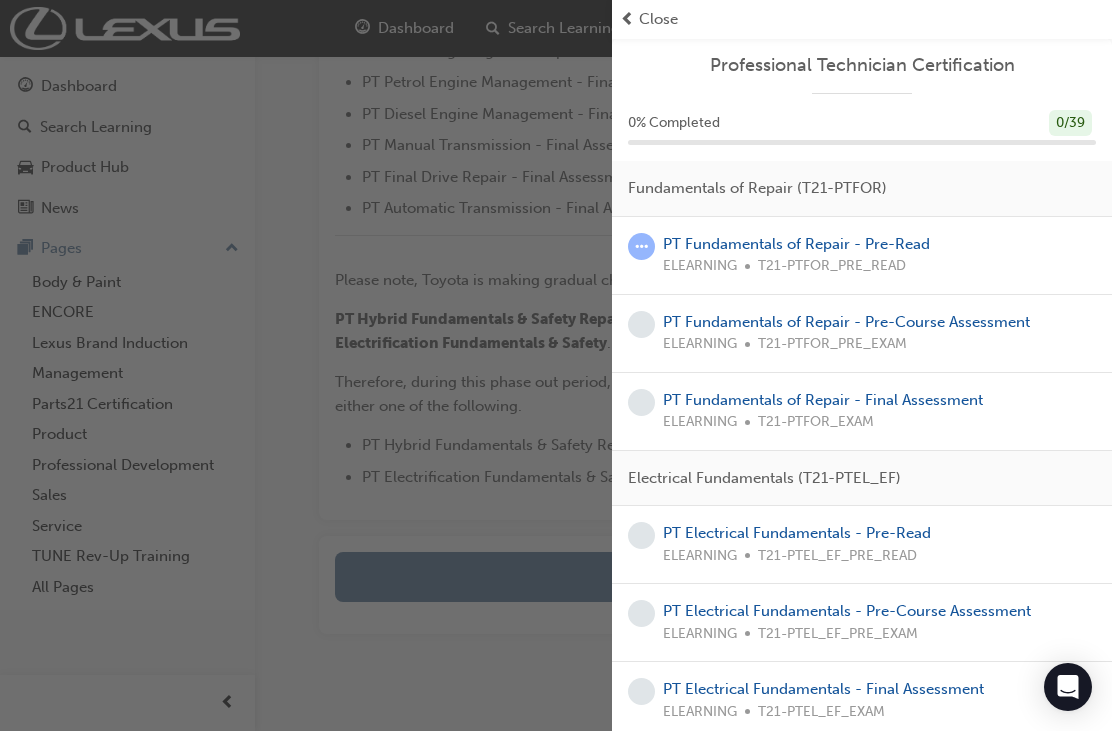 click on "PT Fundamentals of Repair - Pre-Read" at bounding box center (796, 244) 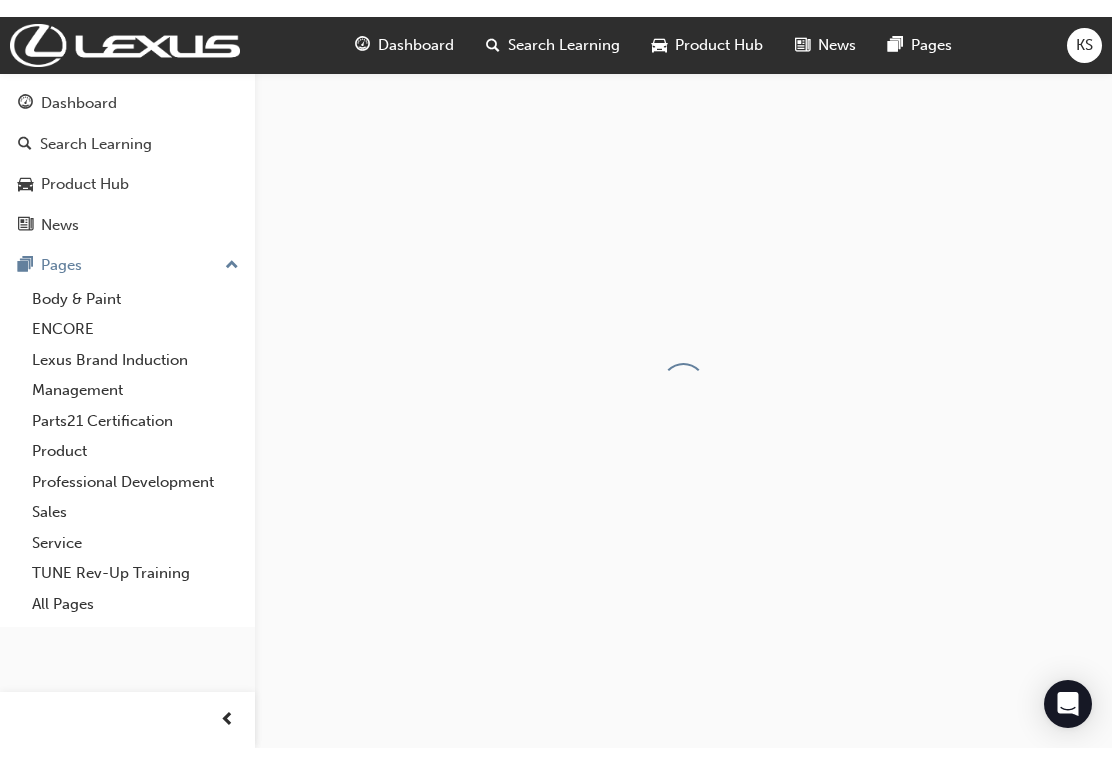 scroll, scrollTop: 0, scrollLeft: 0, axis: both 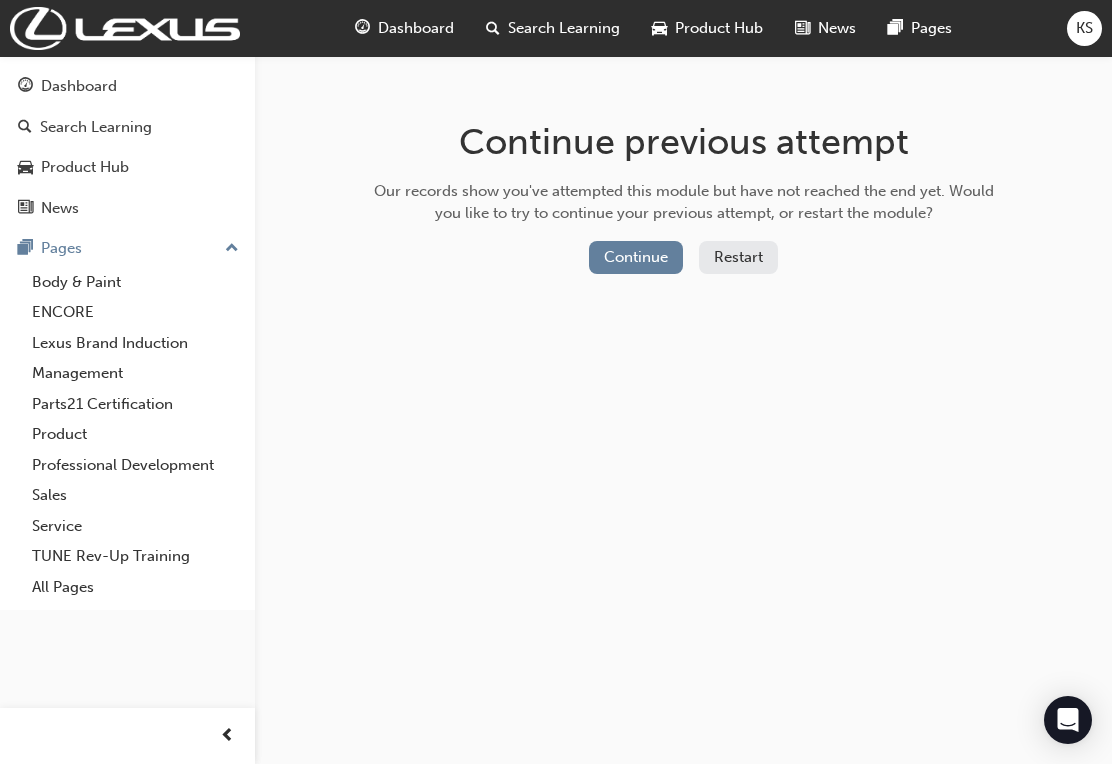 click on "Continue" at bounding box center [636, 257] 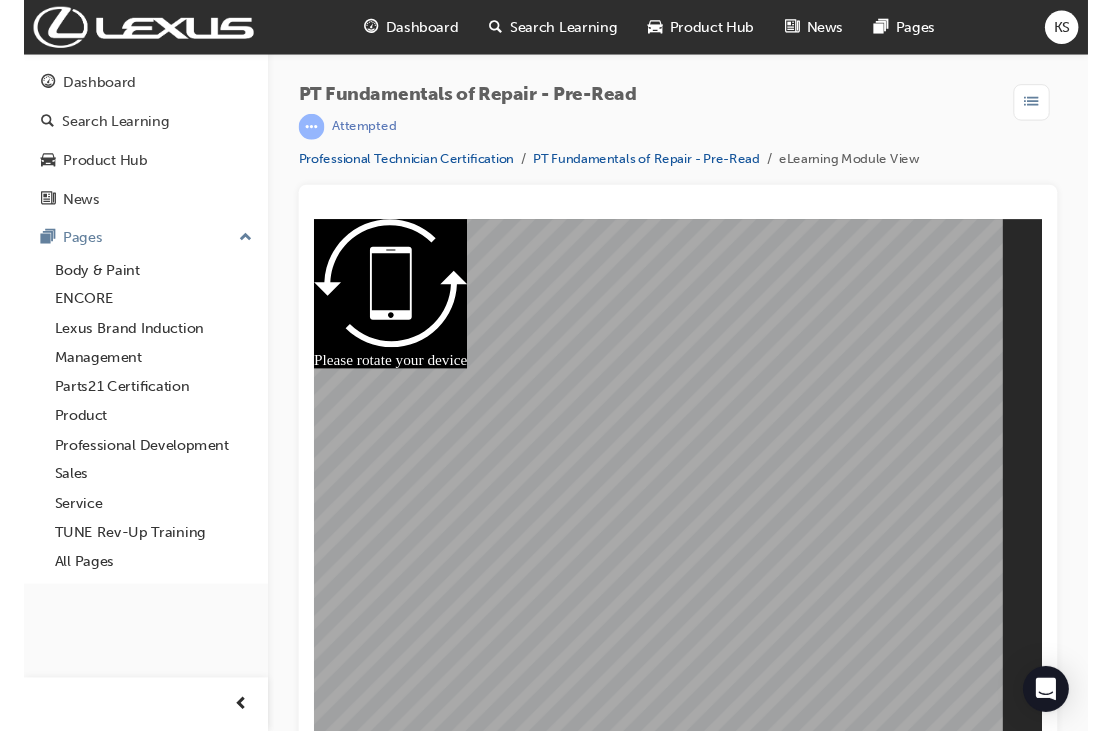 scroll, scrollTop: 0, scrollLeft: 0, axis: both 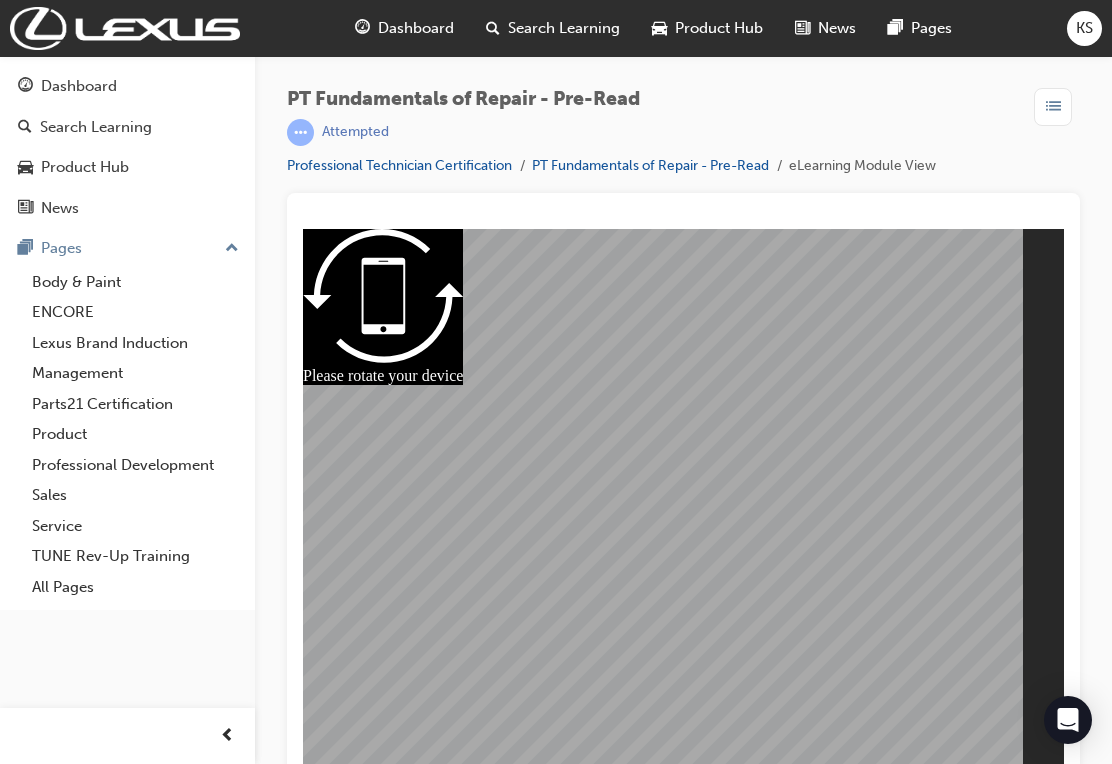 click on "Resume" at bounding box center [341, 821] 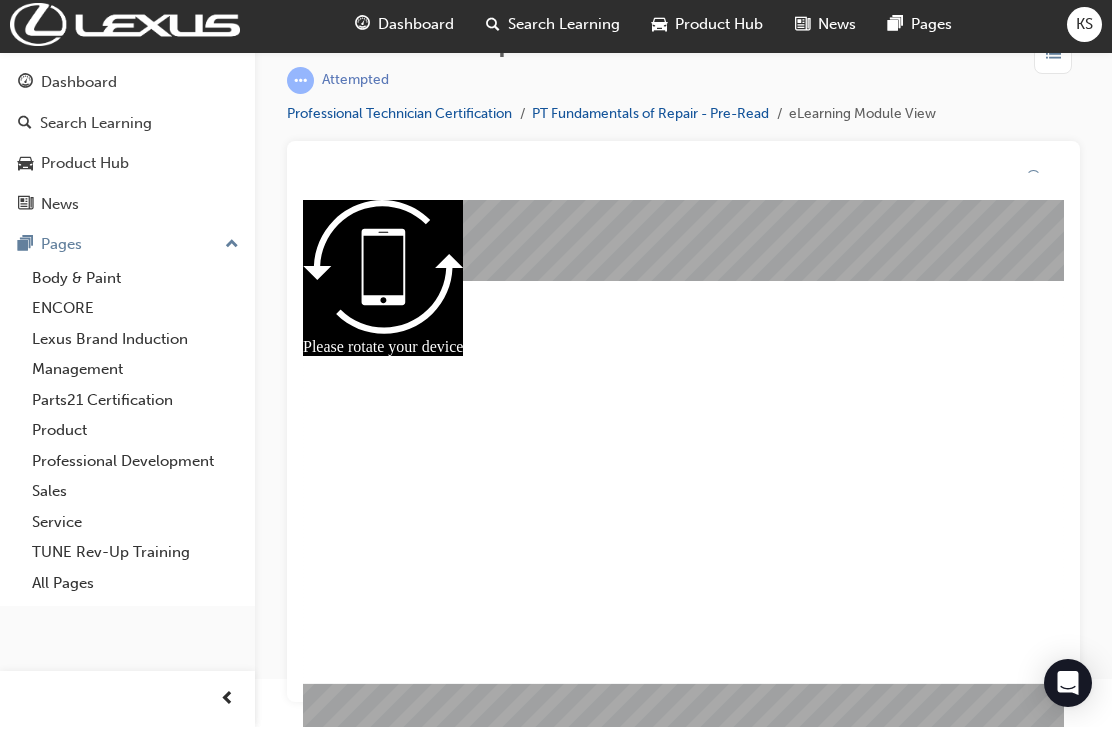 scroll, scrollTop: 0, scrollLeft: 0, axis: both 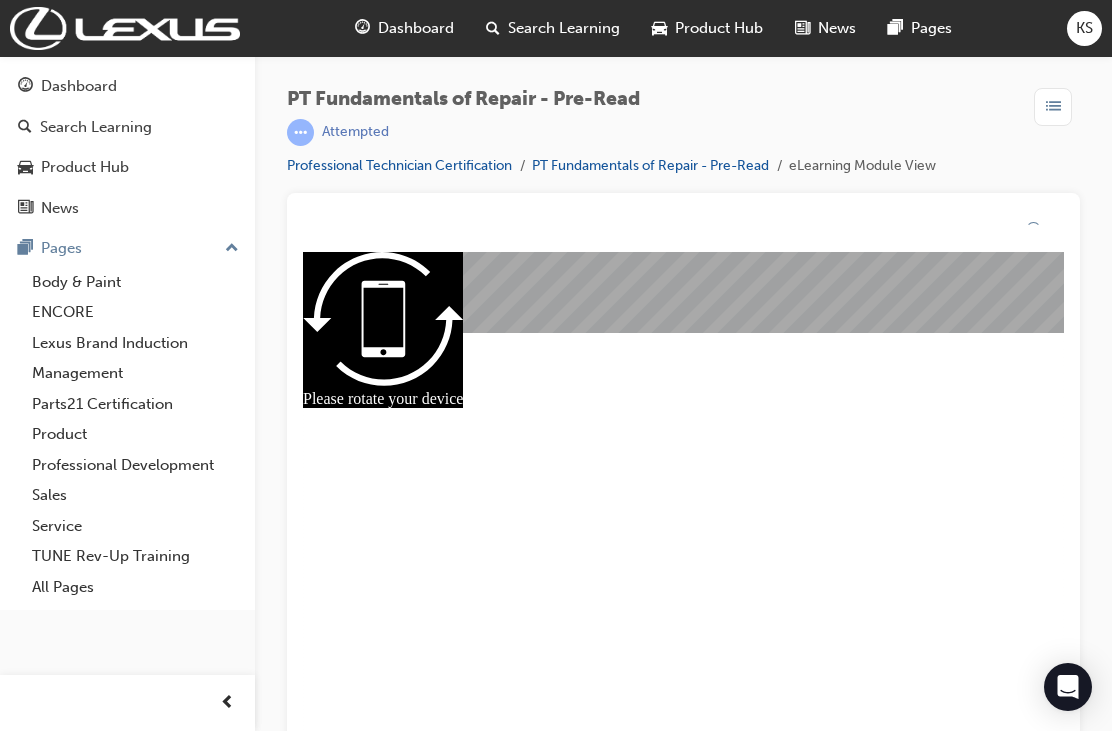 click on "Dashboard" at bounding box center [416, 28] 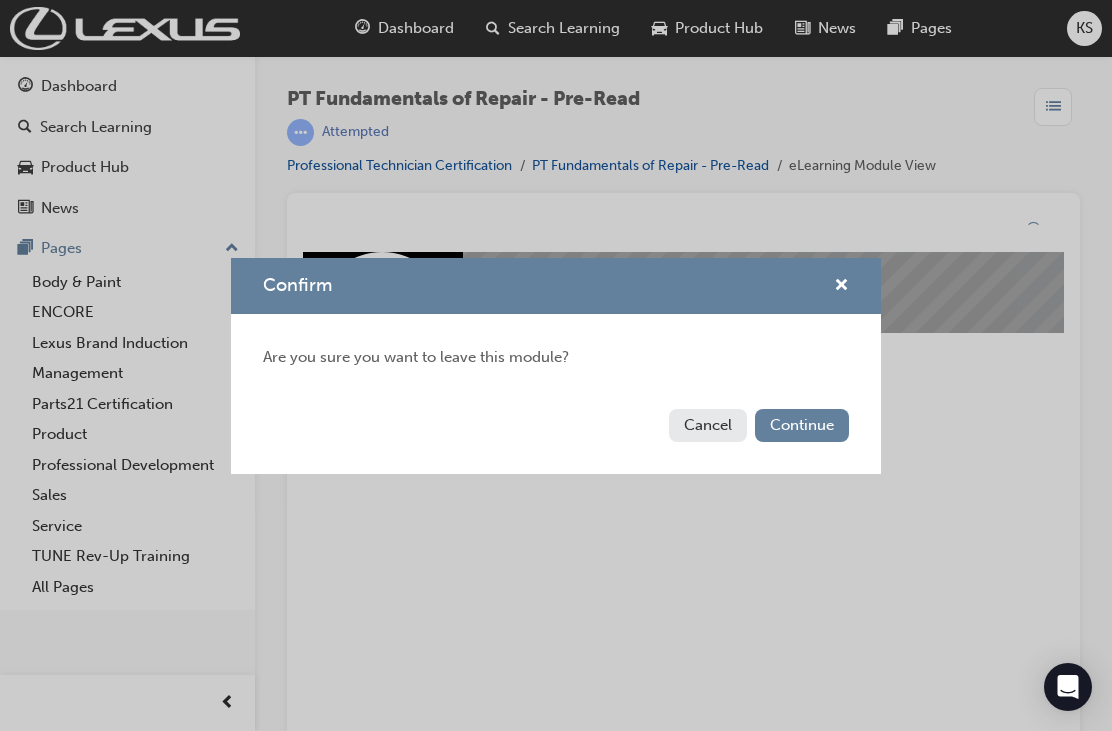 click on "Continue" at bounding box center (802, 425) 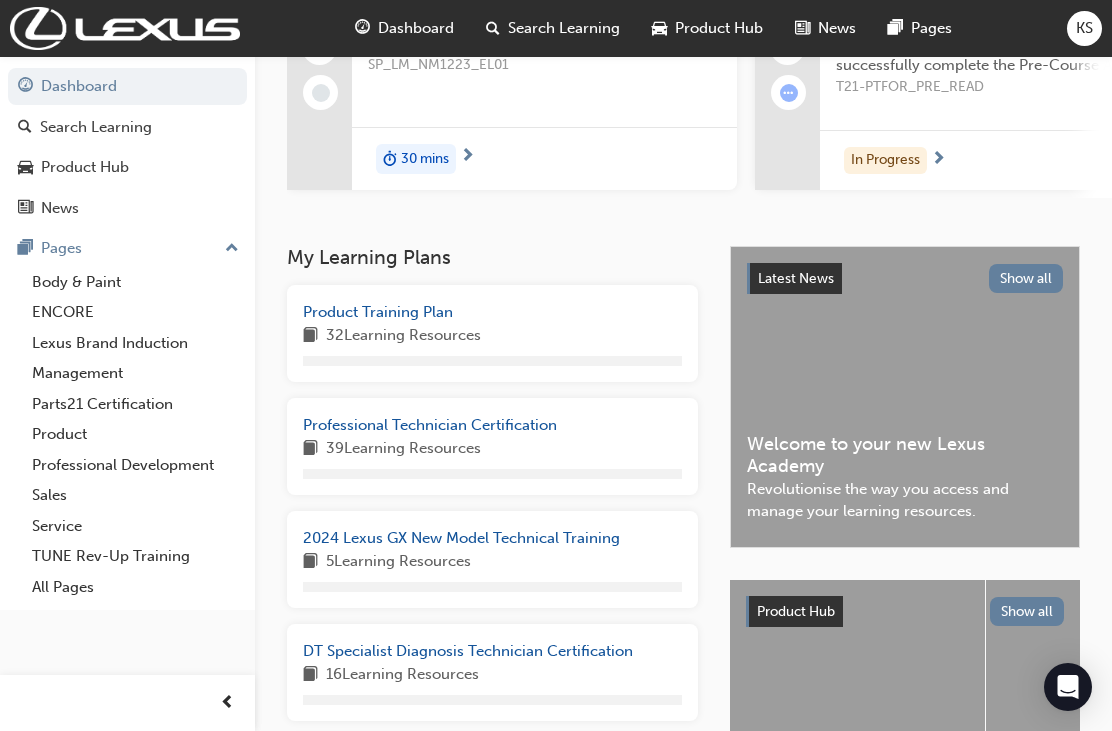 scroll, scrollTop: 494, scrollLeft: 0, axis: vertical 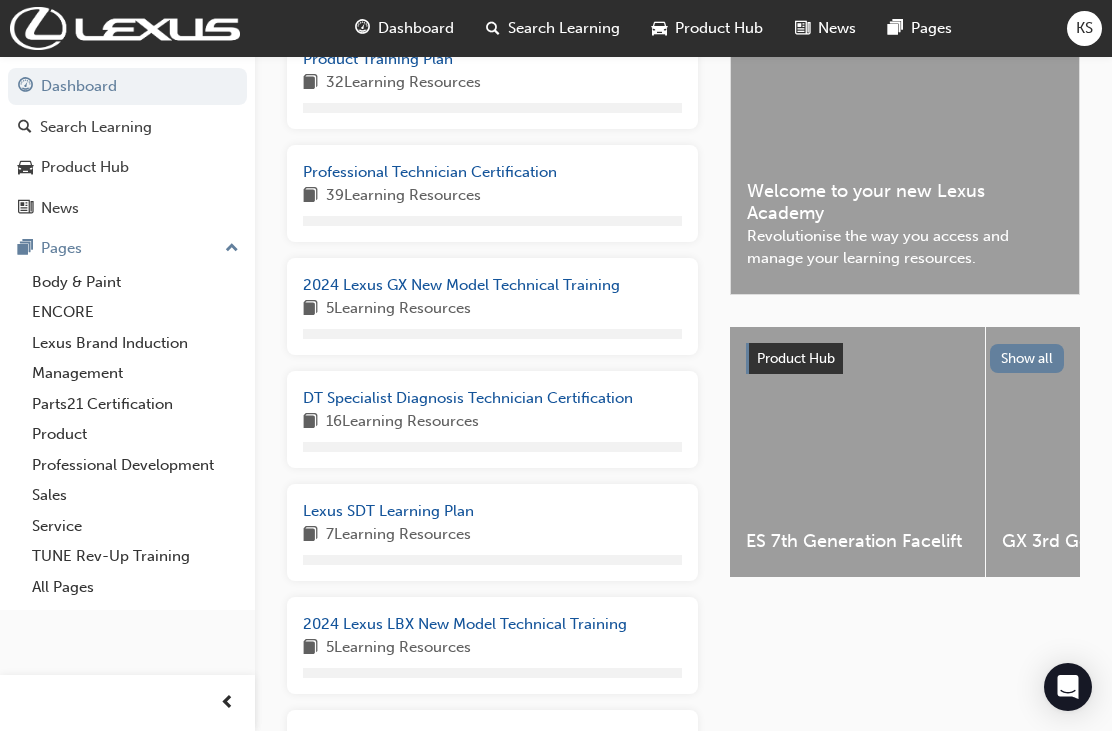 click on "Professional Technician Certification" at bounding box center (430, 172) 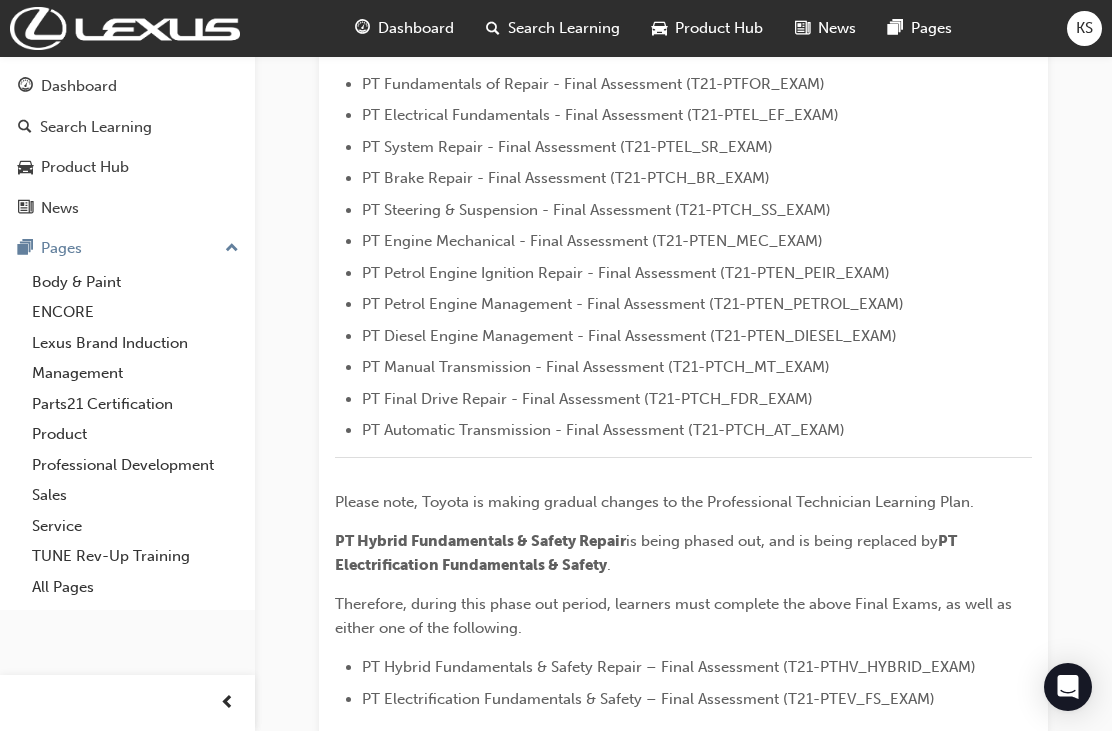 scroll, scrollTop: 786, scrollLeft: 0, axis: vertical 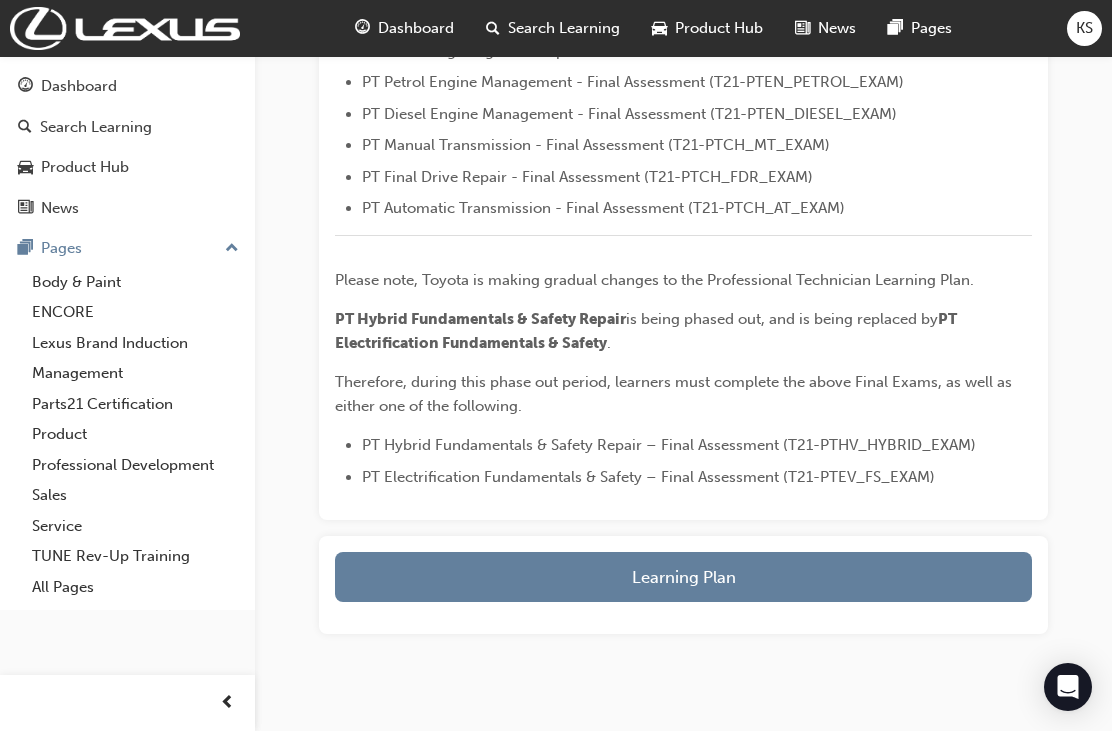 click on "Learning Plan" at bounding box center (683, 577) 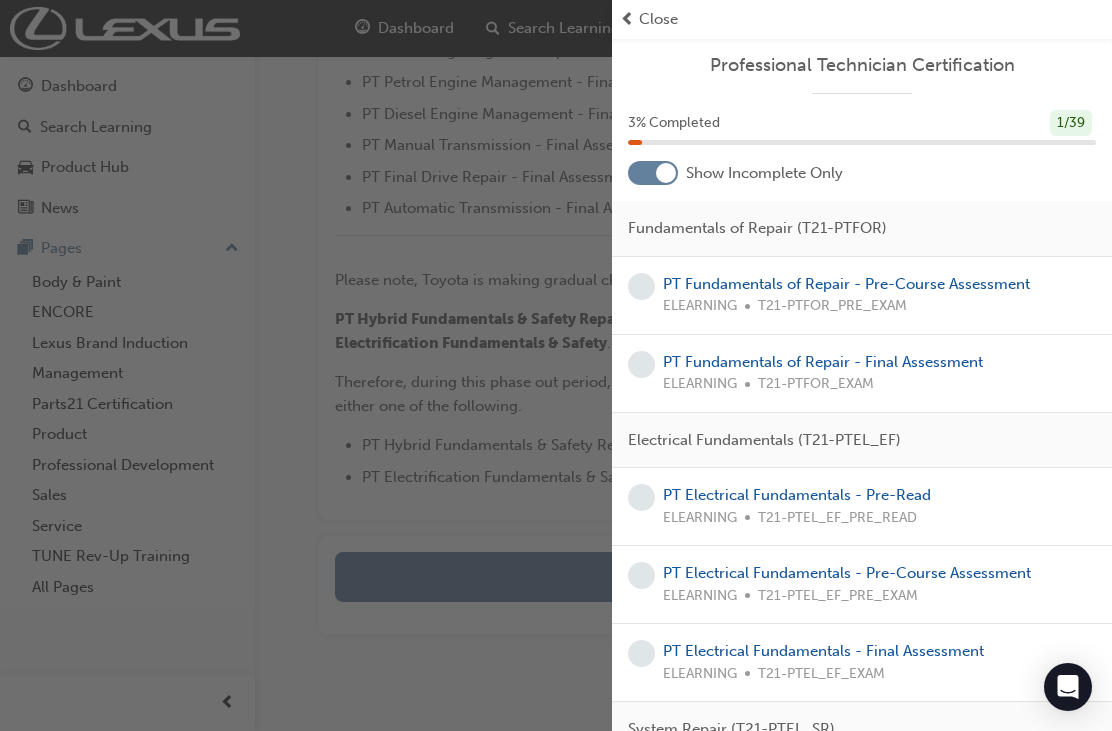click on "PT Fundamentals of Repair - Pre-Course Assessment" at bounding box center [846, 284] 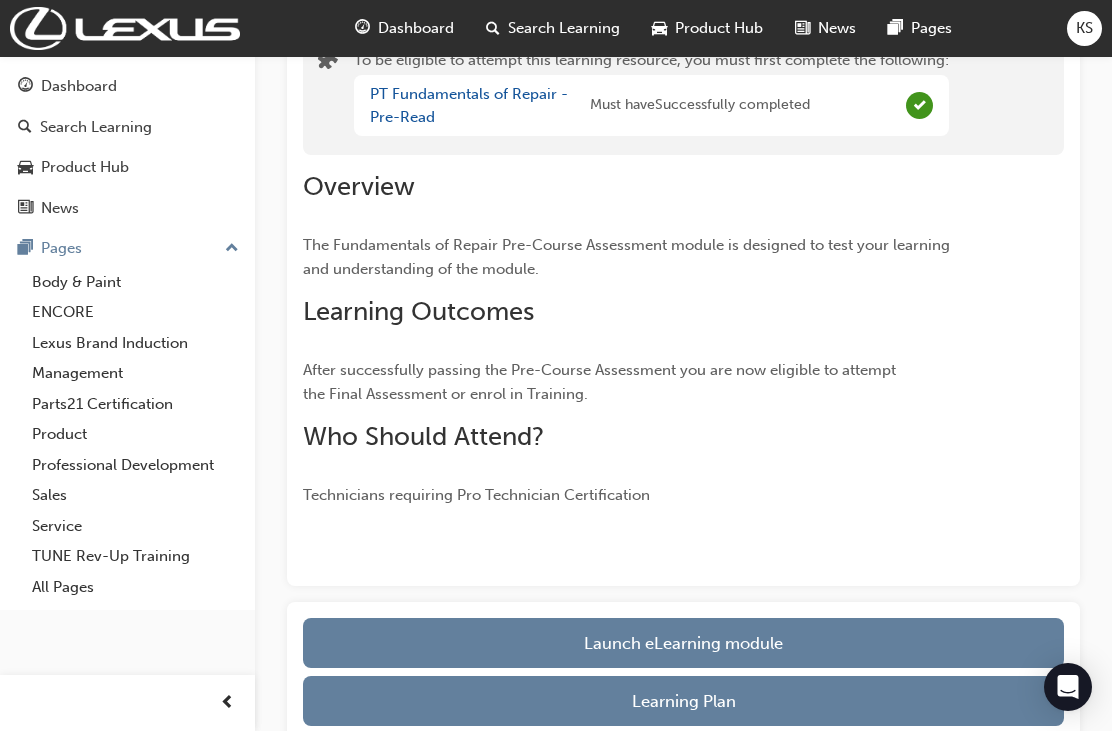 scroll, scrollTop: 363, scrollLeft: 0, axis: vertical 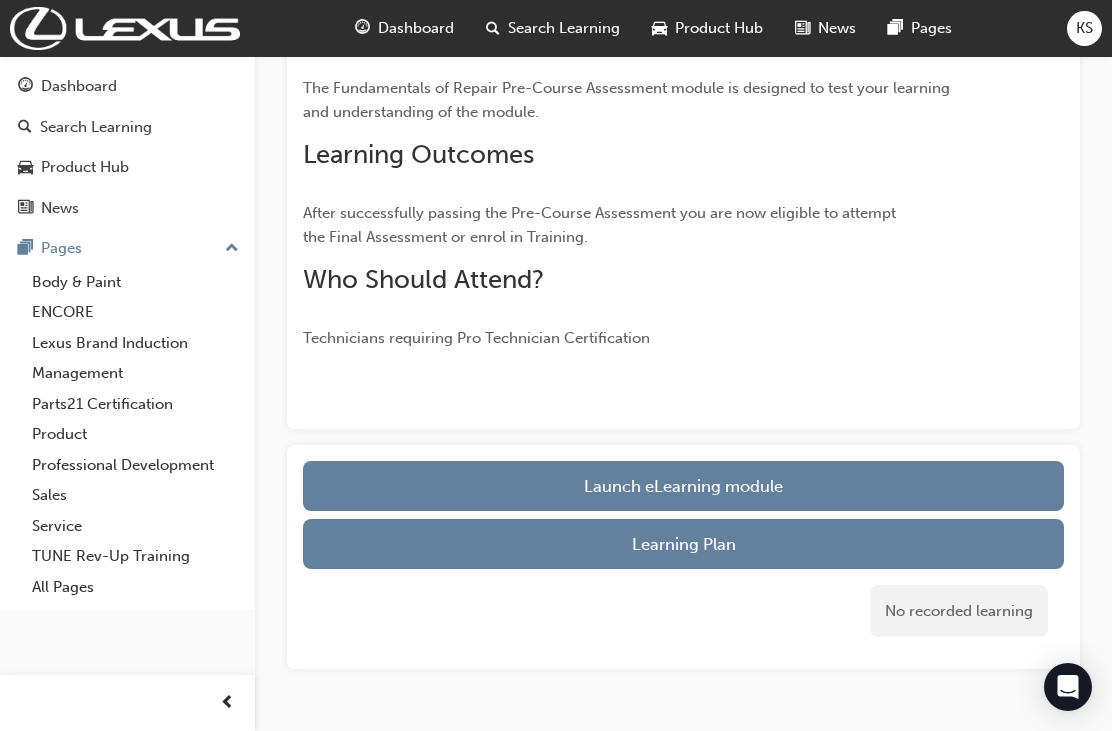 click on "Launch eLearning module" at bounding box center (683, 486) 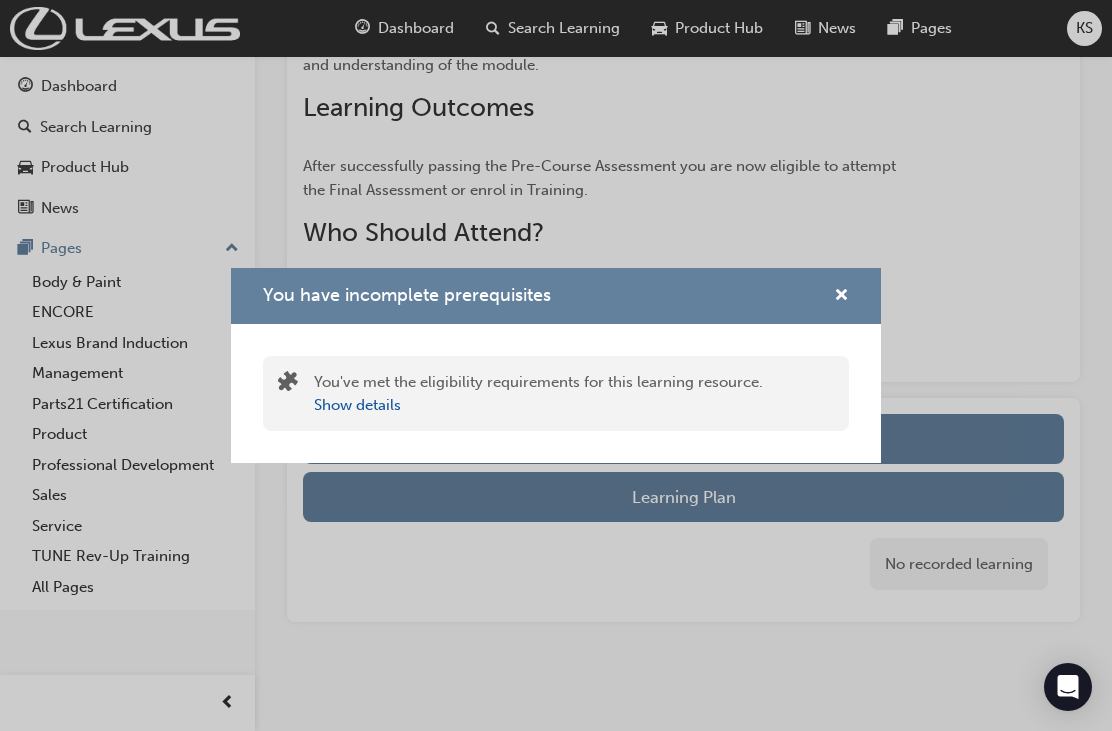 scroll, scrollTop: 317, scrollLeft: 0, axis: vertical 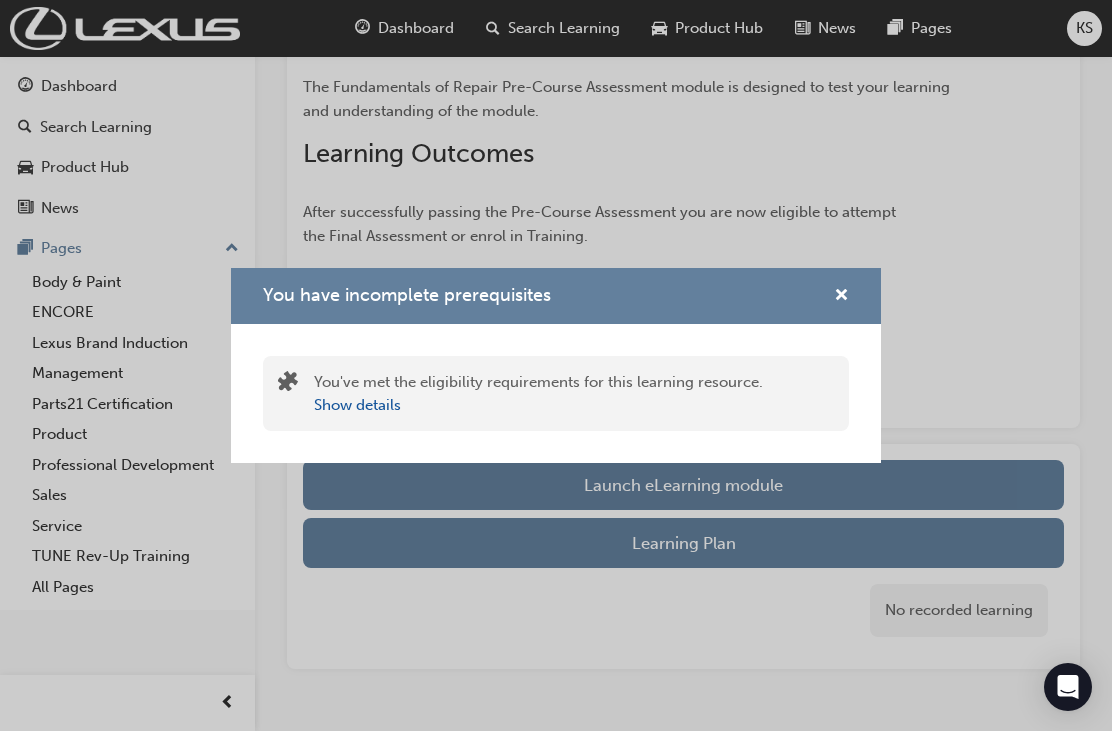 click at bounding box center [841, 297] 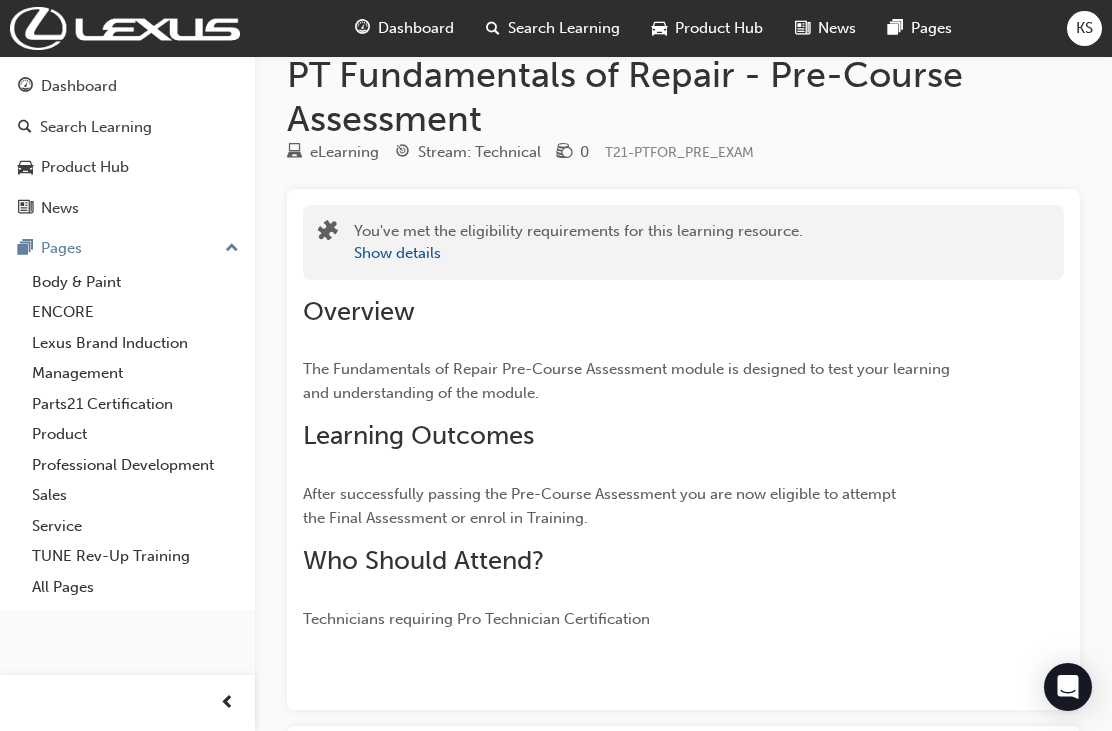 scroll, scrollTop: 0, scrollLeft: 0, axis: both 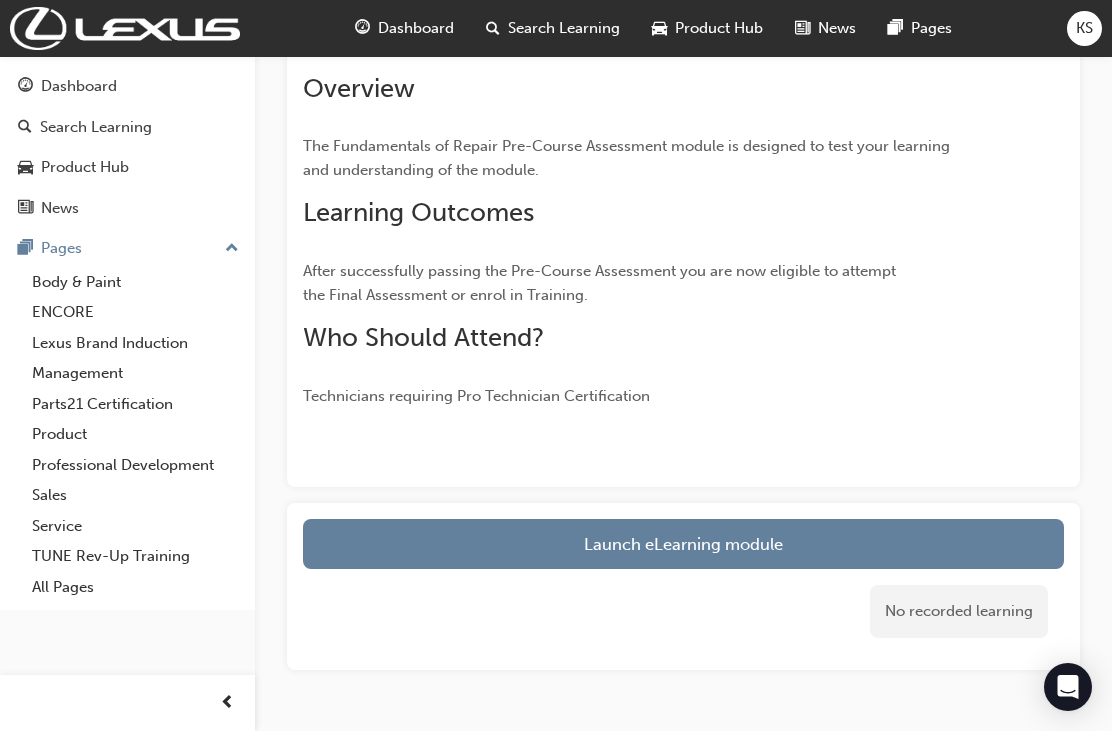 click on "Launch eLearning module" at bounding box center (683, 544) 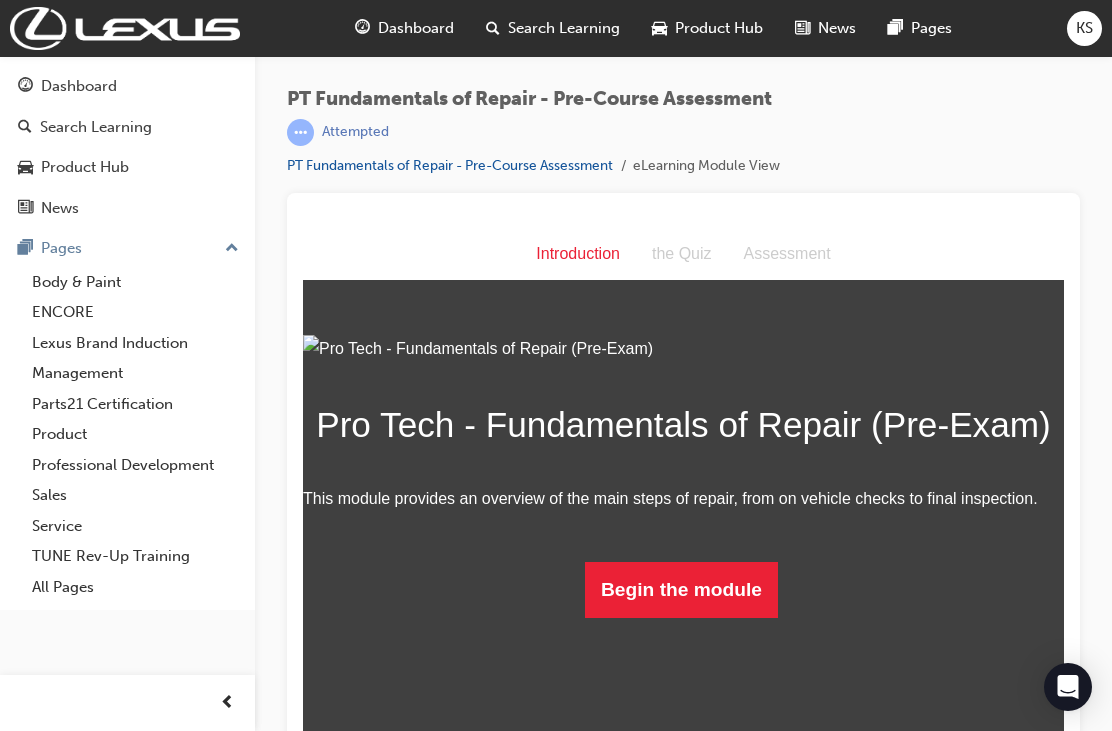 scroll, scrollTop: 66, scrollLeft: 0, axis: vertical 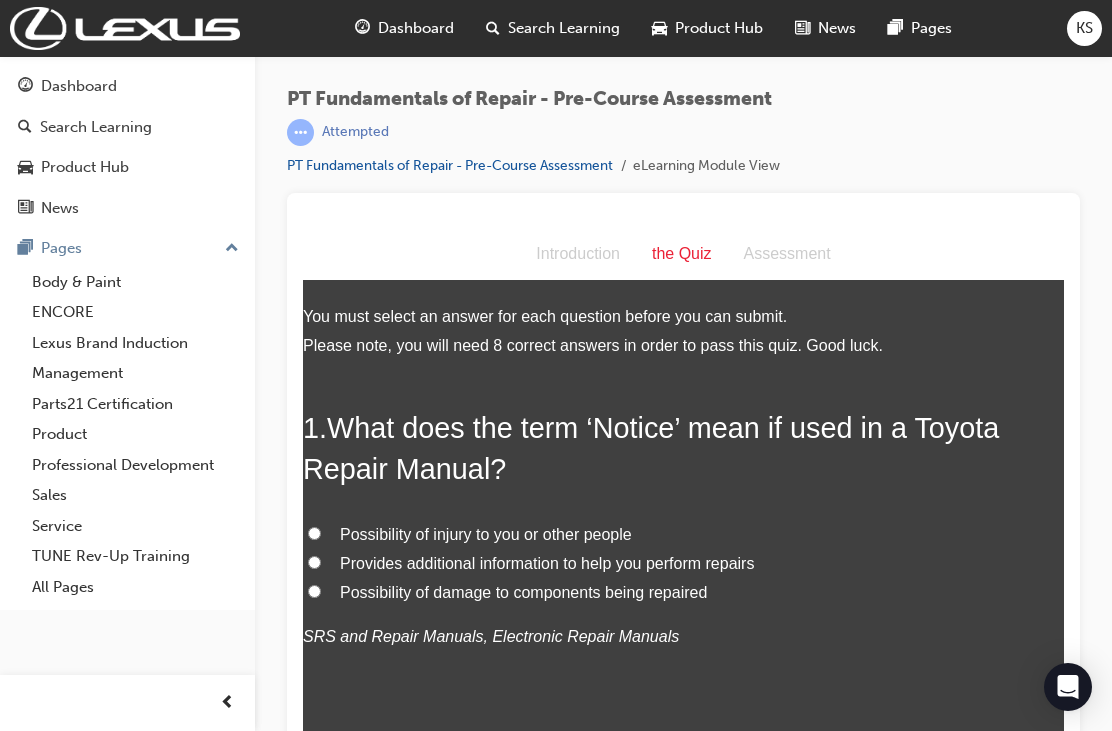 click on "Possibility of injury to you or other people" at bounding box center (314, 533) 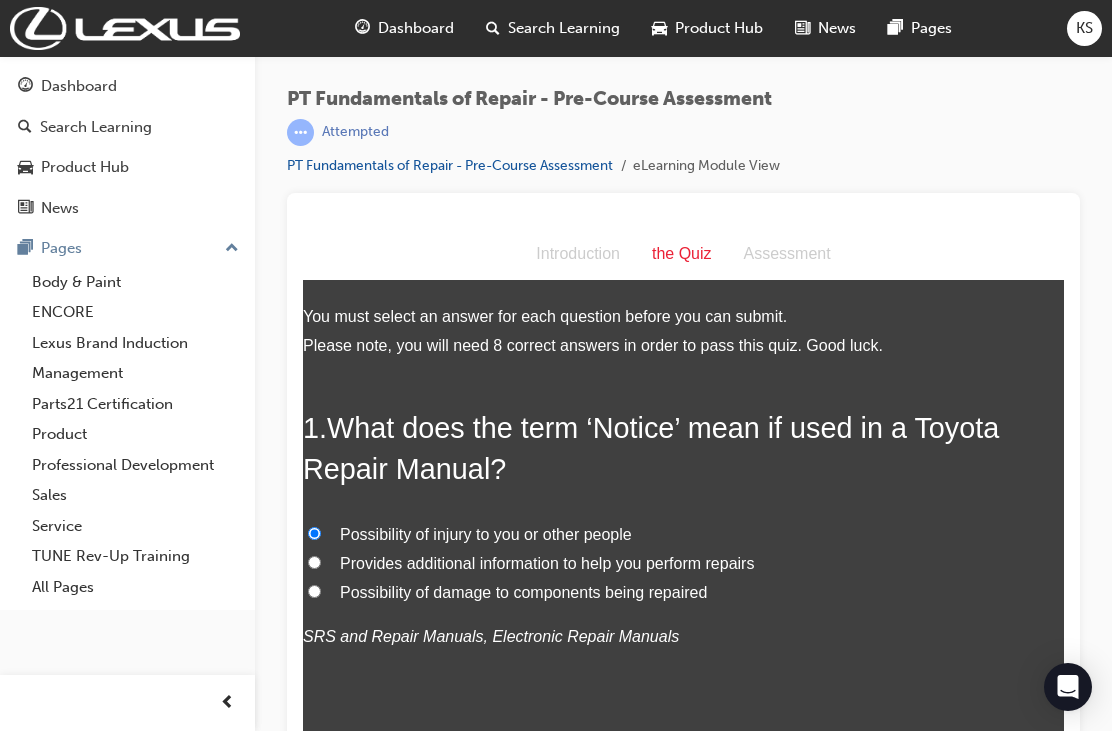 radio on "true" 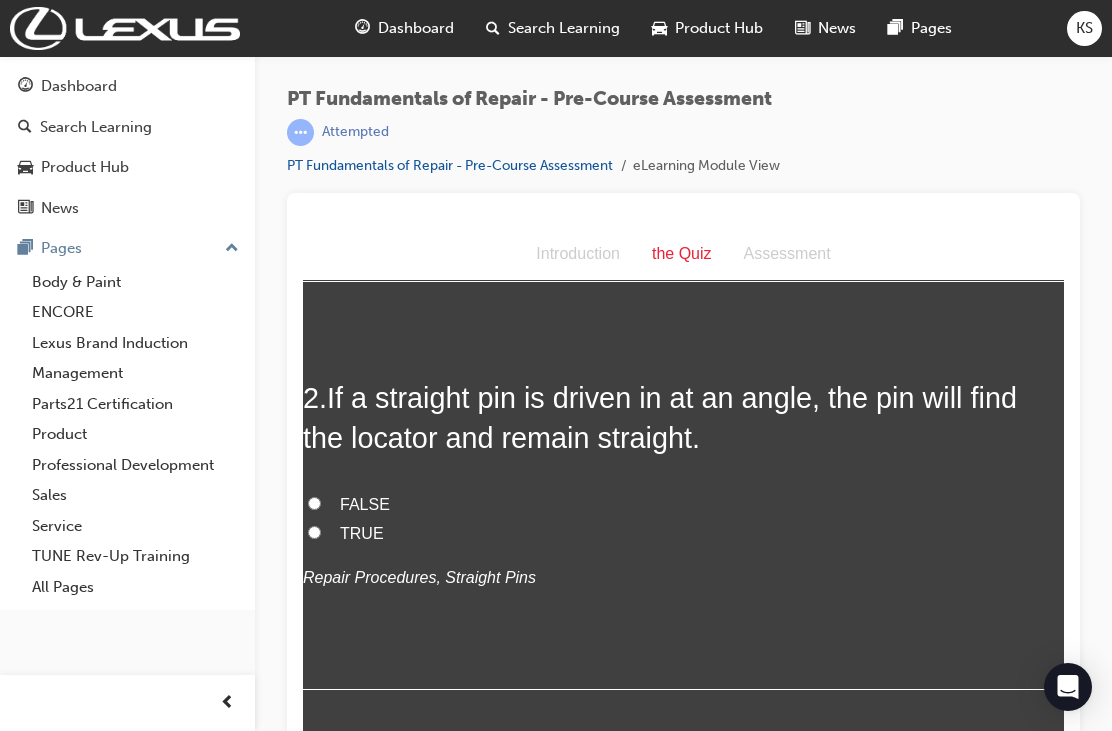 scroll, scrollTop: 468, scrollLeft: 0, axis: vertical 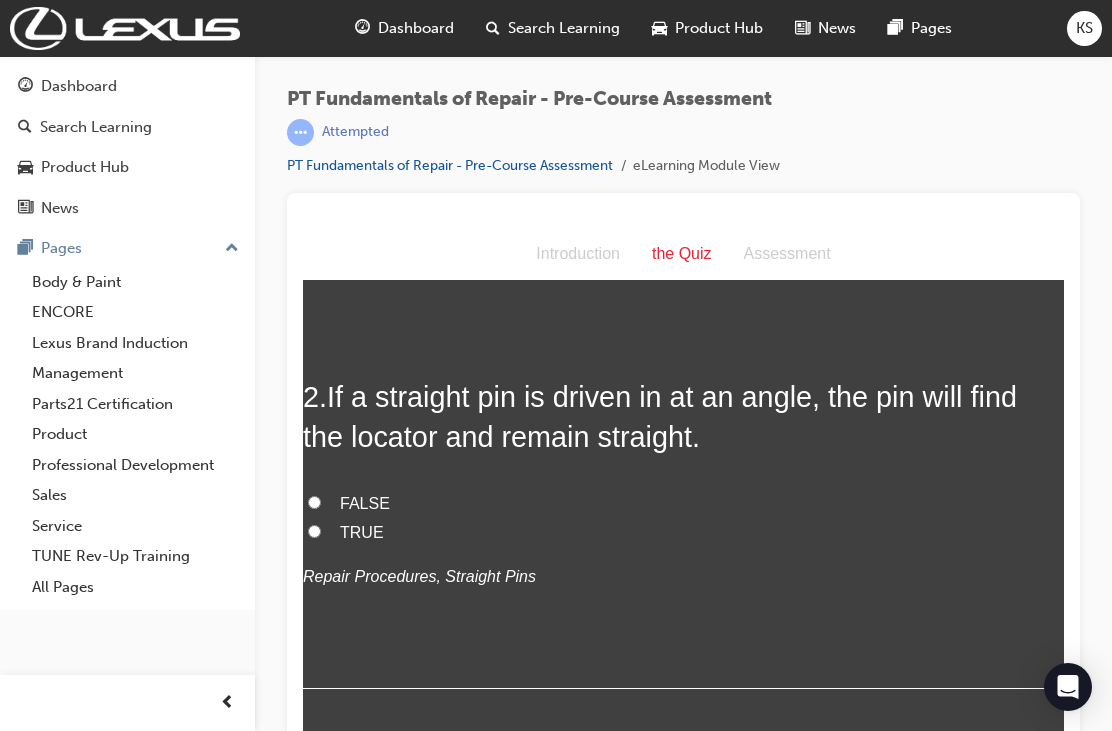 click on "FALSE" at bounding box center [314, 502] 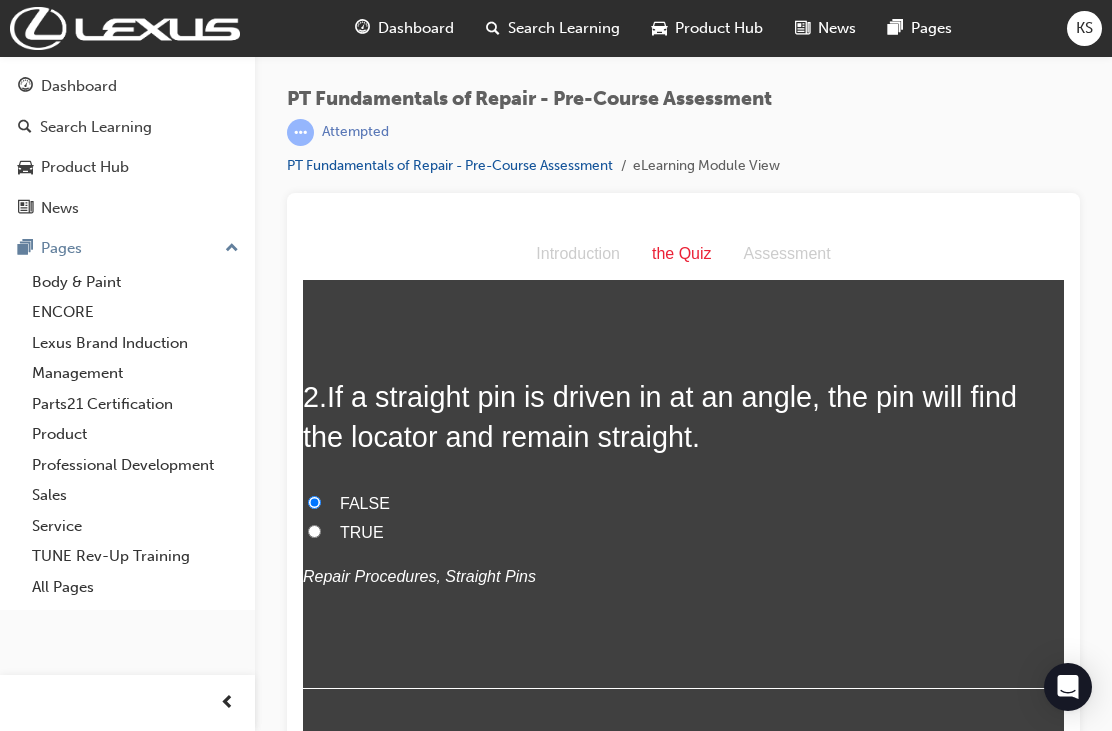 radio on "true" 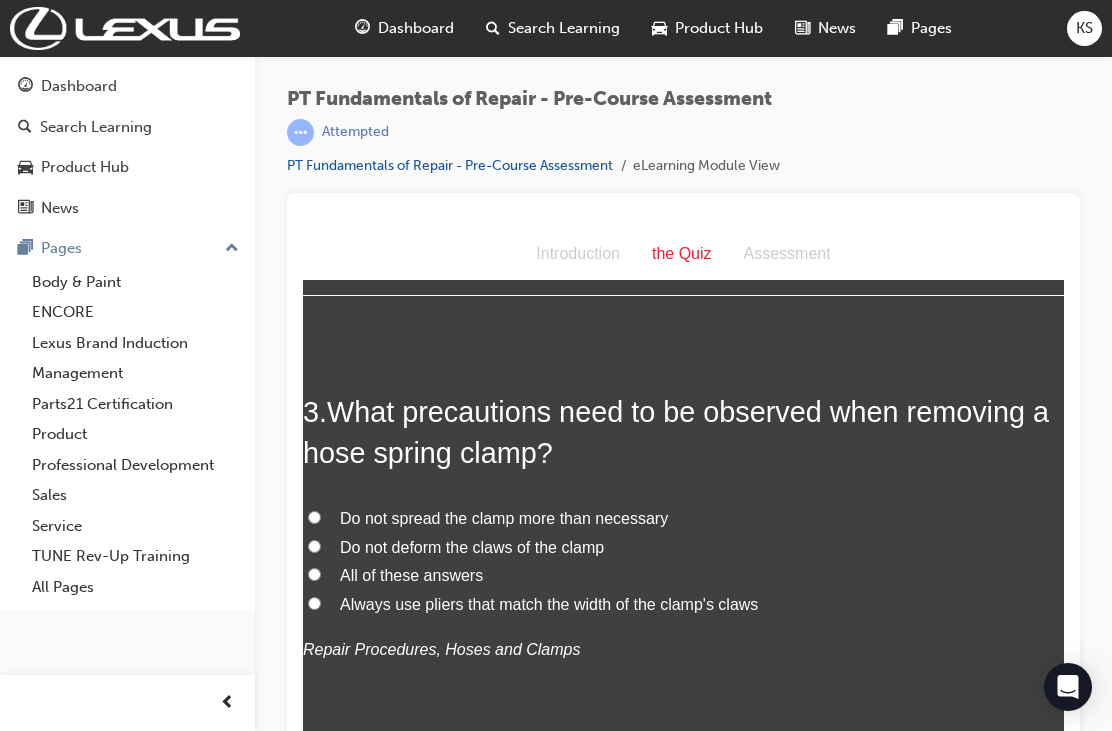 scroll, scrollTop: 895, scrollLeft: 0, axis: vertical 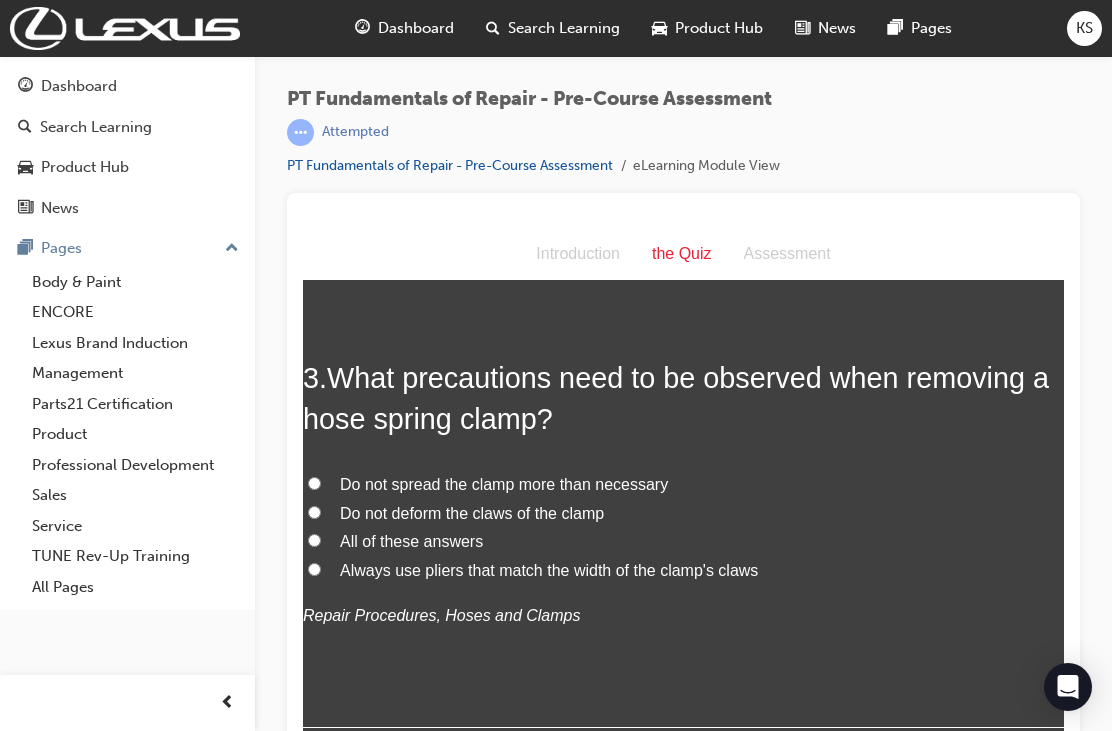 click on "All of these answers" at bounding box center (314, 540) 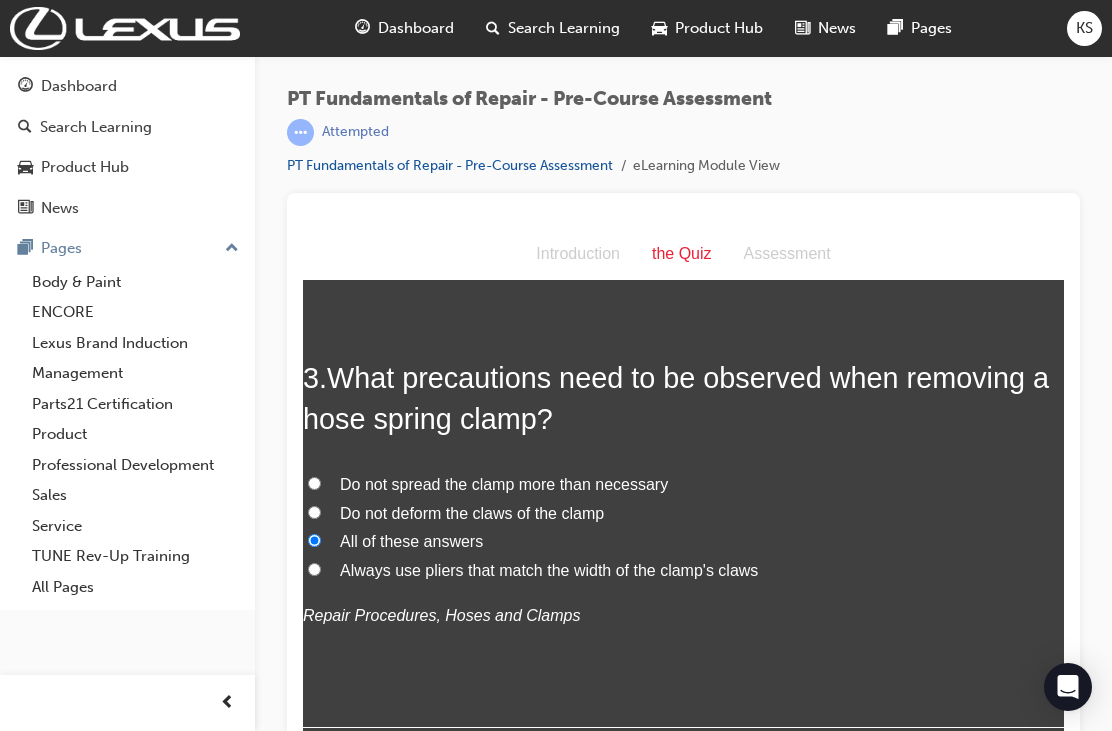 radio on "true" 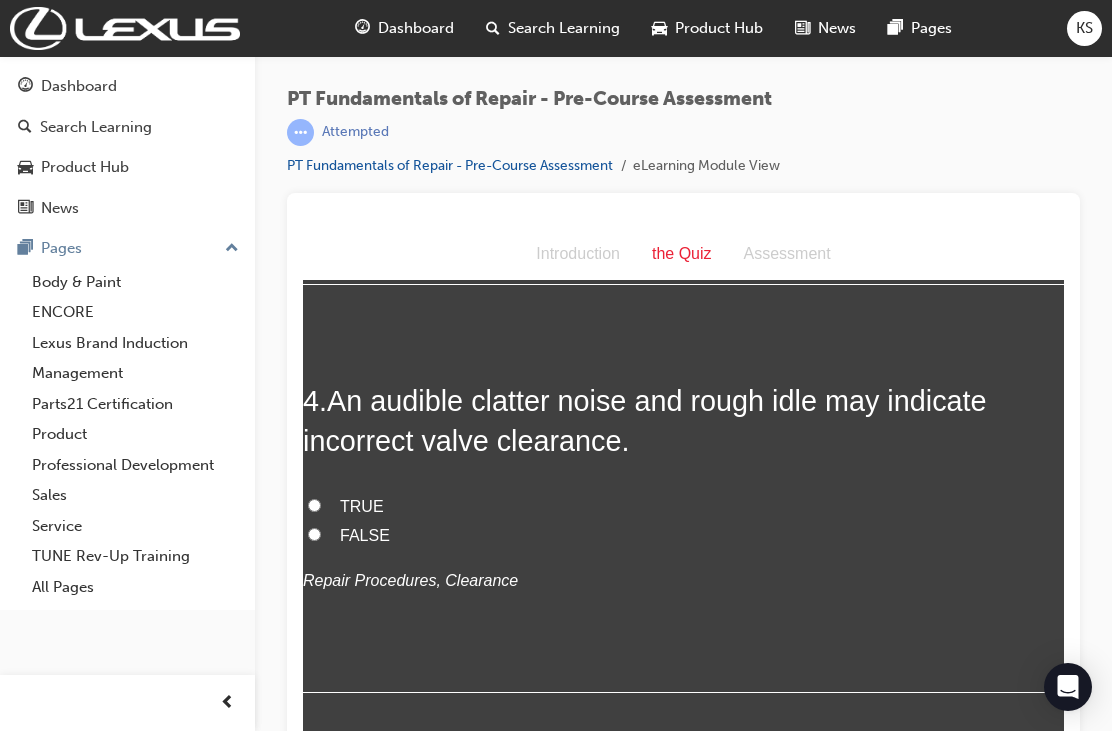 scroll, scrollTop: 1370, scrollLeft: 0, axis: vertical 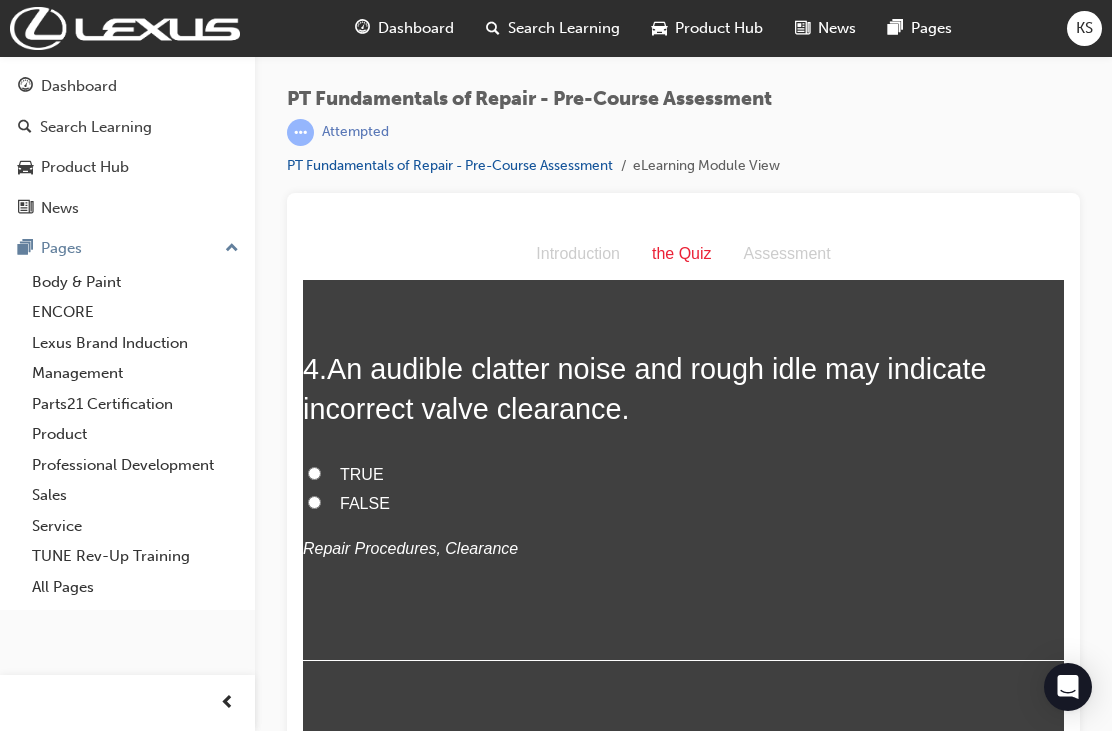 click on "TRUE" at bounding box center [314, 473] 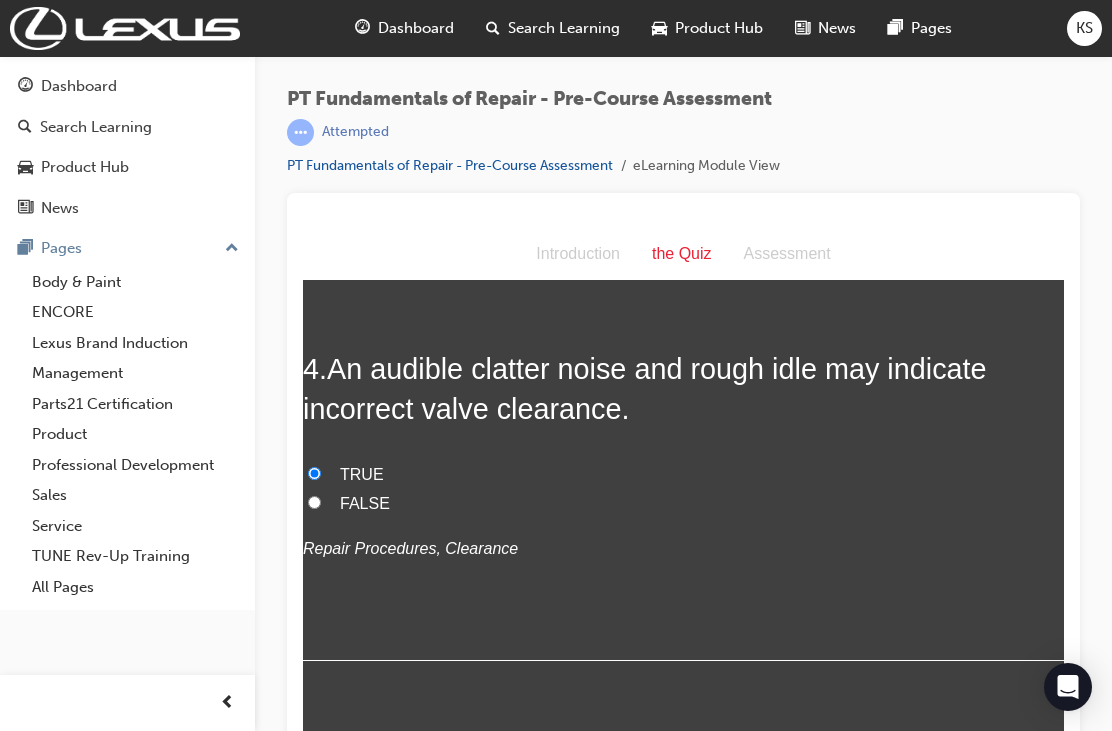 radio on "true" 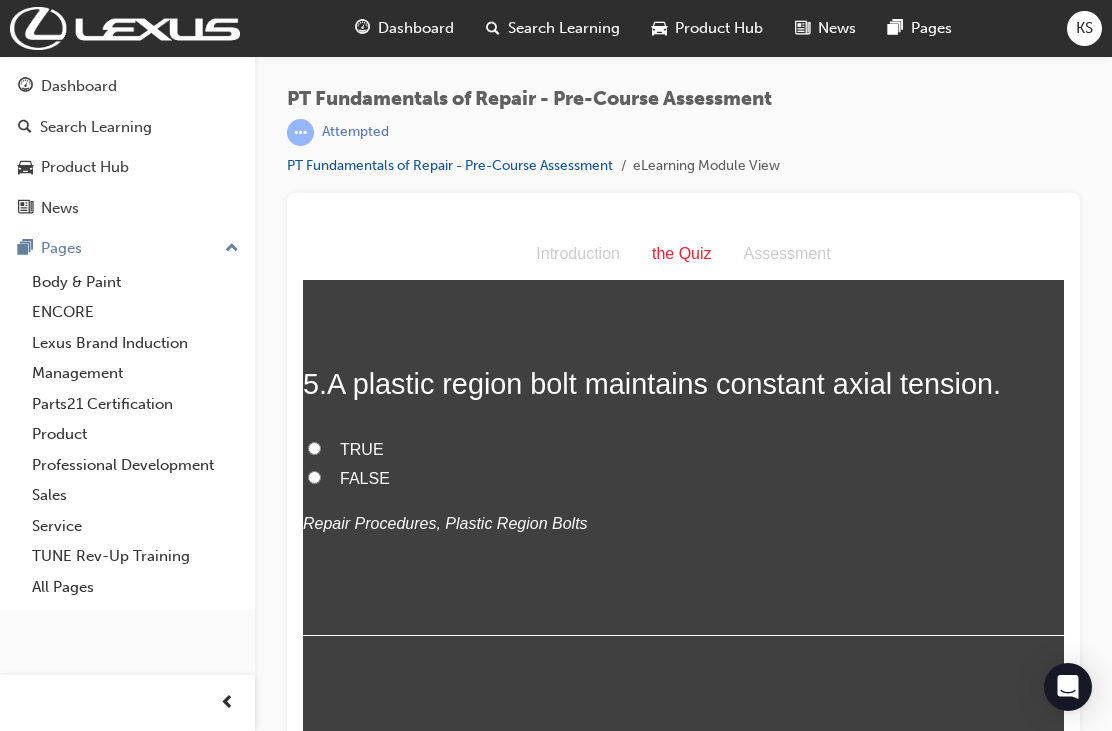 scroll, scrollTop: 1787, scrollLeft: 0, axis: vertical 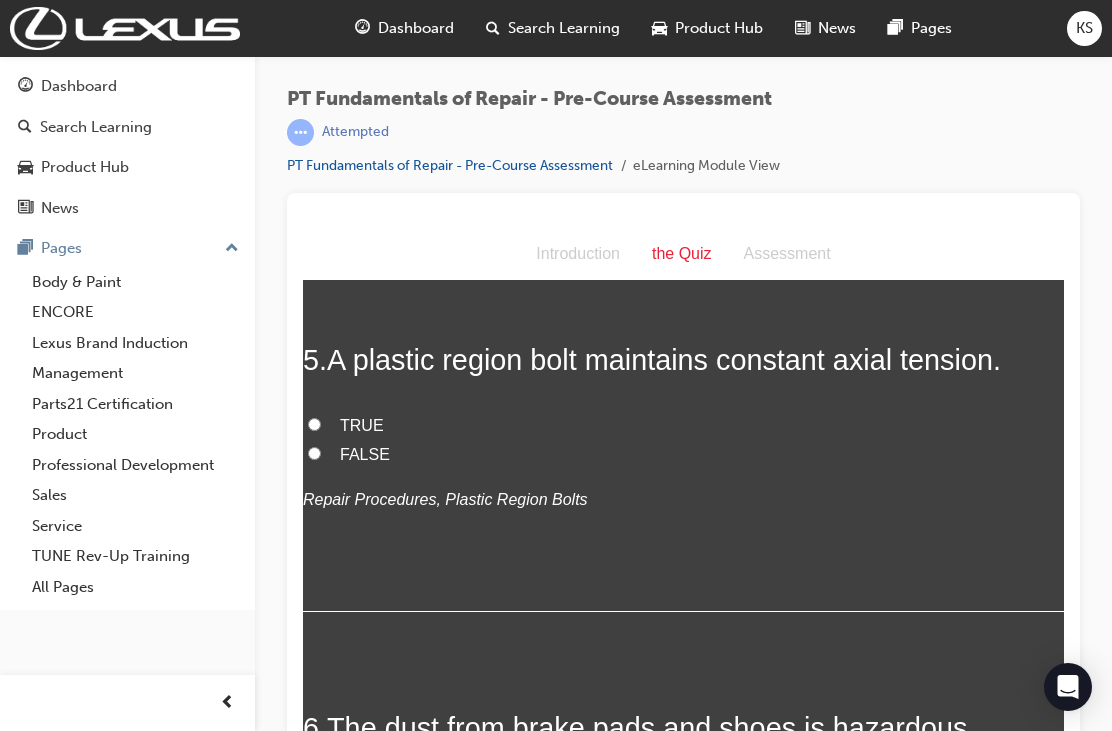 click on "TRUE" at bounding box center [314, 424] 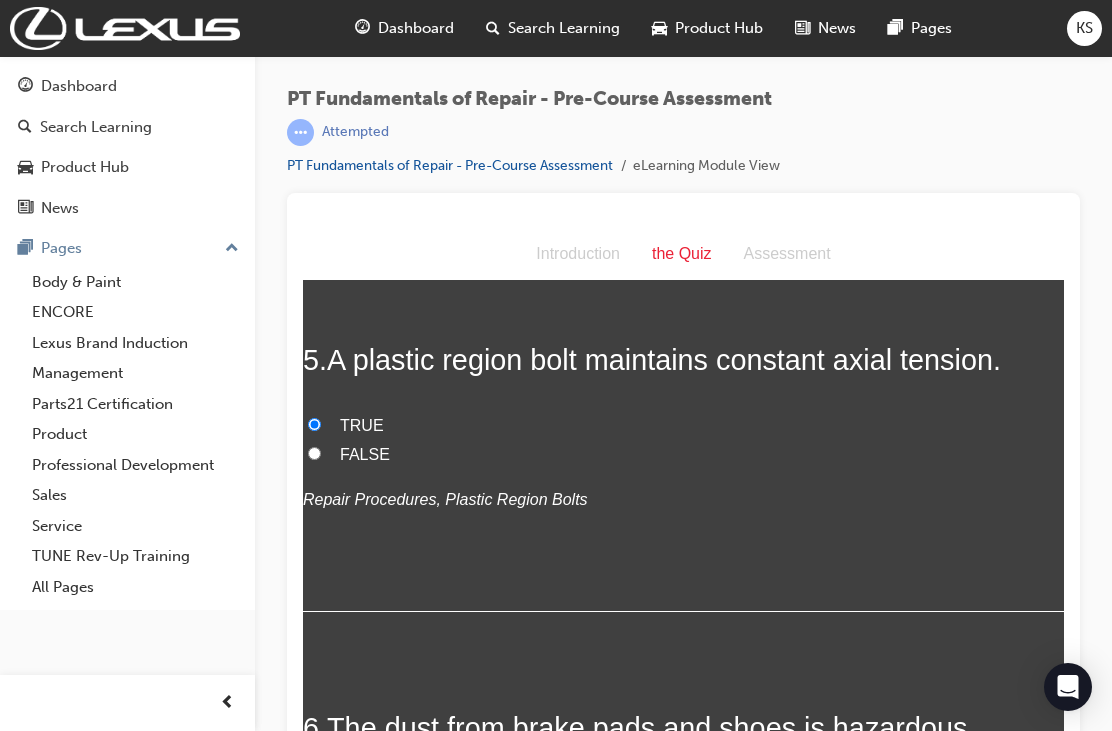 radio on "true" 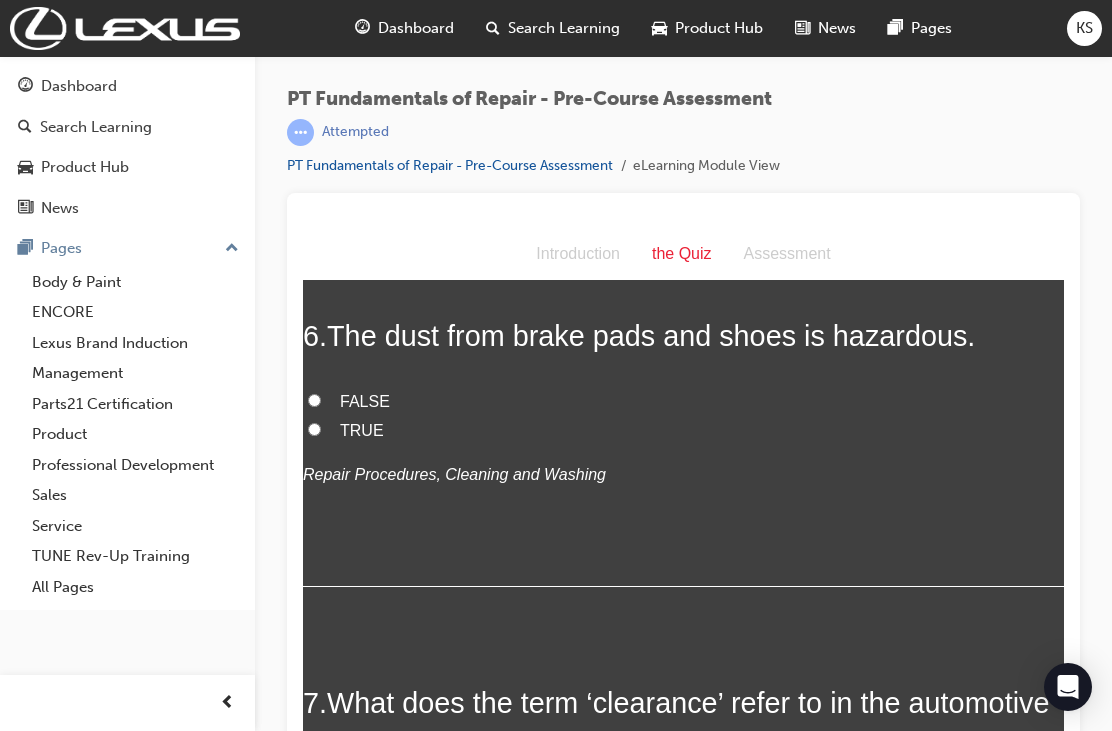 scroll, scrollTop: 2182, scrollLeft: 0, axis: vertical 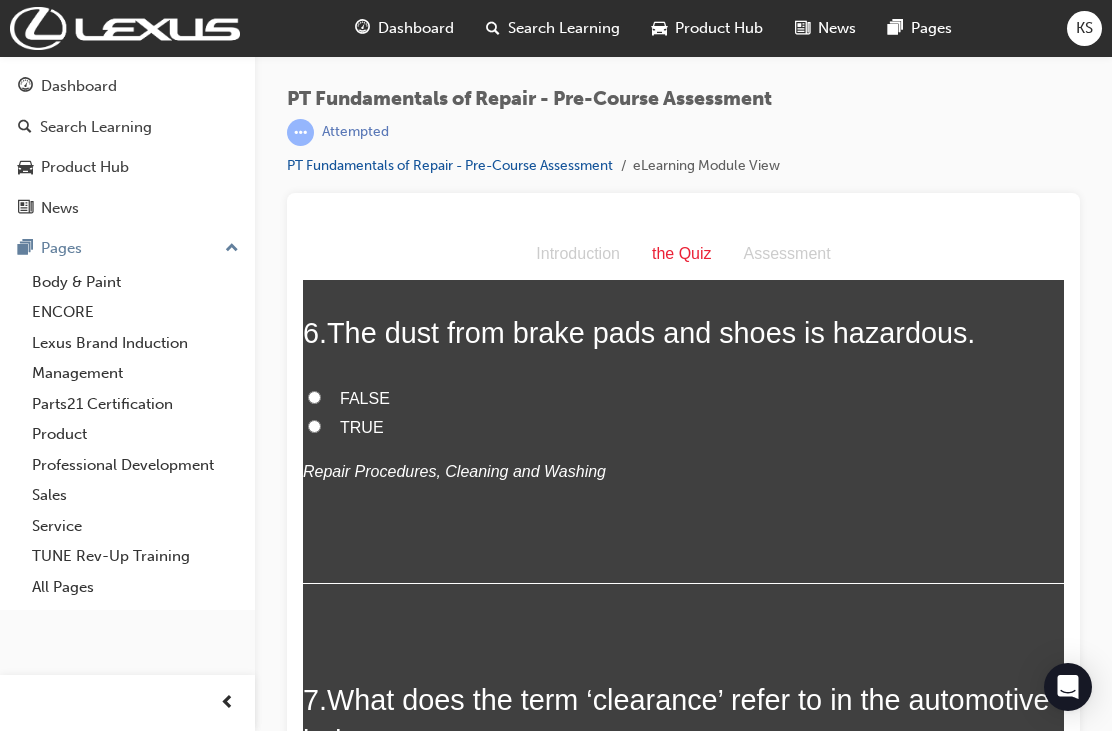 click on "TRUE" at bounding box center (314, 426) 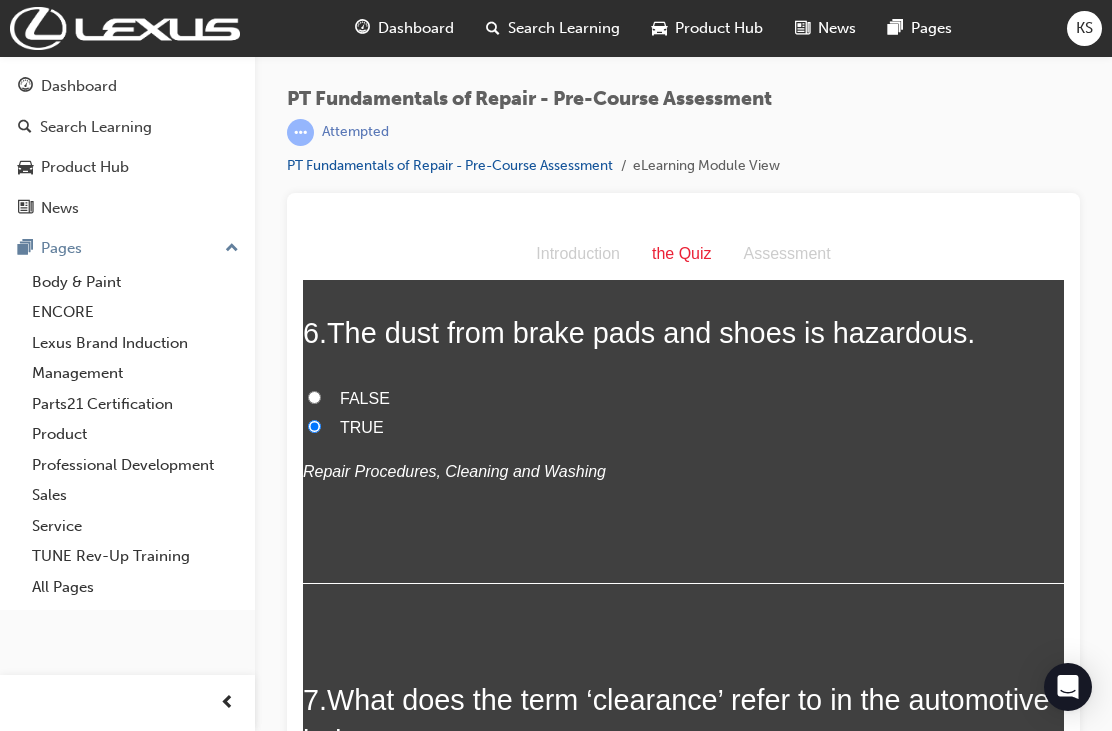 radio on "true" 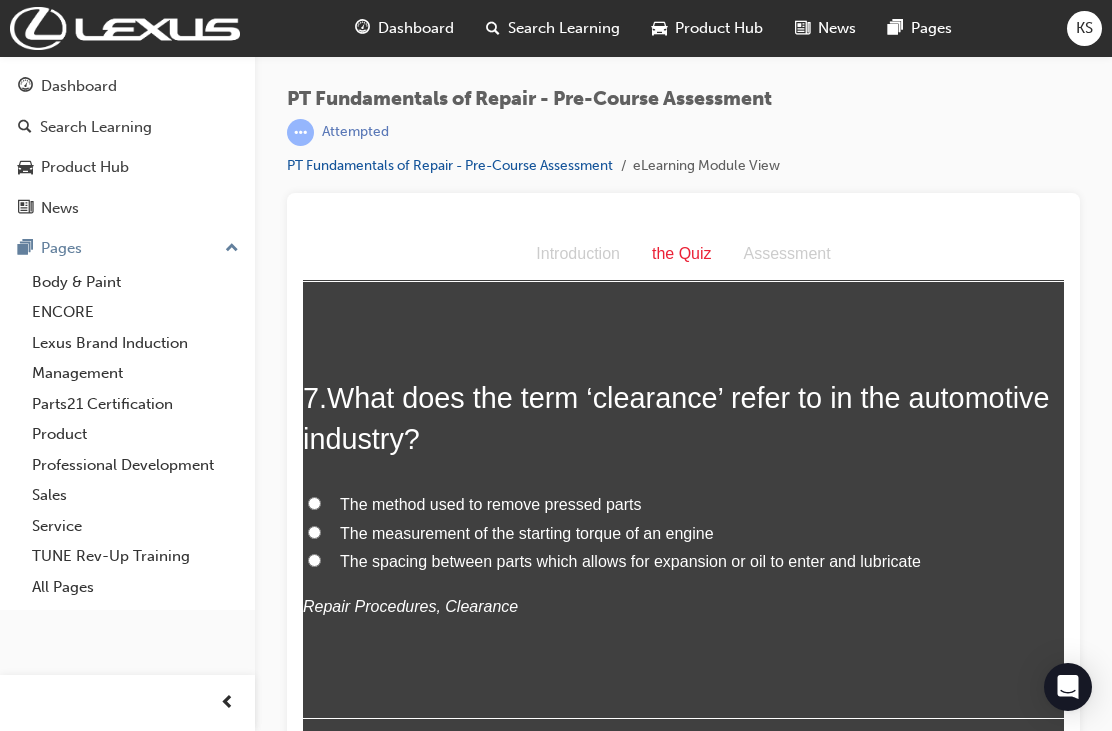 scroll, scrollTop: 2544, scrollLeft: 0, axis: vertical 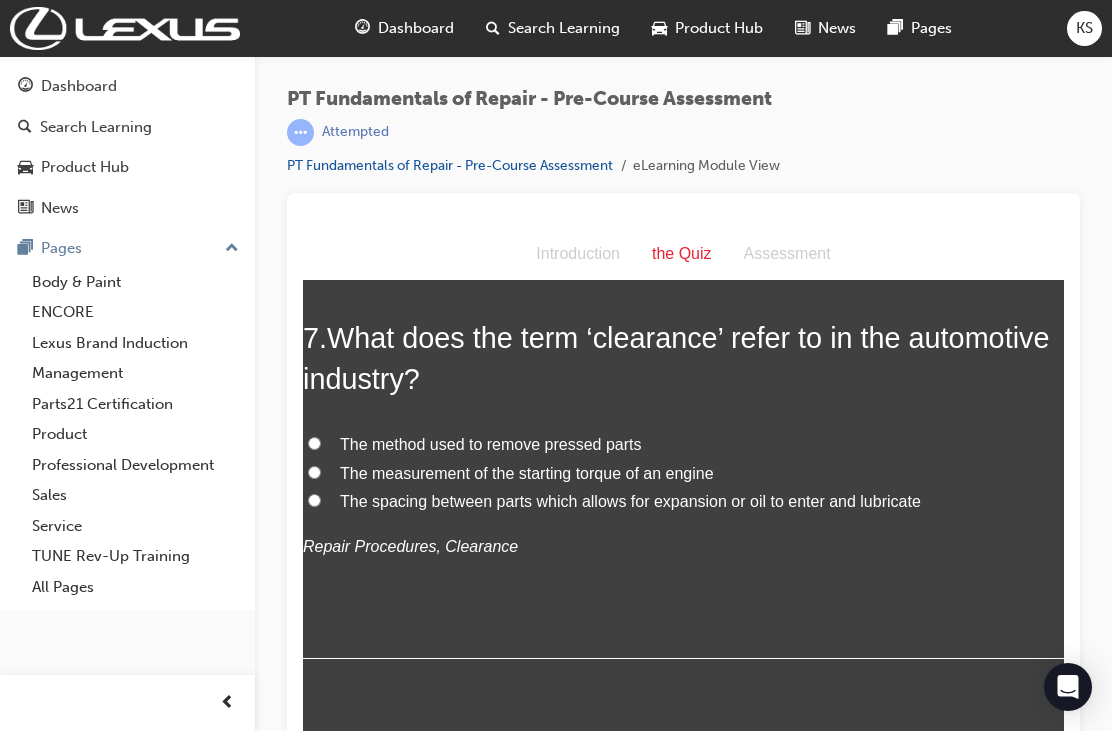 click on "The spacing between parts which allows for expansion or oil to enter and lubricate" at bounding box center (314, 500) 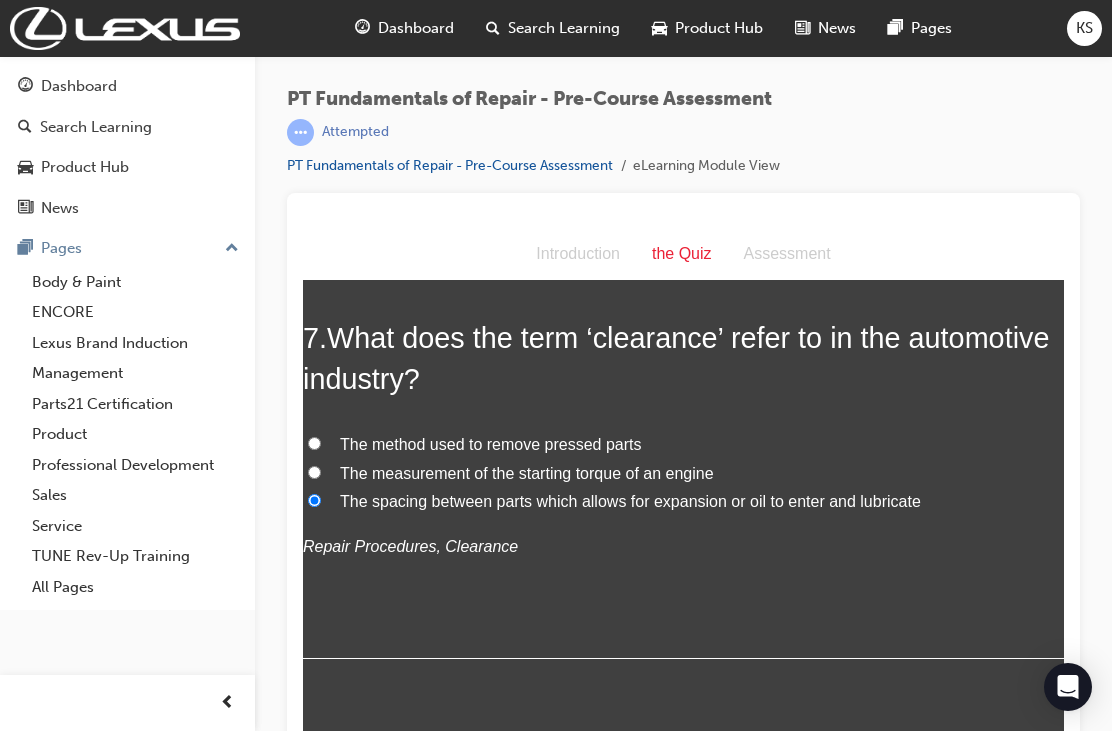 radio on "true" 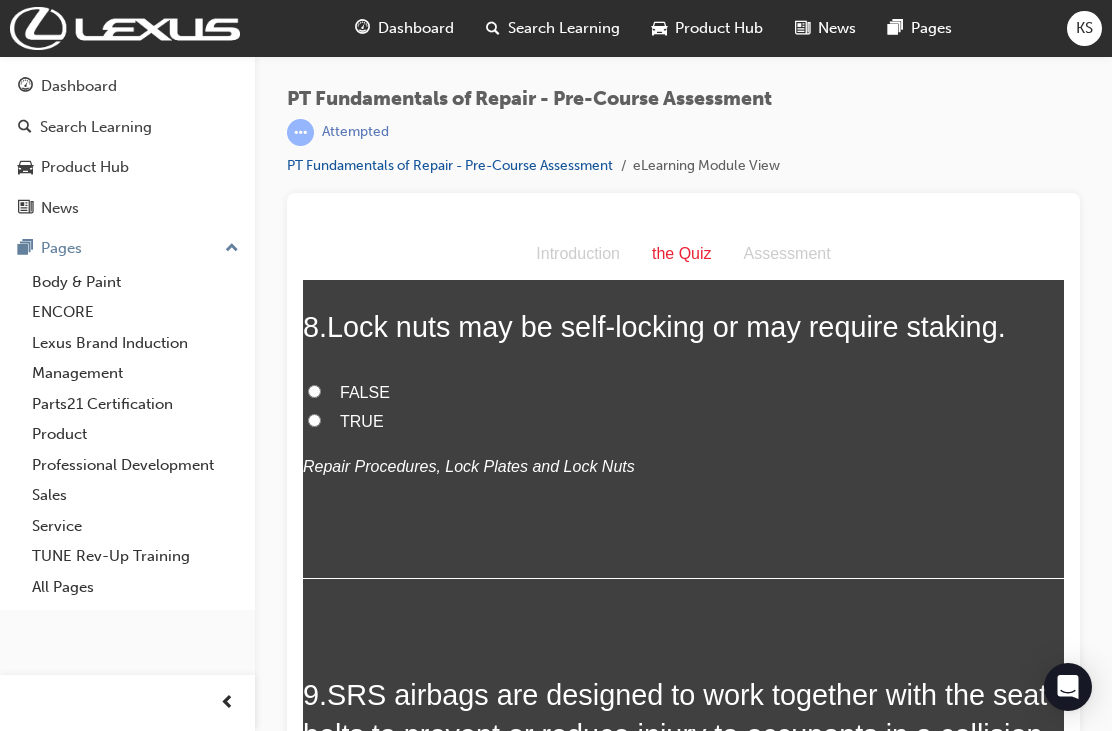 scroll, scrollTop: 2990, scrollLeft: 0, axis: vertical 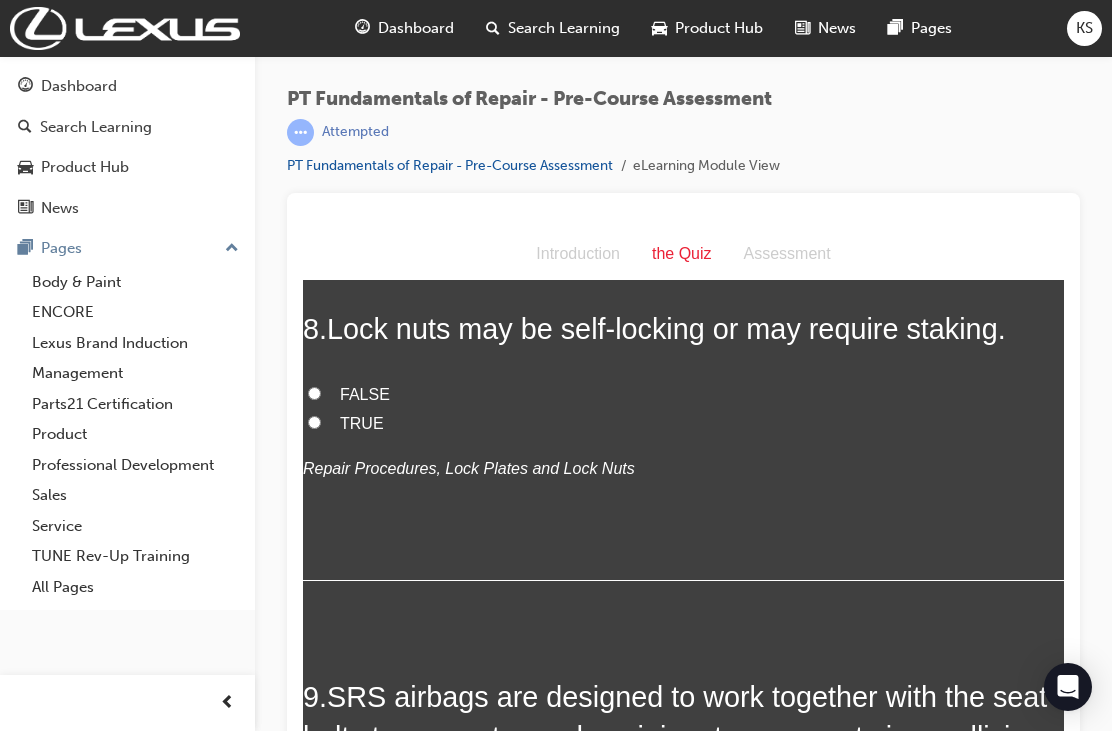 click on "TRUE" at bounding box center (314, 422) 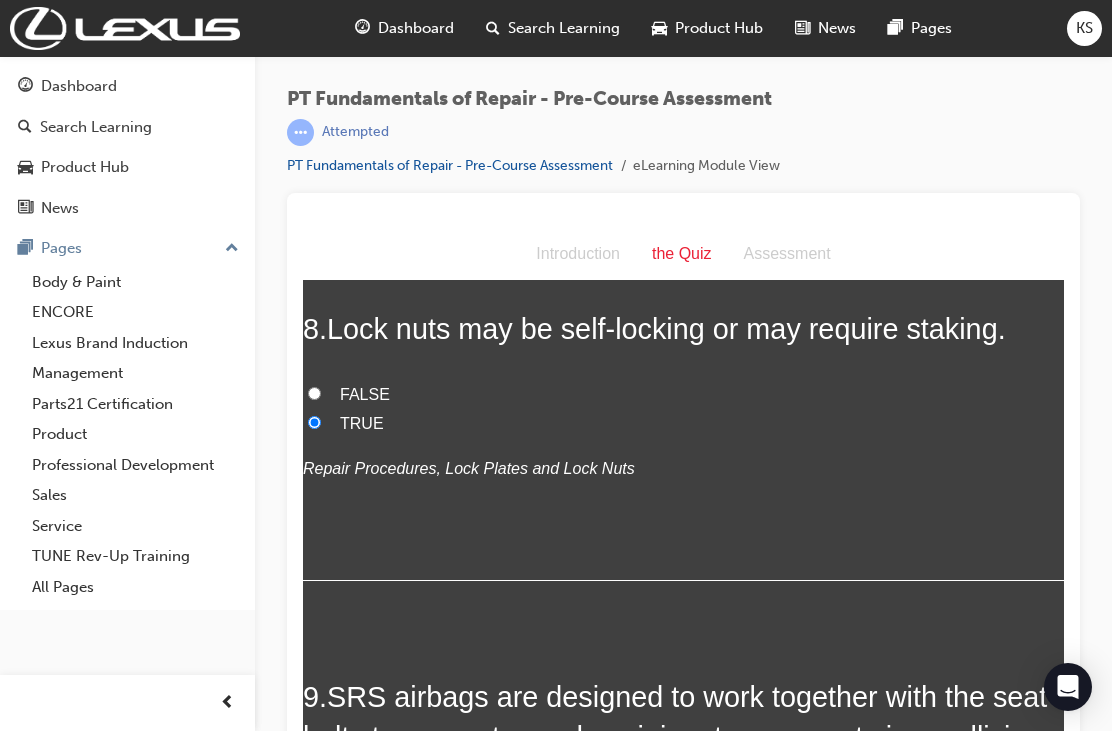 radio on "true" 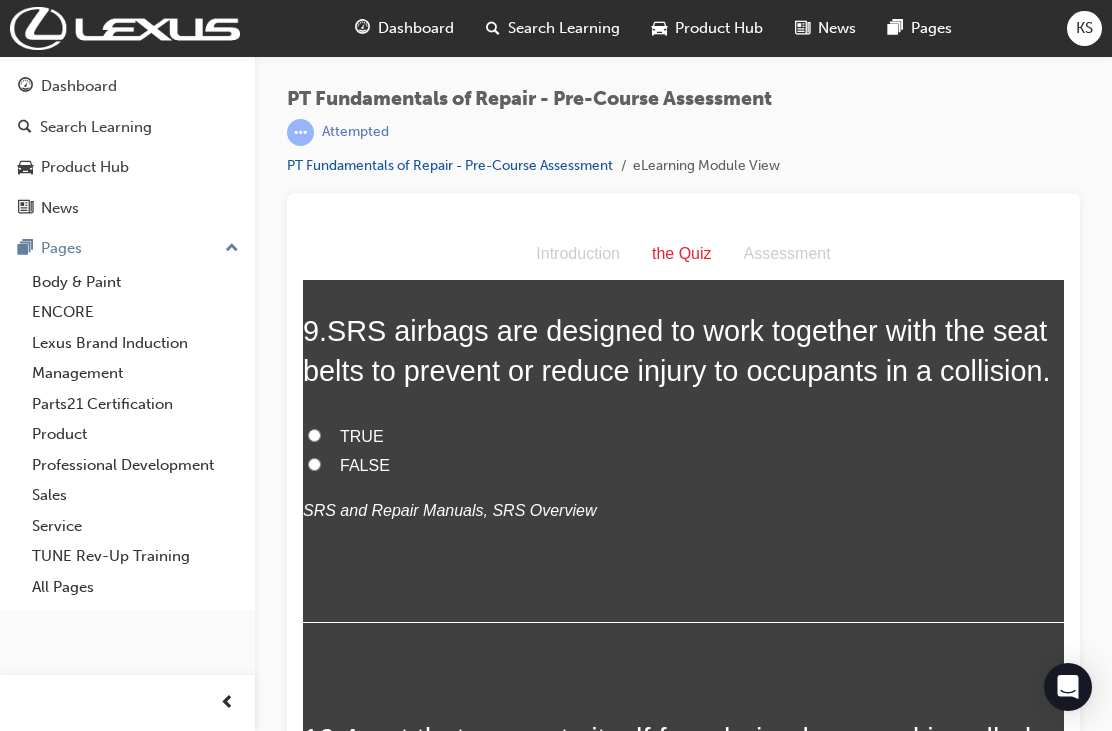 scroll, scrollTop: 3319, scrollLeft: 0, axis: vertical 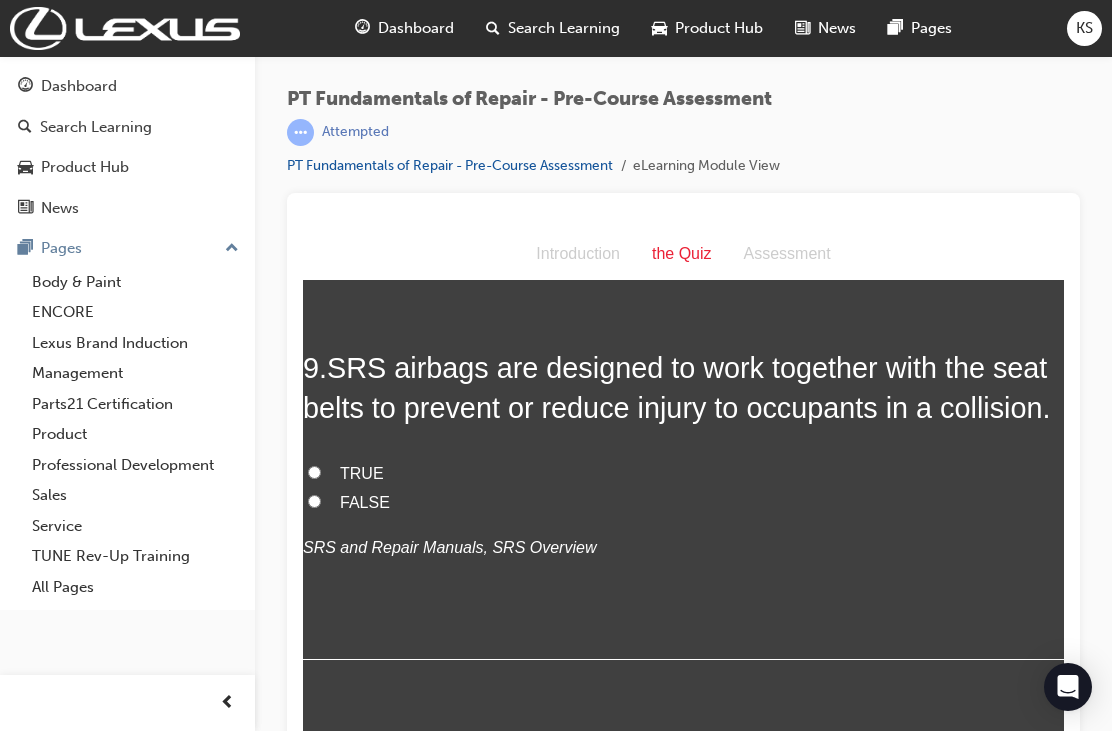 click on "TRUE" at bounding box center (314, 472) 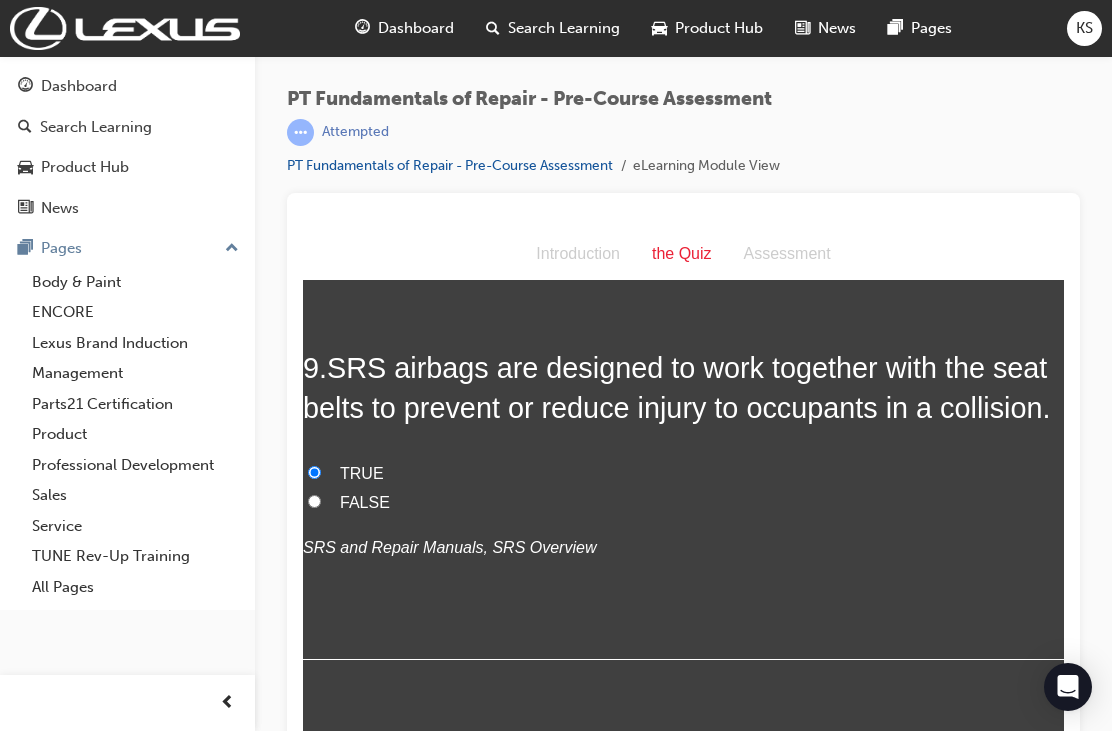 radio on "true" 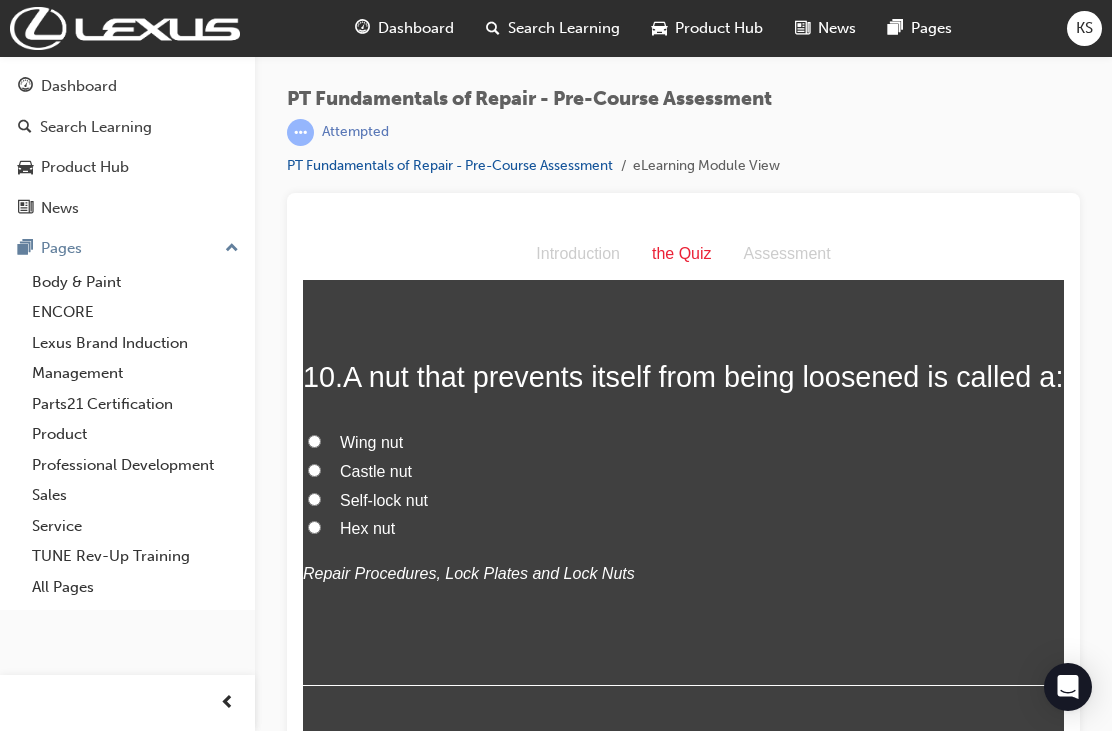 scroll, scrollTop: 3730, scrollLeft: 0, axis: vertical 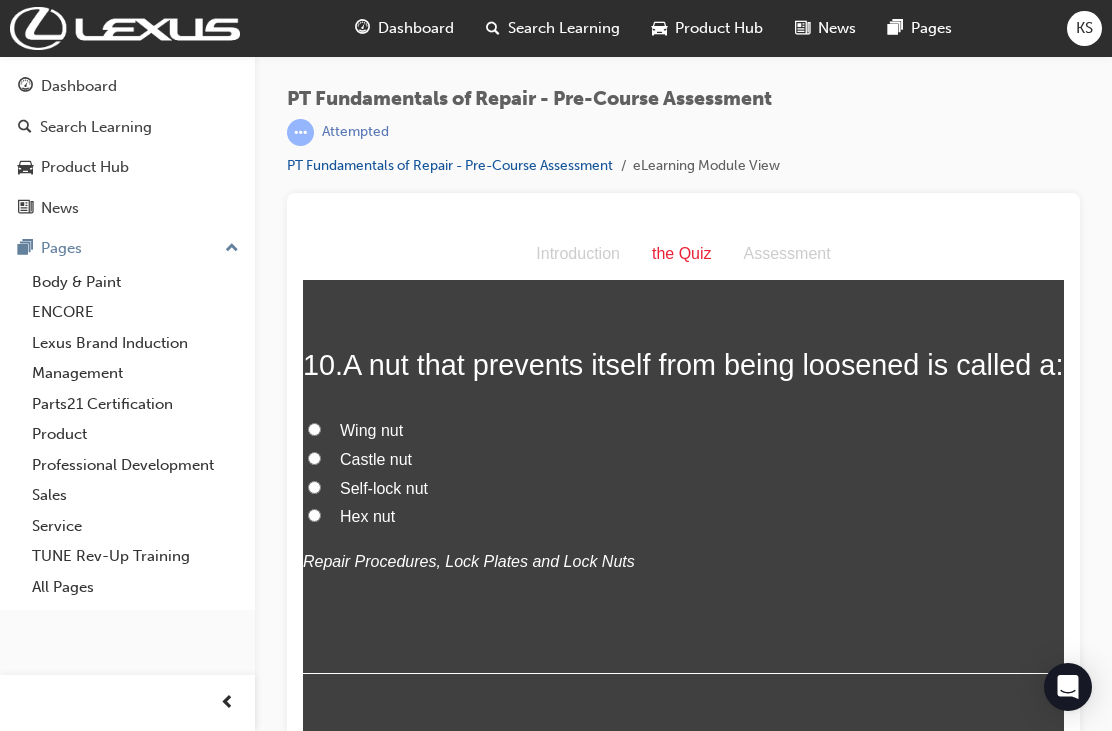 click on "Self-lock nut" at bounding box center (314, 487) 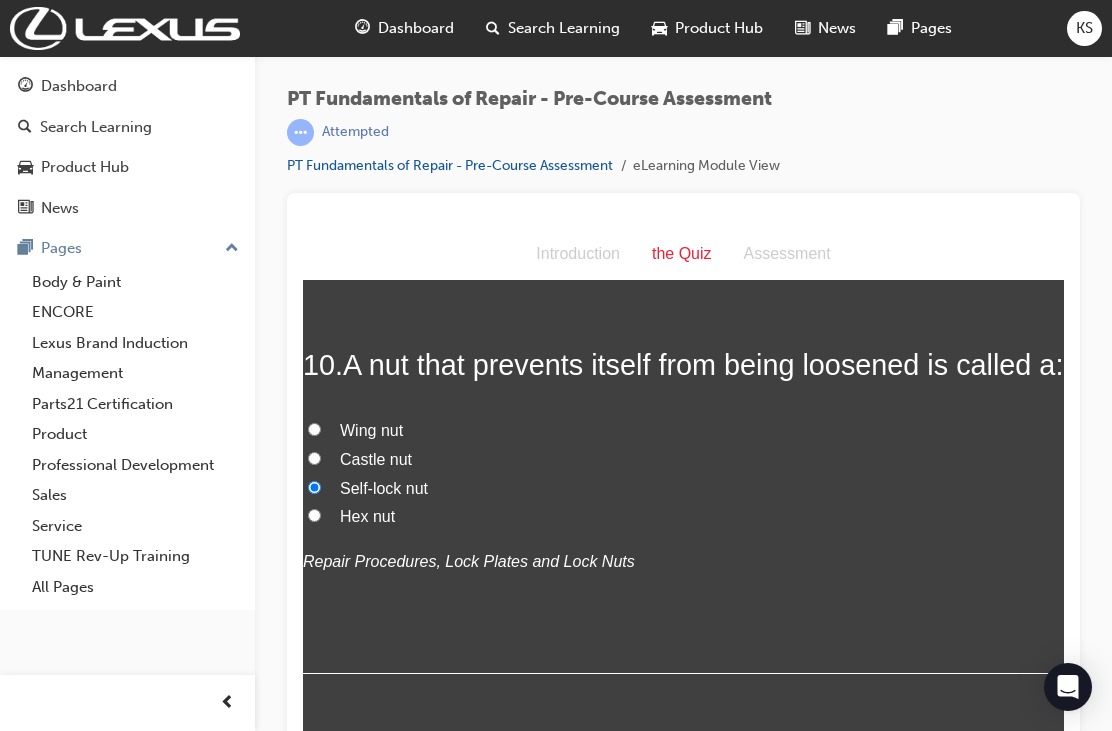 radio on "true" 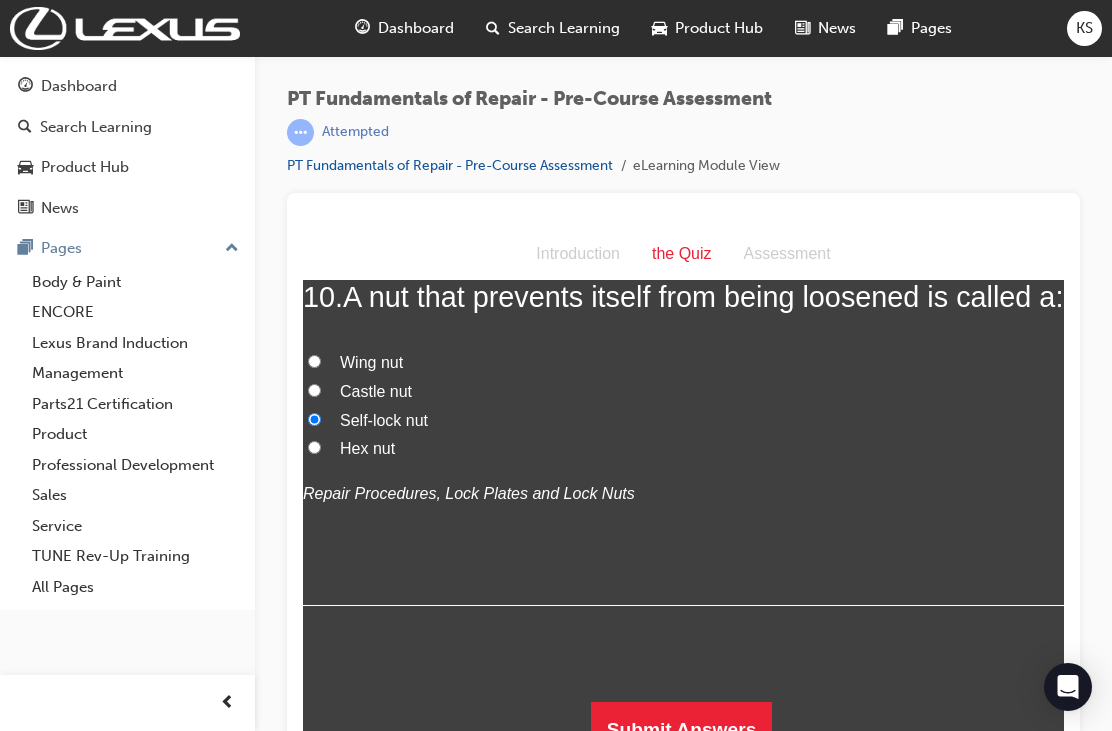scroll, scrollTop: 3801, scrollLeft: 0, axis: vertical 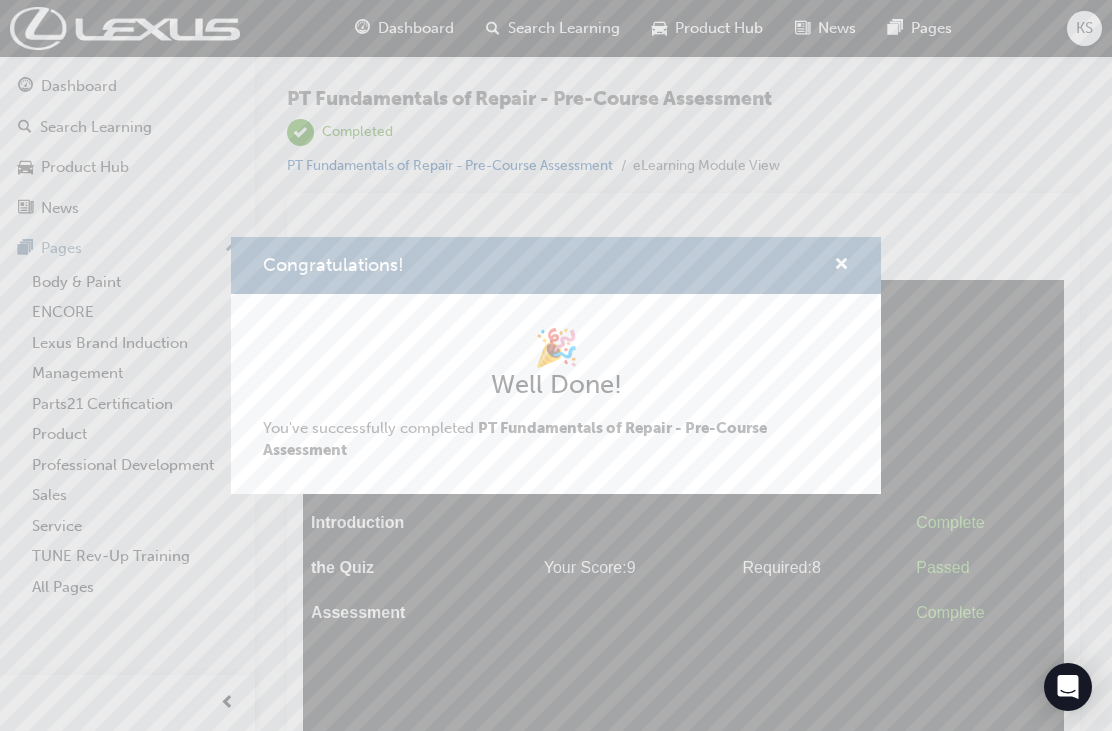click at bounding box center (841, 266) 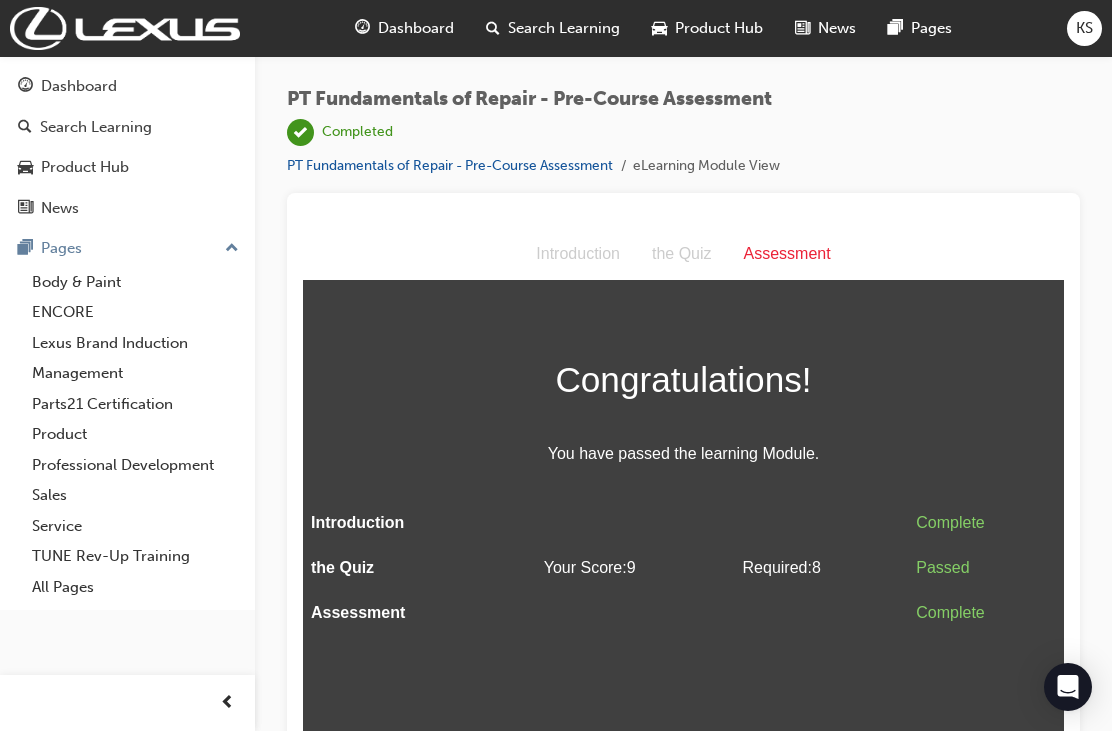 click on "Dashboard" at bounding box center [416, 28] 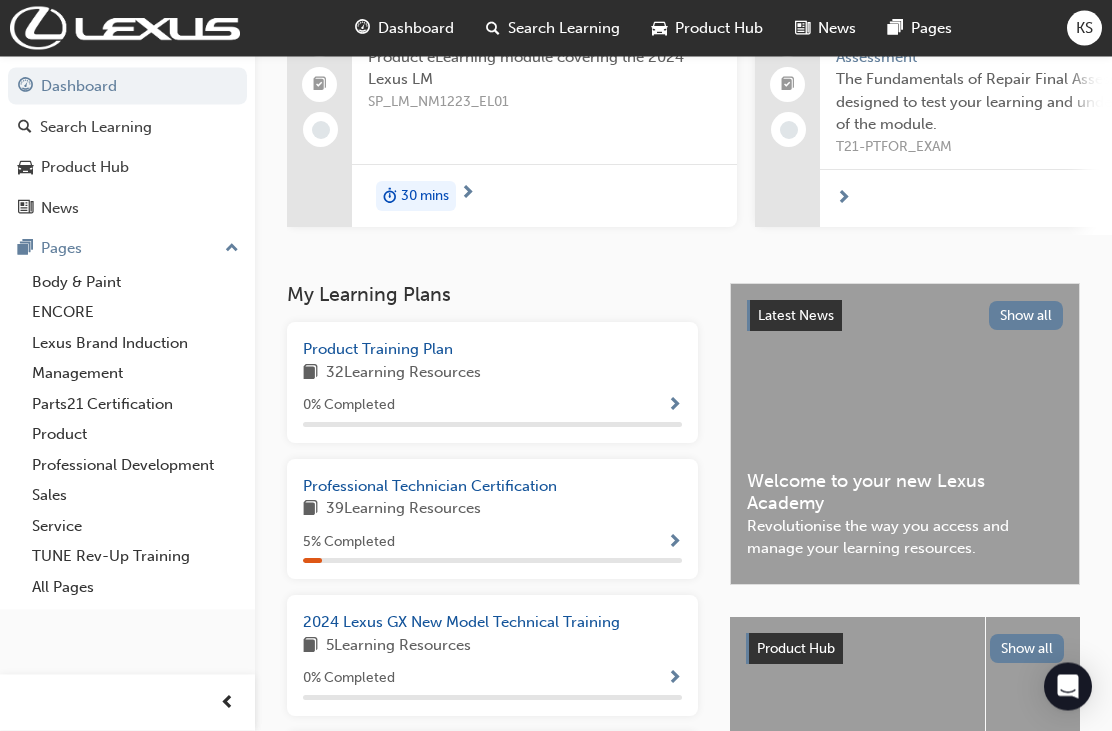 scroll, scrollTop: 141, scrollLeft: 0, axis: vertical 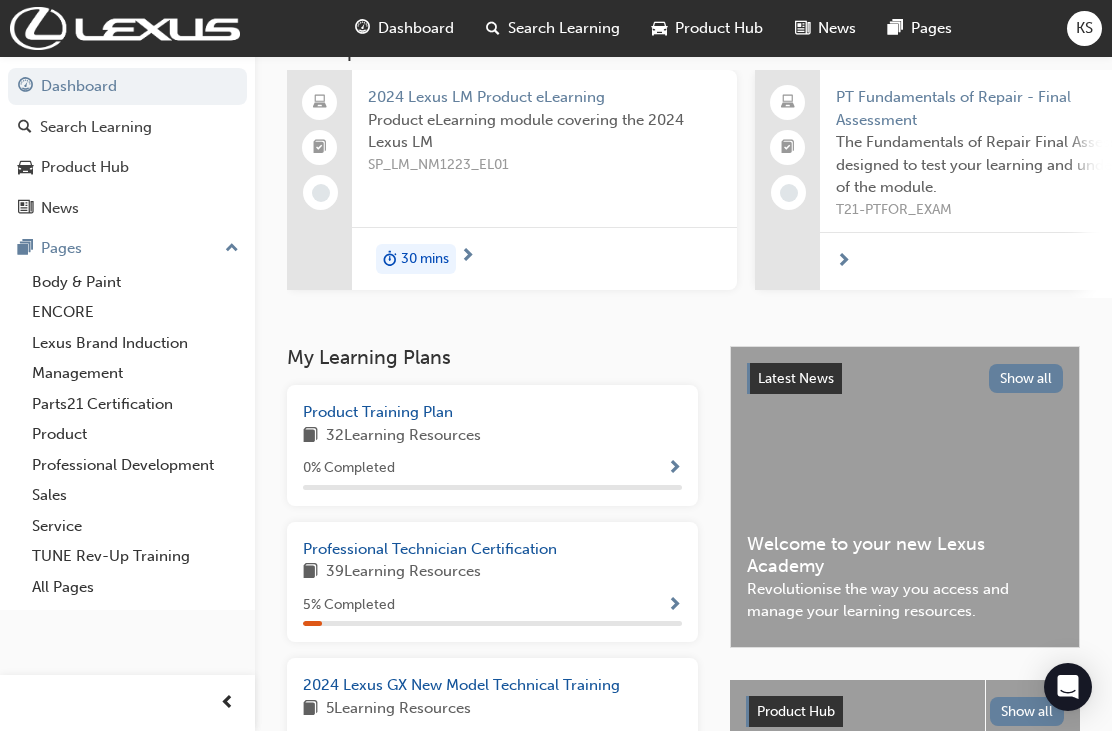 click on "Professional Technician Certification" at bounding box center [430, 549] 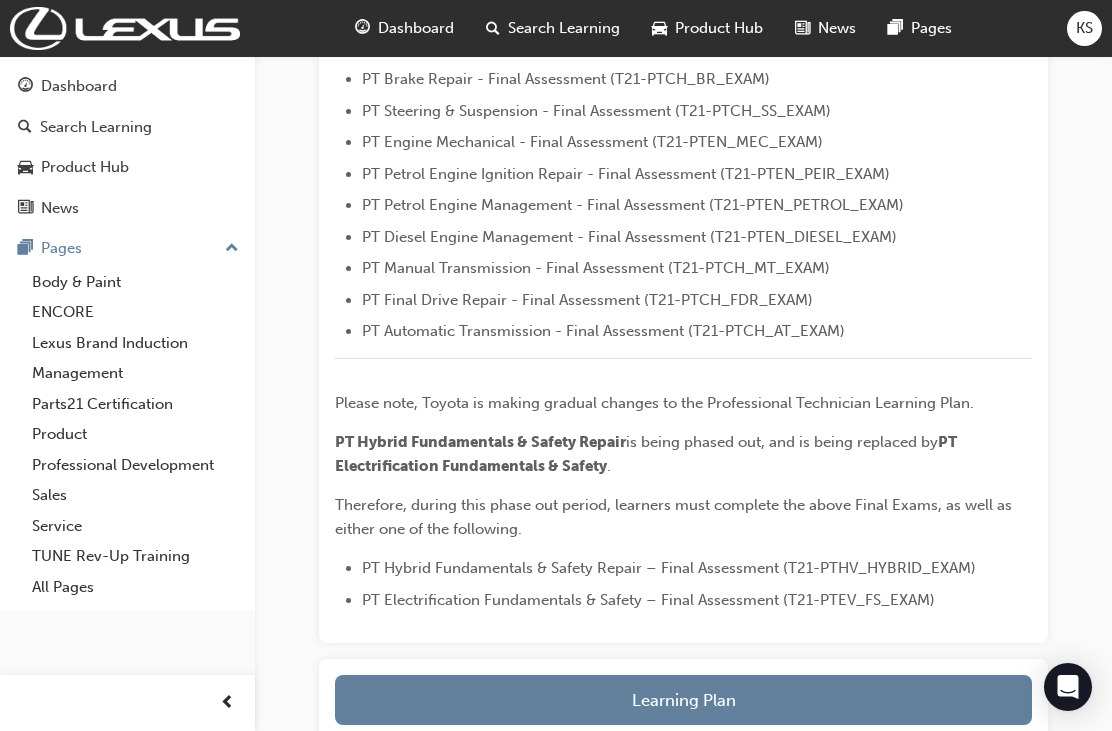 scroll, scrollTop: 769, scrollLeft: 0, axis: vertical 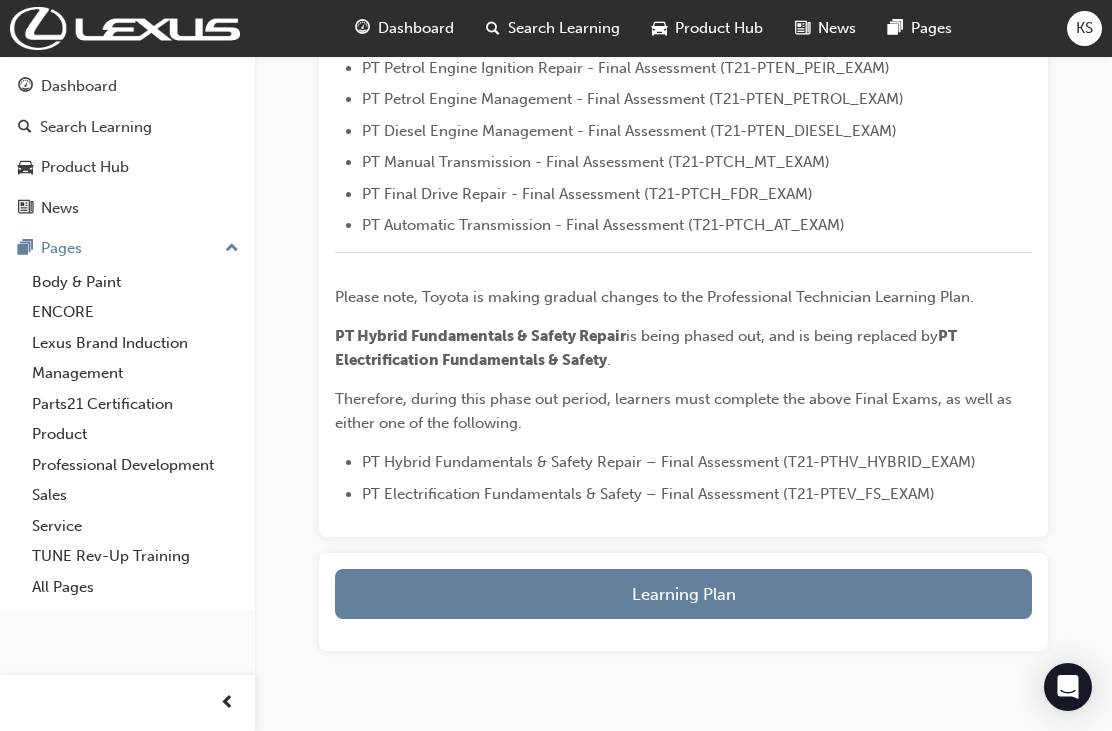 click on "Learning Plan" at bounding box center [683, 594] 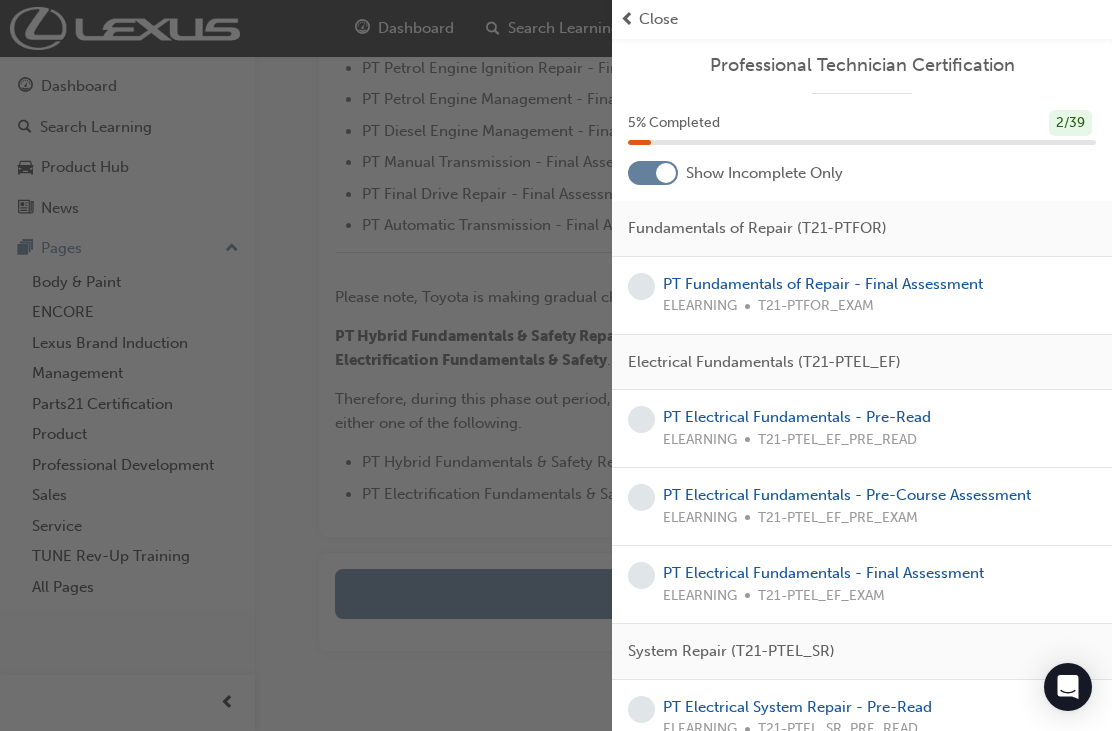 click on "PT Fundamentals of Repair - Final Assessment" at bounding box center (823, 284) 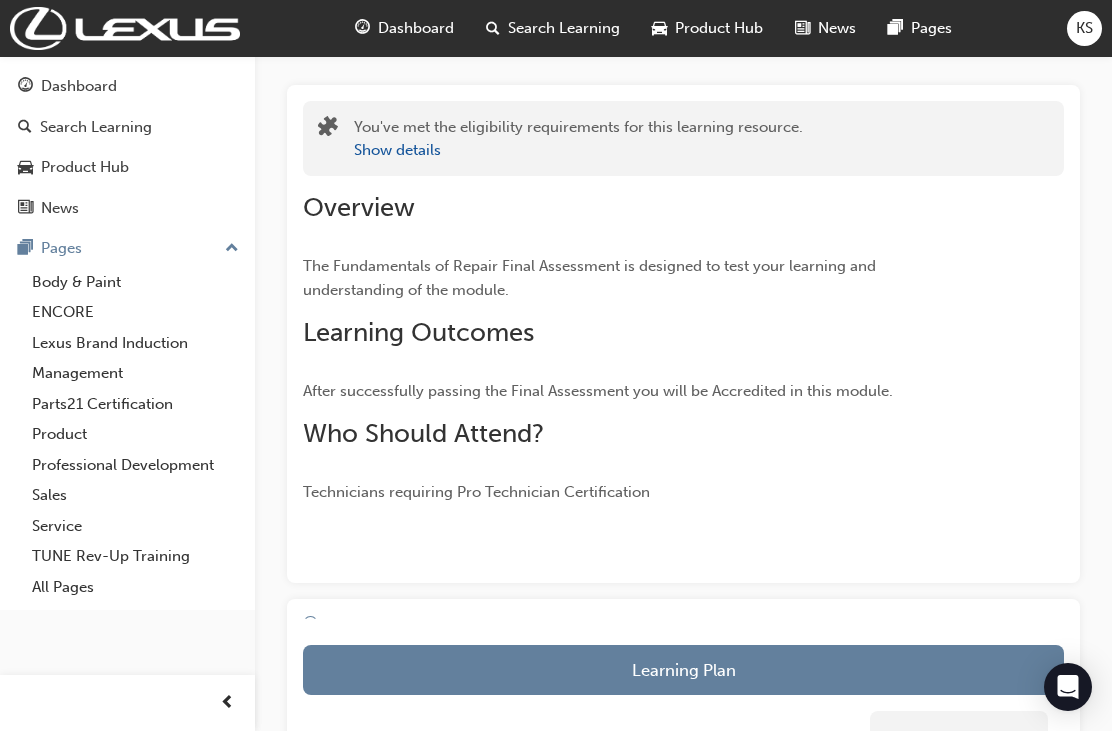 scroll, scrollTop: 0, scrollLeft: 0, axis: both 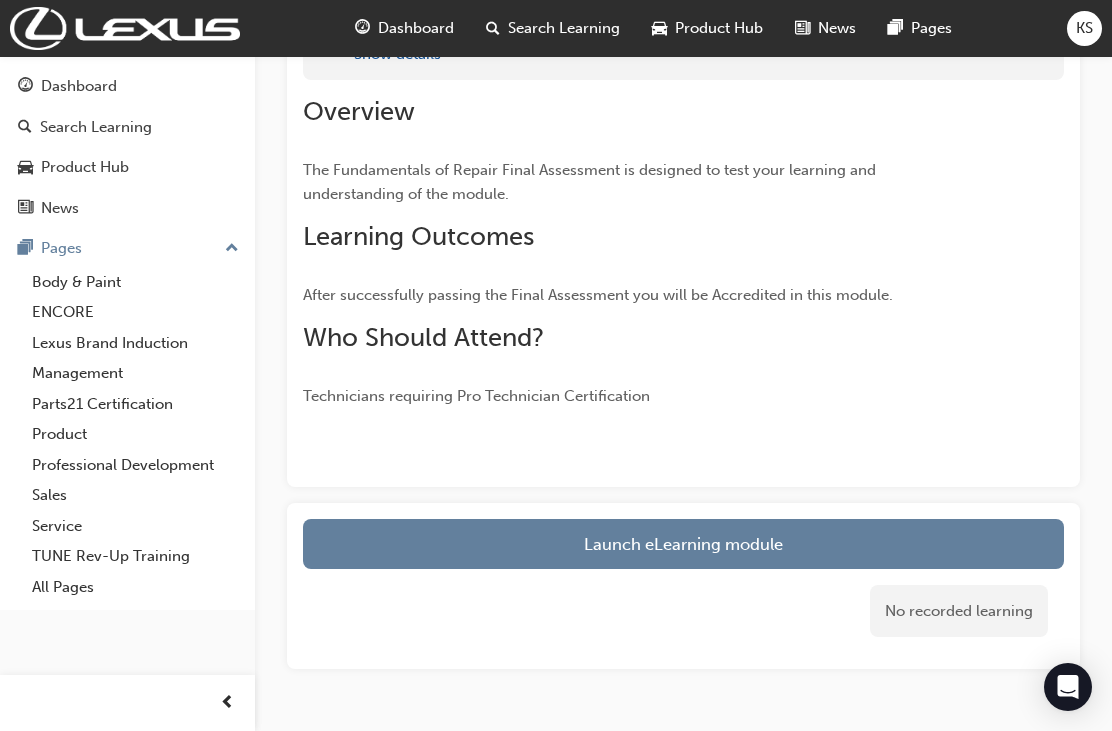 click on "Launch eLearning module" at bounding box center [683, 544] 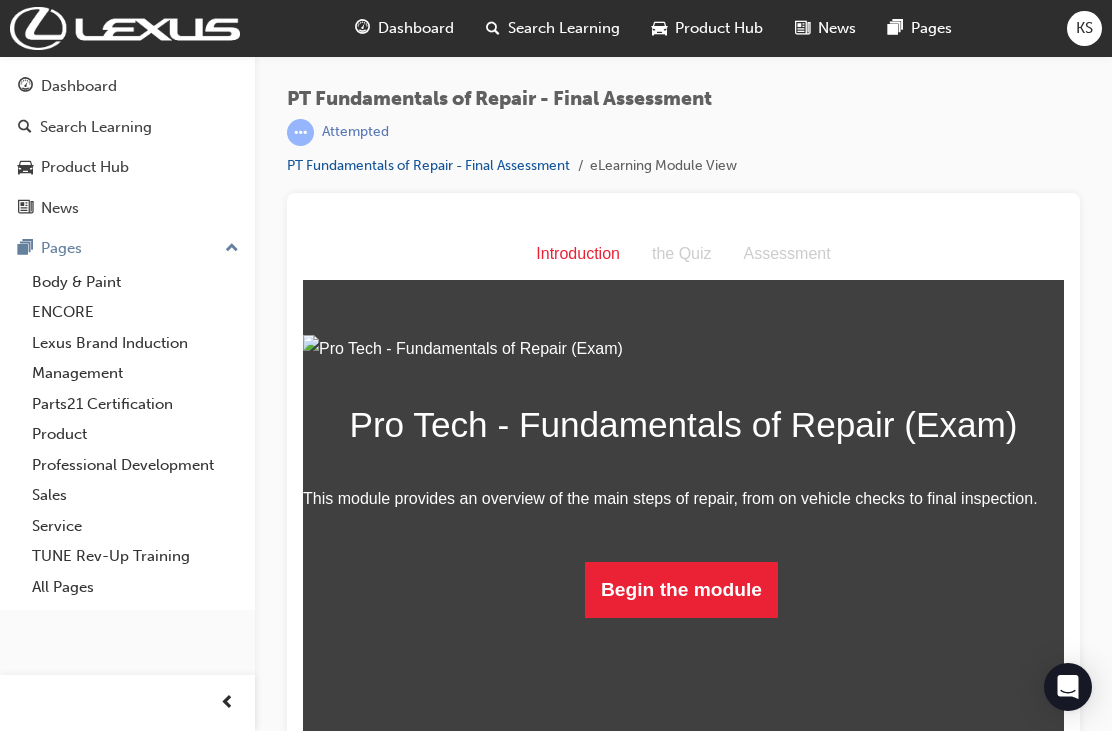 click on "Begin the module" at bounding box center [681, 590] 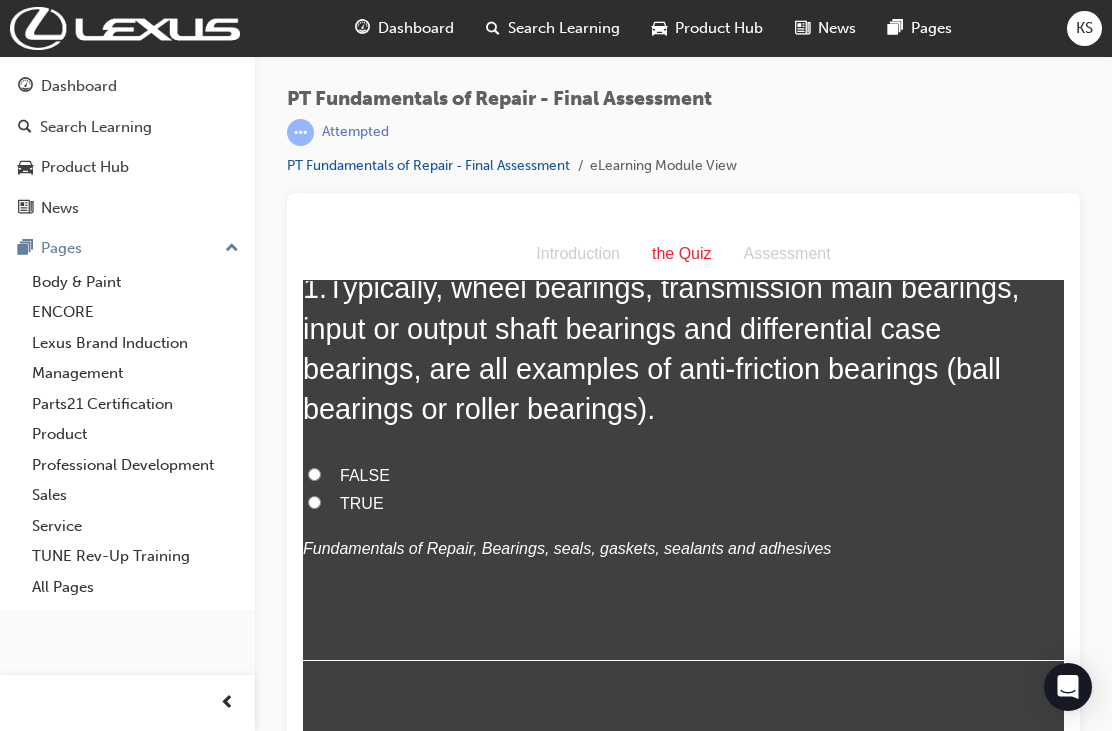 scroll, scrollTop: 183, scrollLeft: 0, axis: vertical 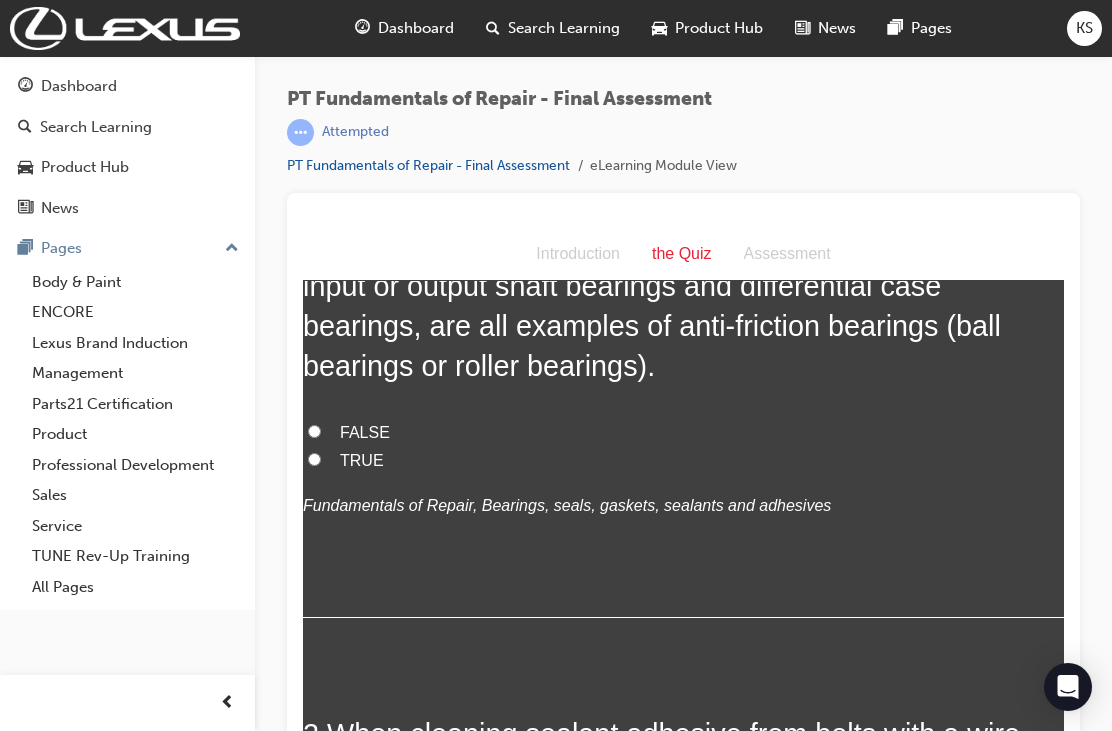 click on "TRUE" at bounding box center [314, 459] 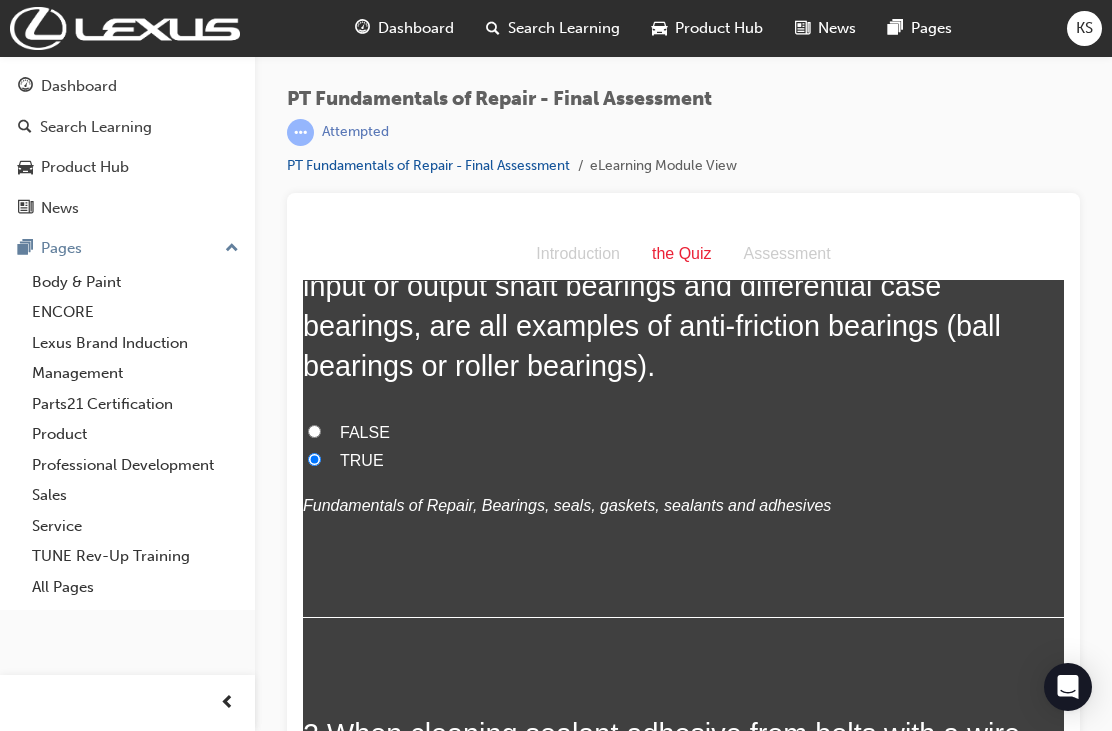radio on "true" 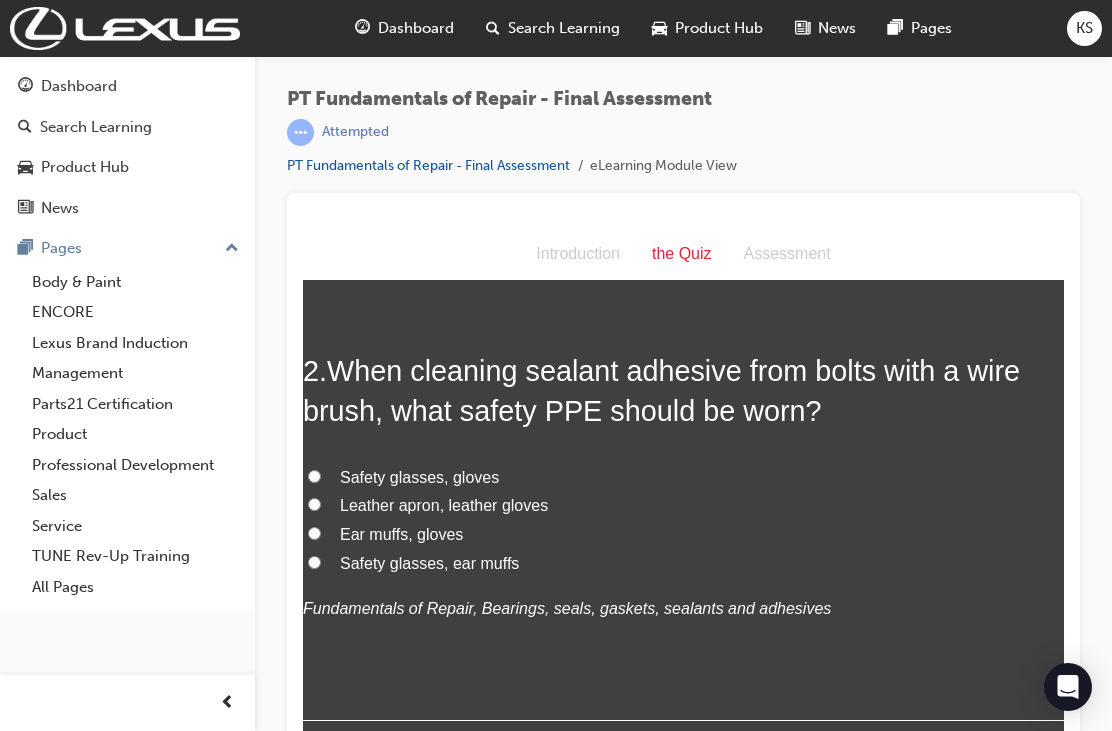 scroll, scrollTop: 587, scrollLeft: 0, axis: vertical 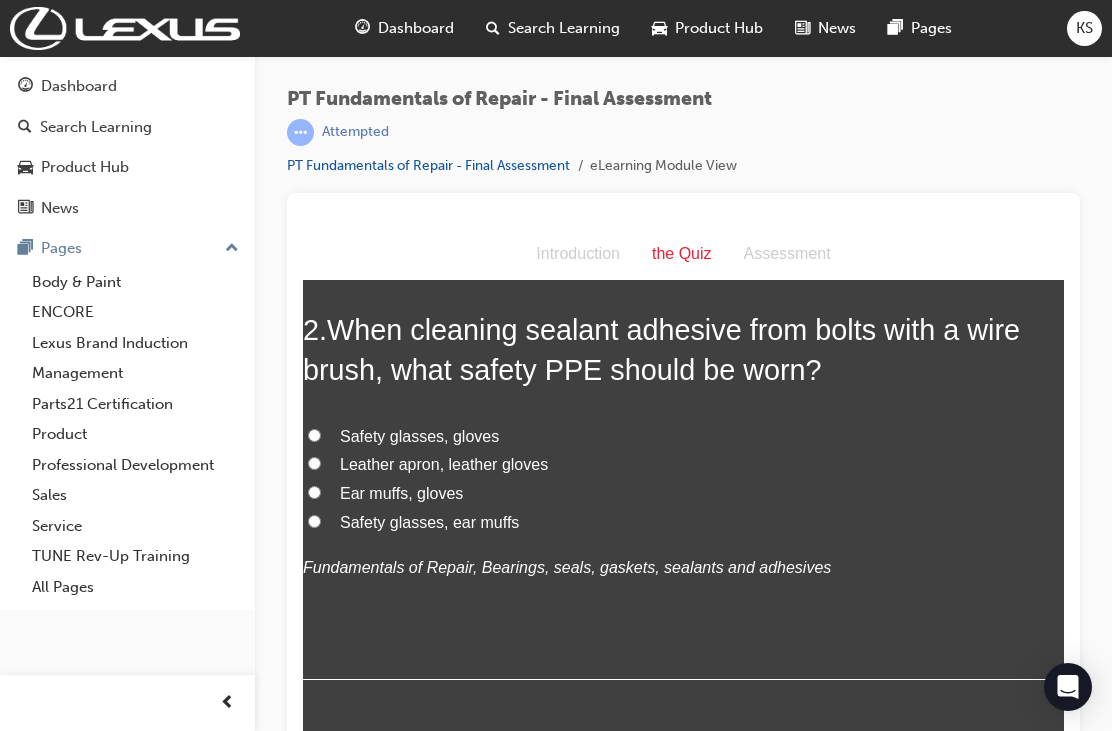 click on "Safety glasses, gloves" at bounding box center (314, 435) 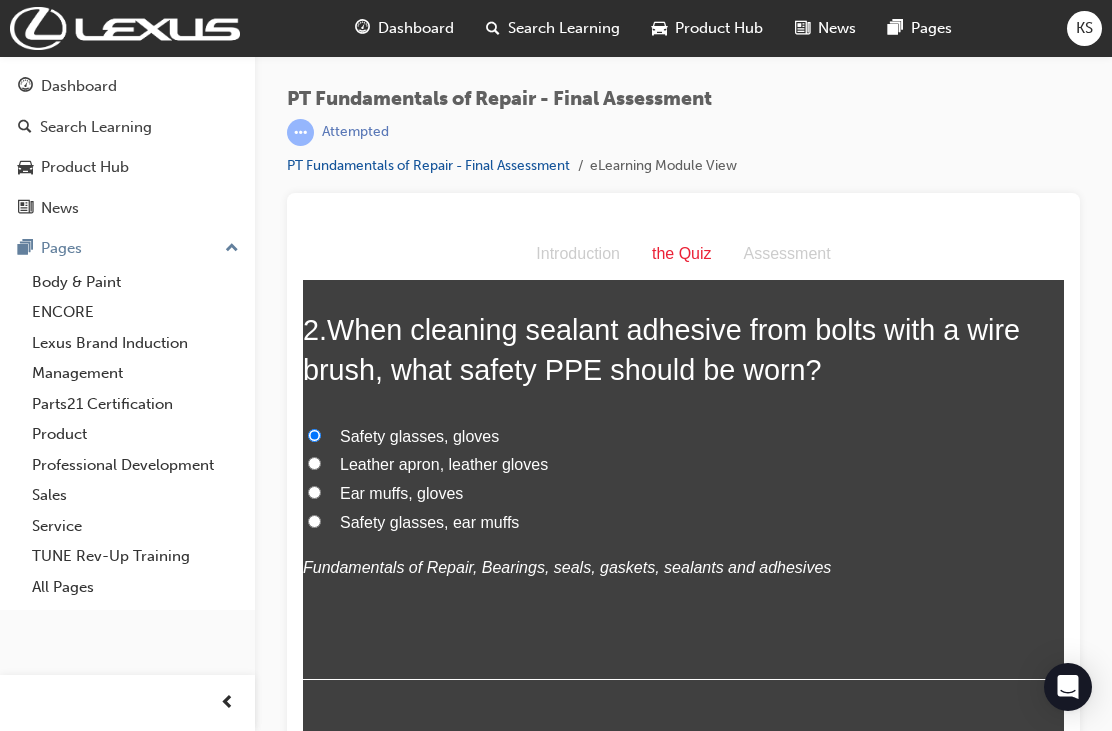 radio on "true" 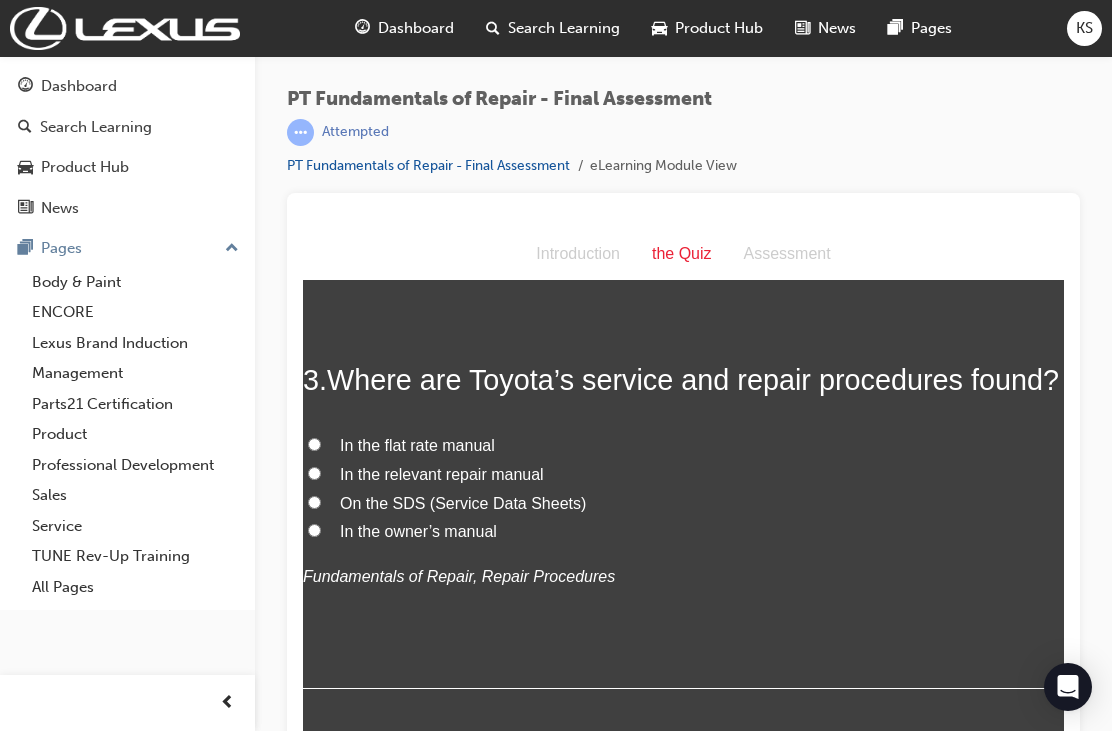 scroll, scrollTop: 1033, scrollLeft: 0, axis: vertical 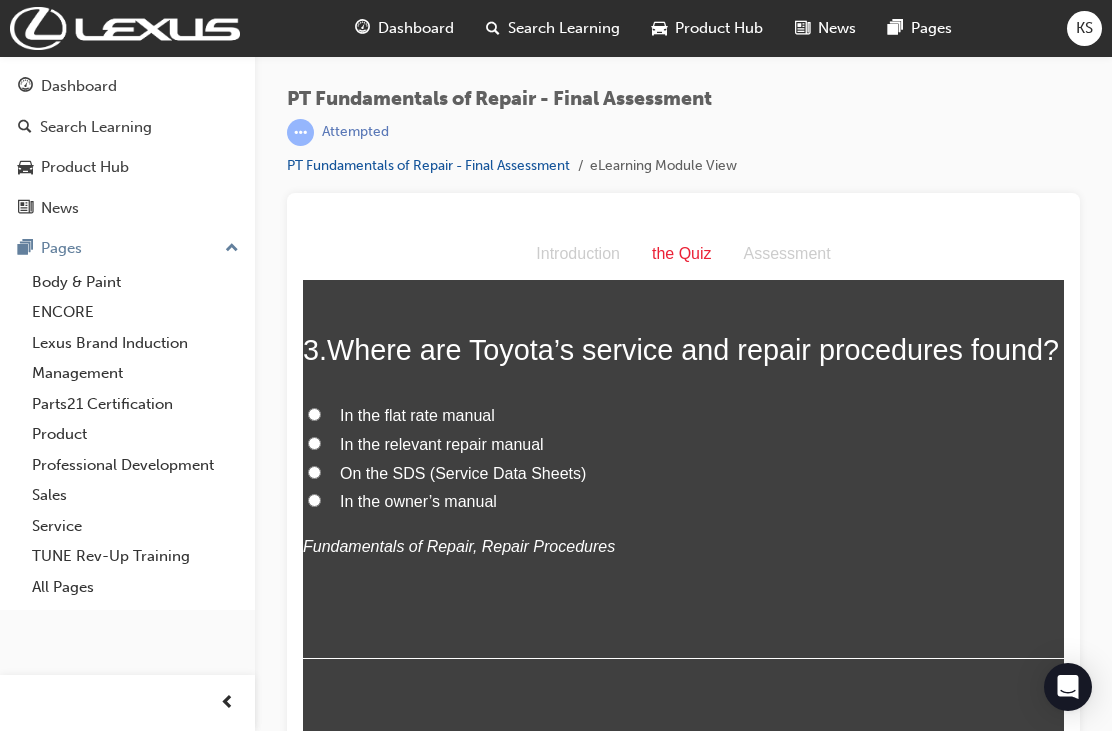 click on "On the SDS (Service Data Sheets)" at bounding box center [683, 474] 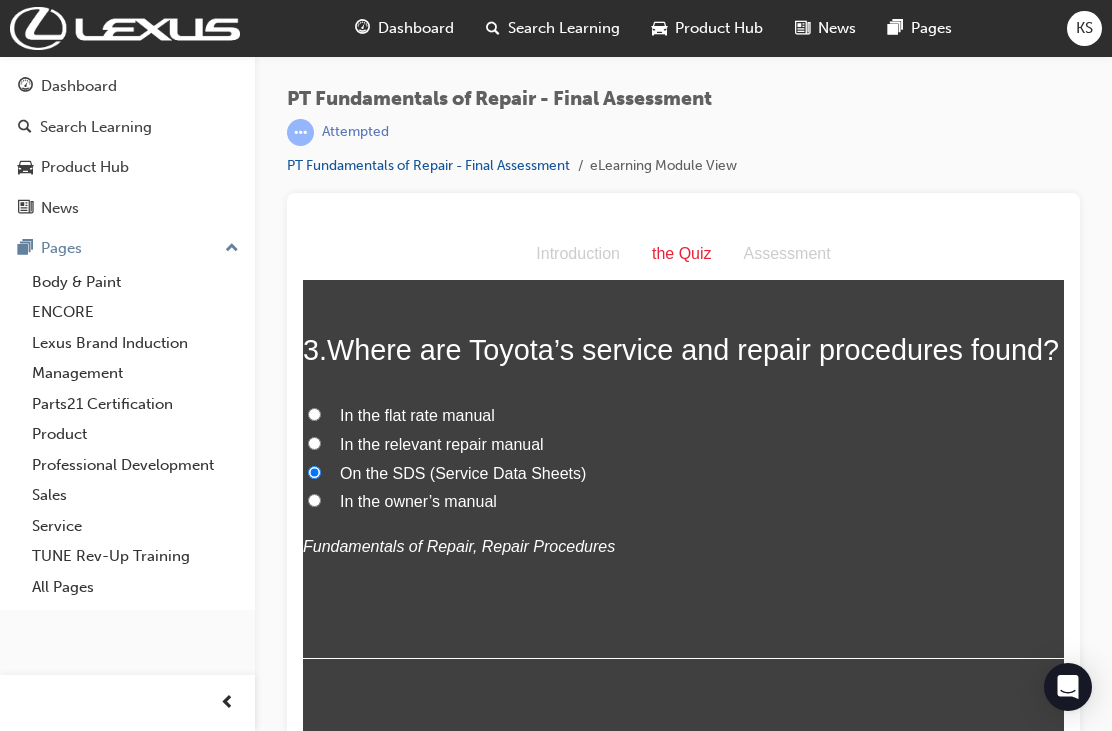 radio on "true" 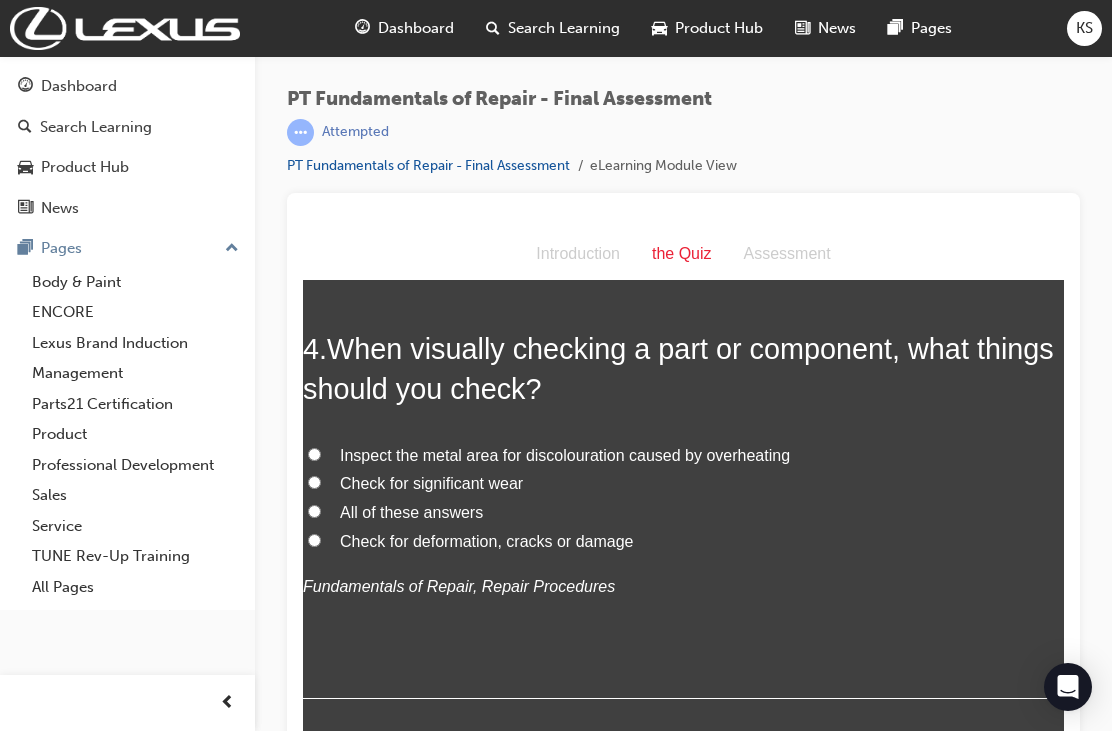 scroll, scrollTop: 1469, scrollLeft: 0, axis: vertical 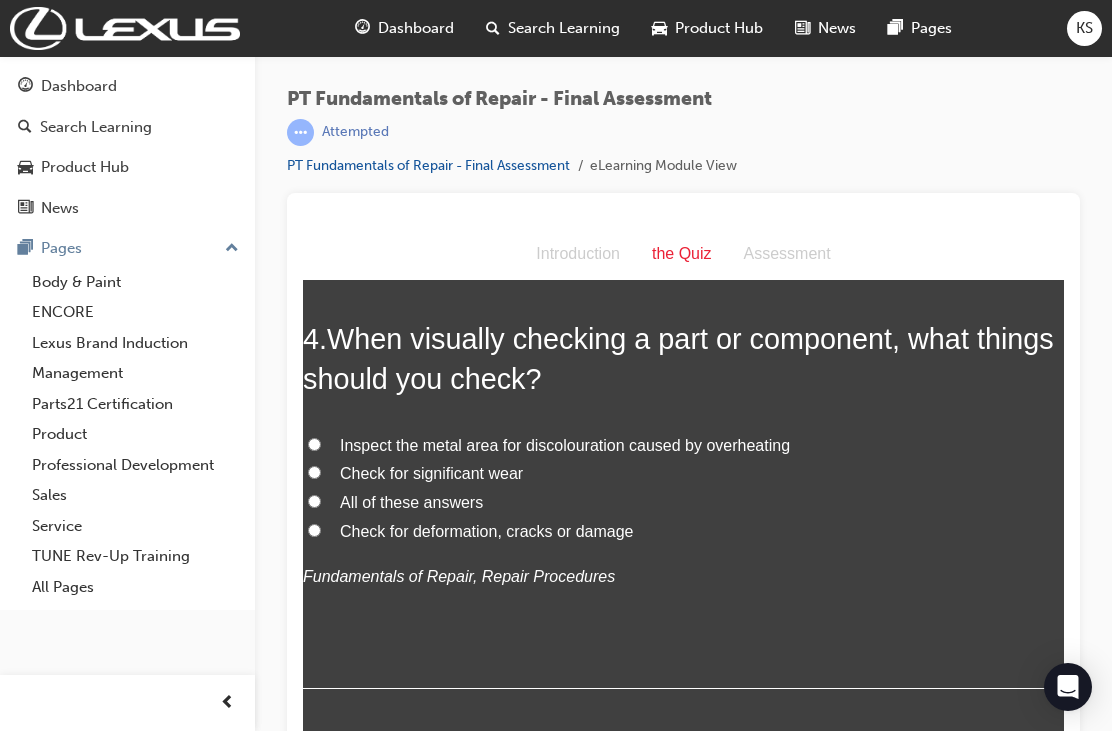 click on "All of these answers" at bounding box center (314, 501) 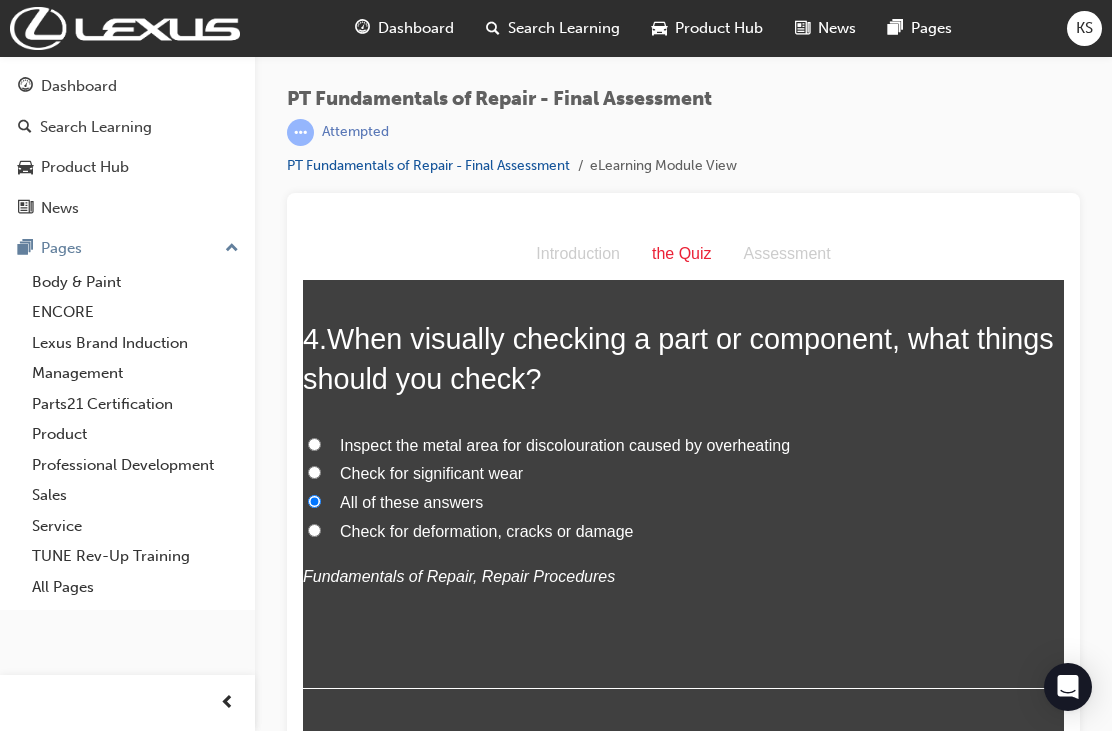 radio on "true" 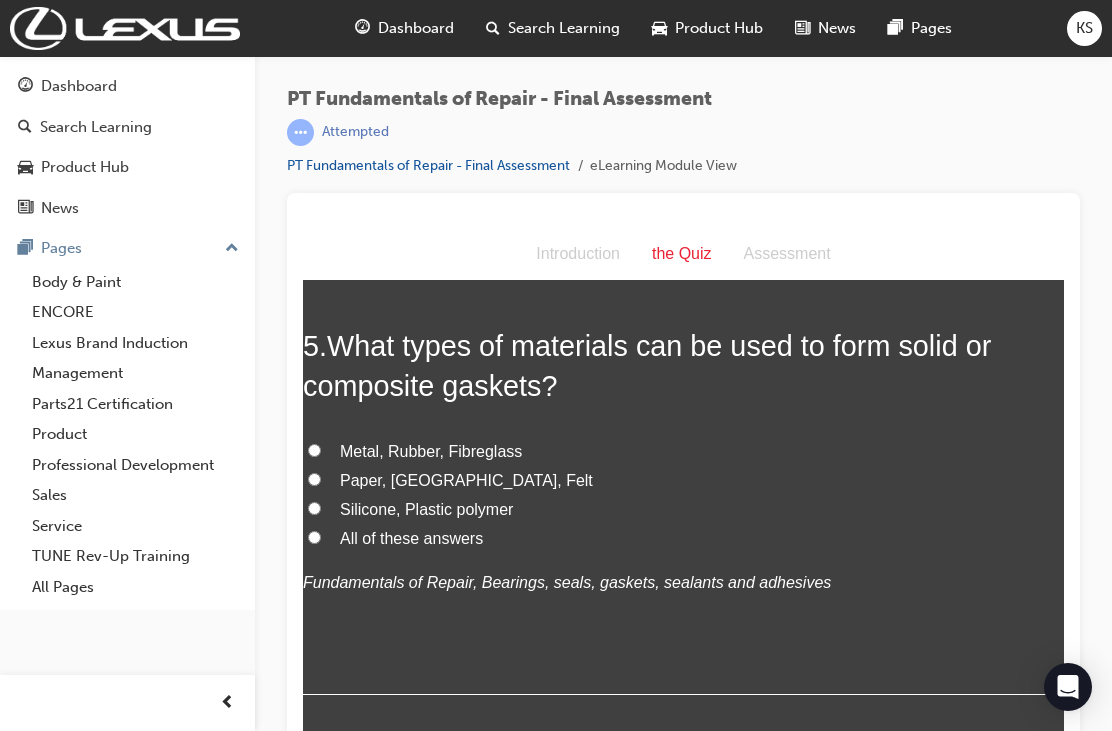 scroll, scrollTop: 1930, scrollLeft: 0, axis: vertical 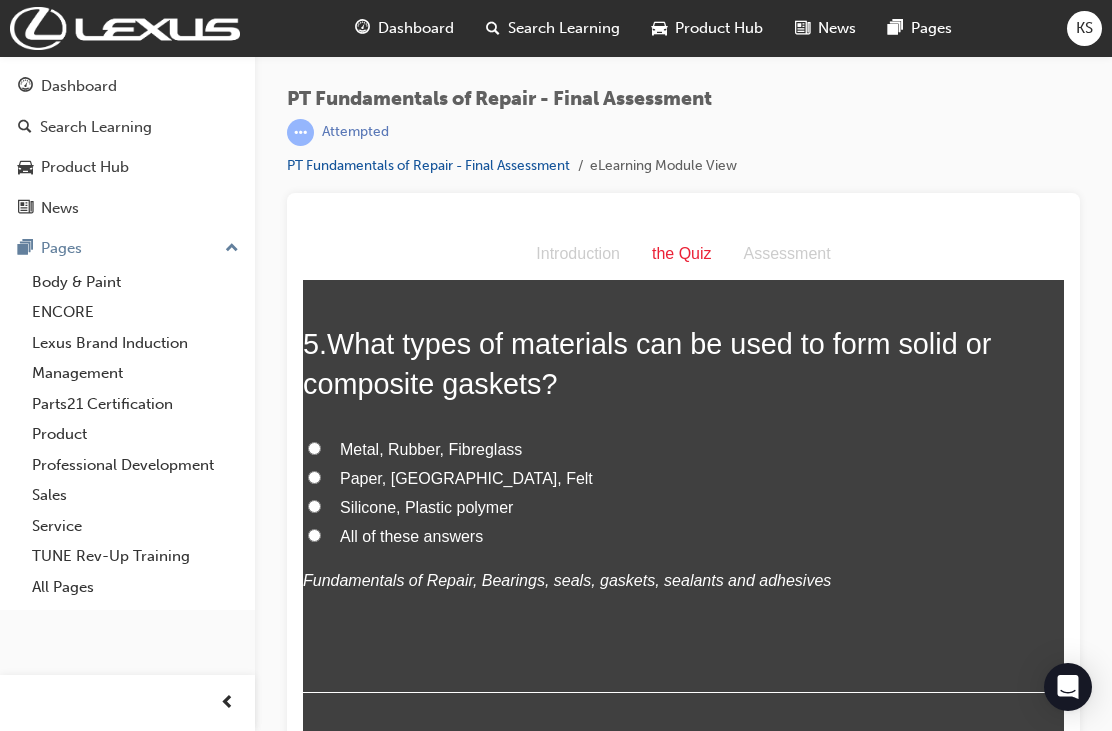 click at bounding box center [683, 473] 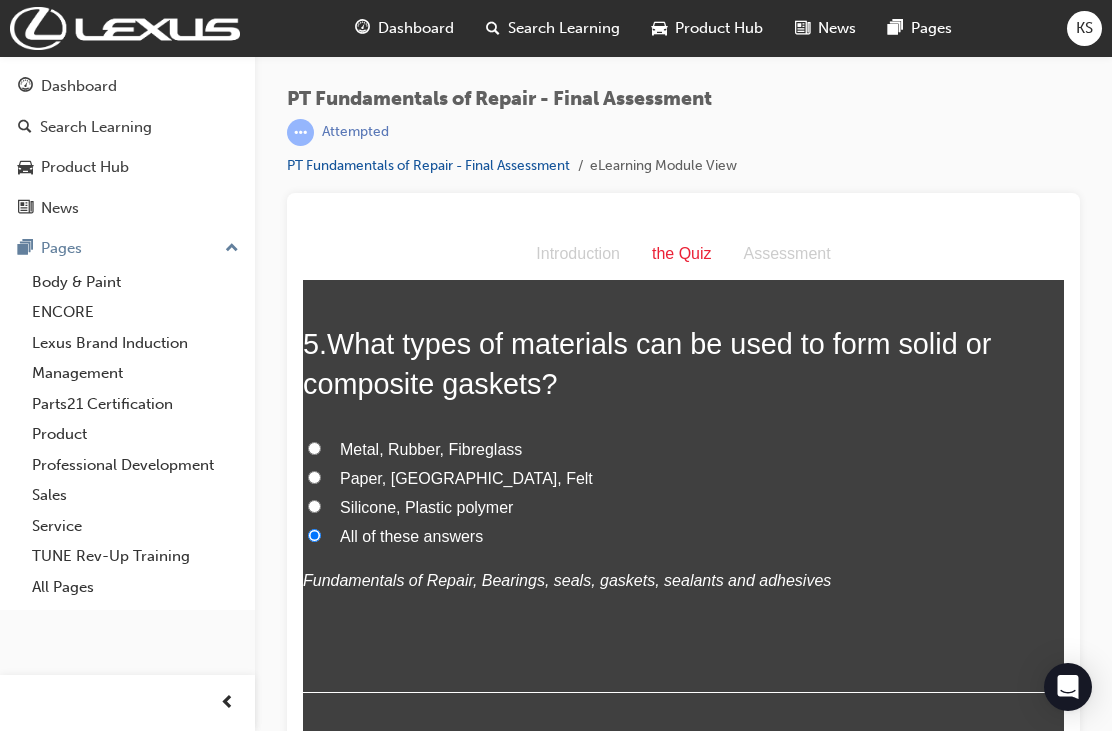 radio on "true" 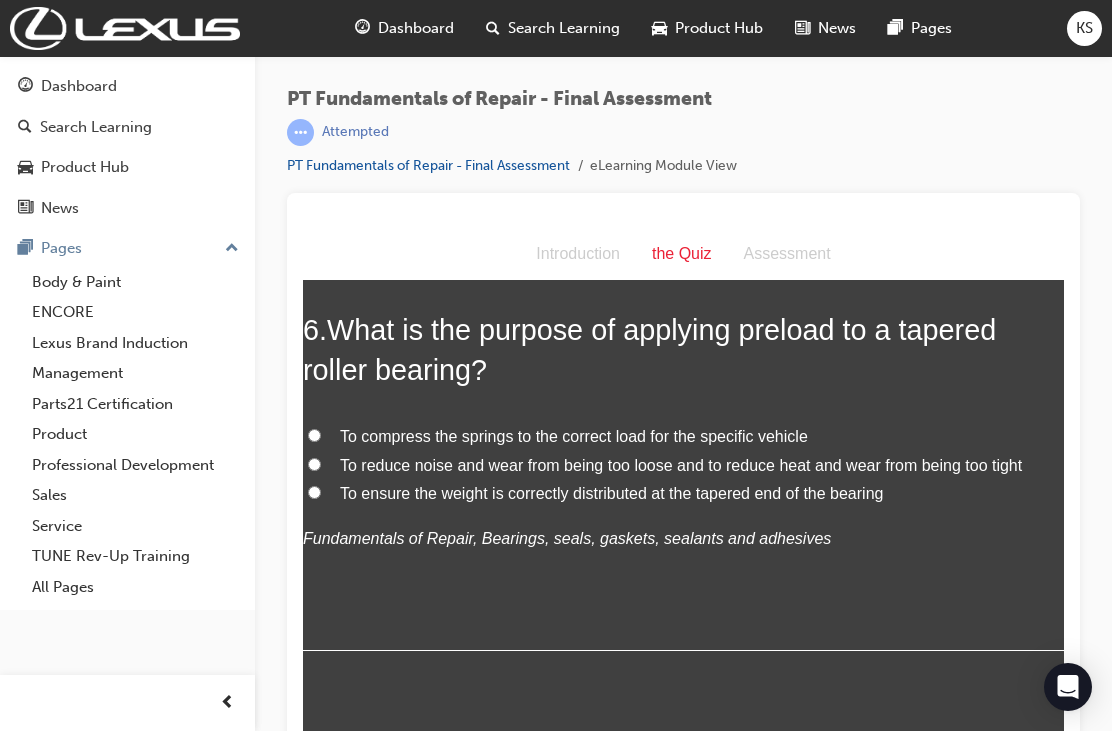 scroll, scrollTop: 2385, scrollLeft: 0, axis: vertical 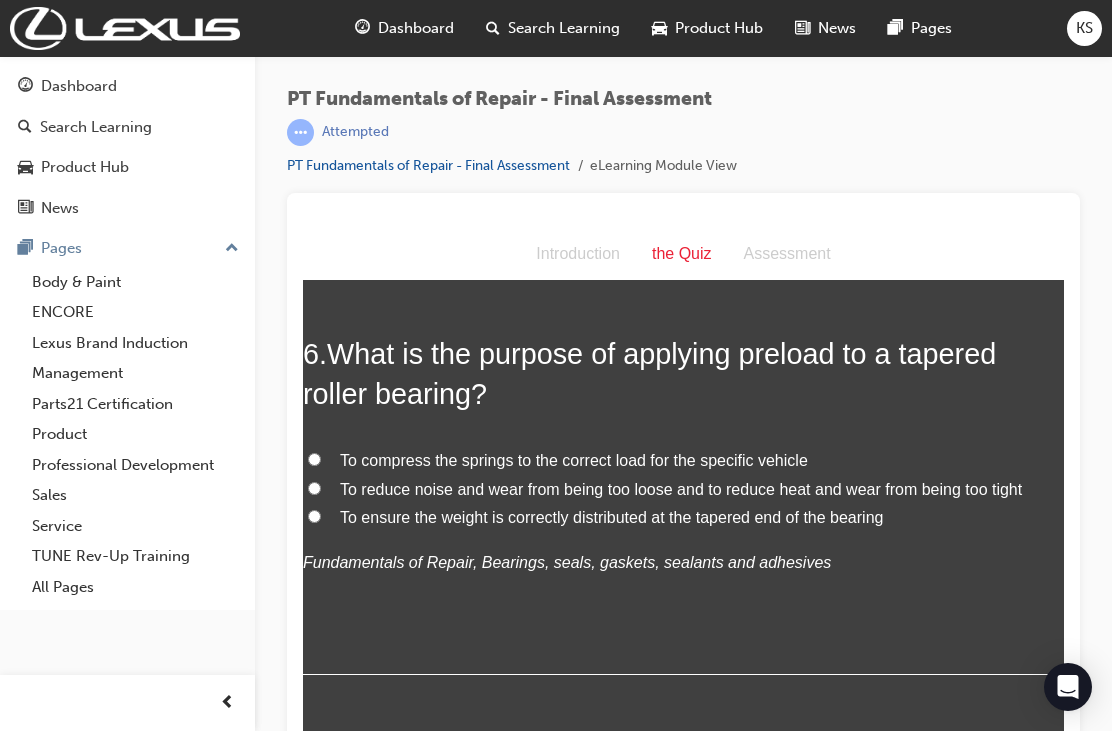 click on "To reduce noise and wear from being too loose and to reduce heat and wear from being too tight" at bounding box center (314, 488) 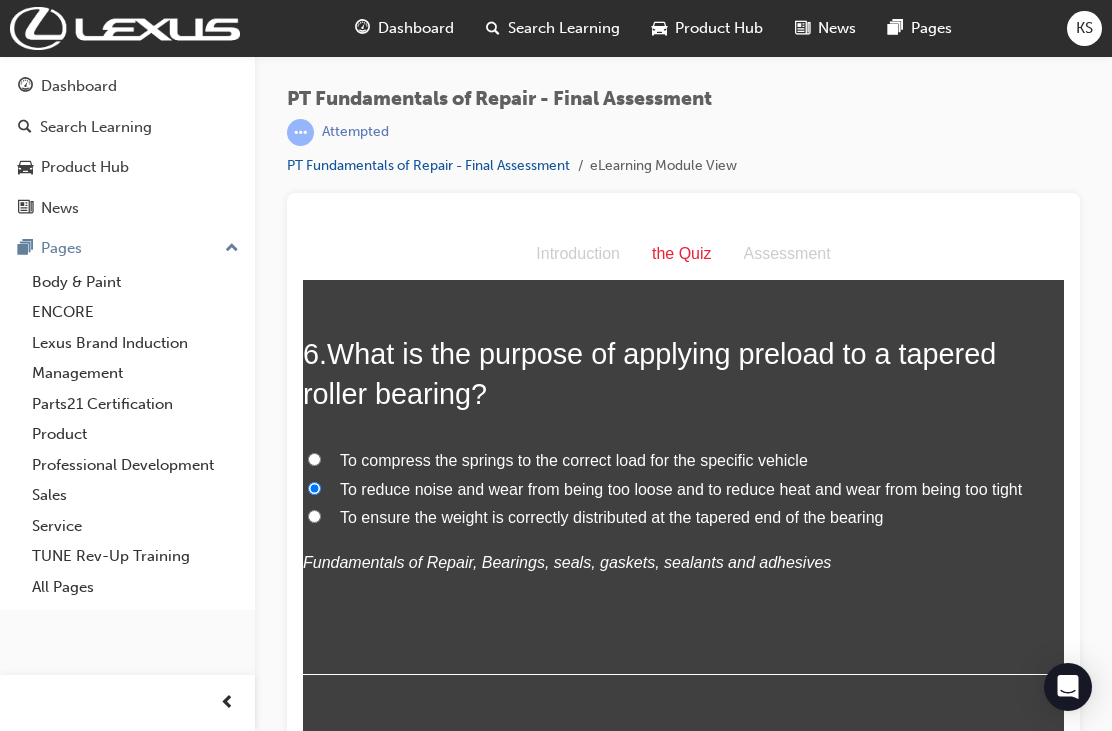 radio on "true" 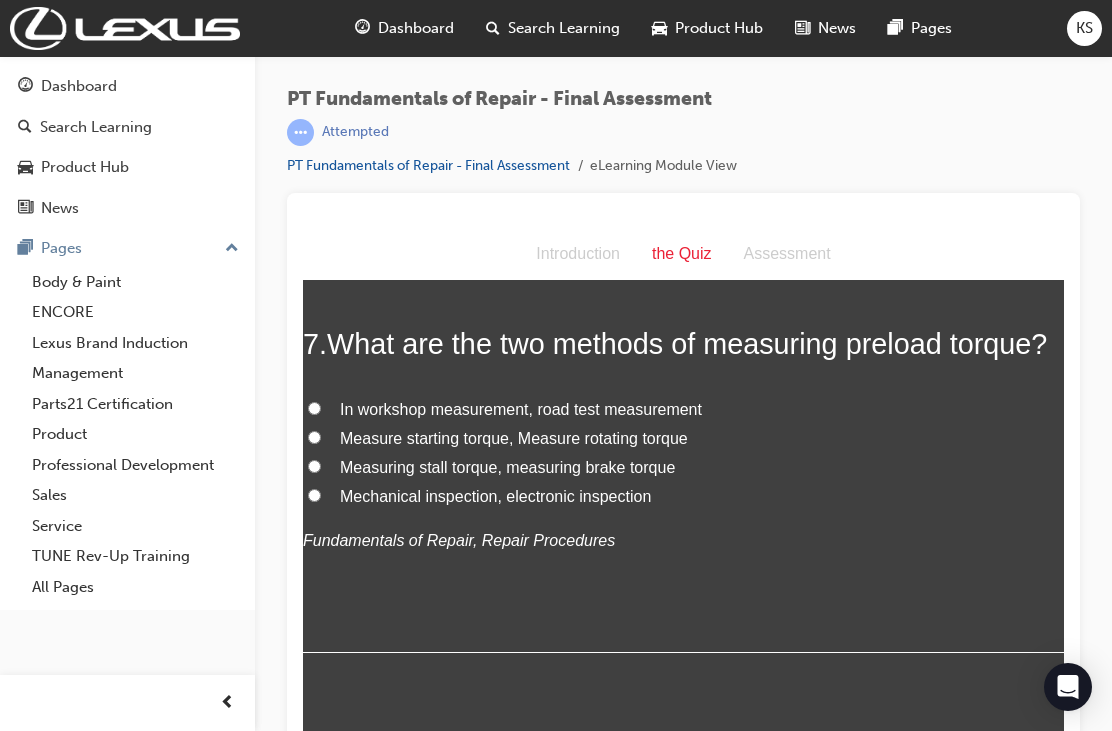 scroll, scrollTop: 2833, scrollLeft: 0, axis: vertical 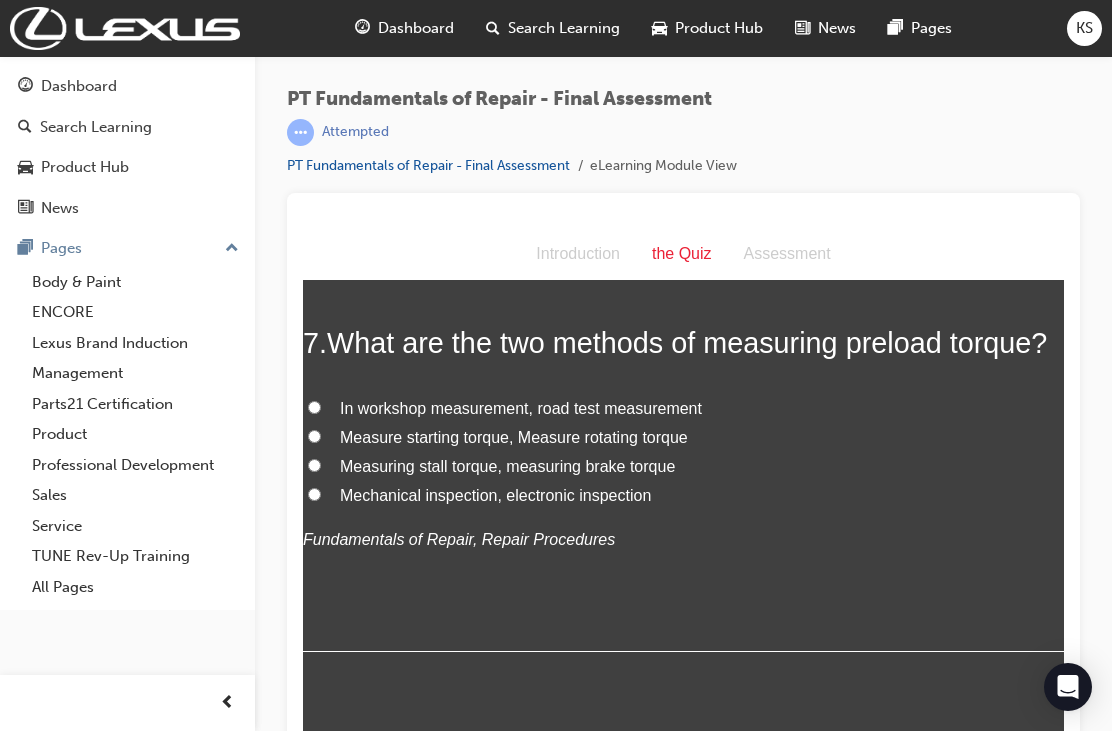 click on "Measure starting torque, Measure rotating torque" at bounding box center (314, 436) 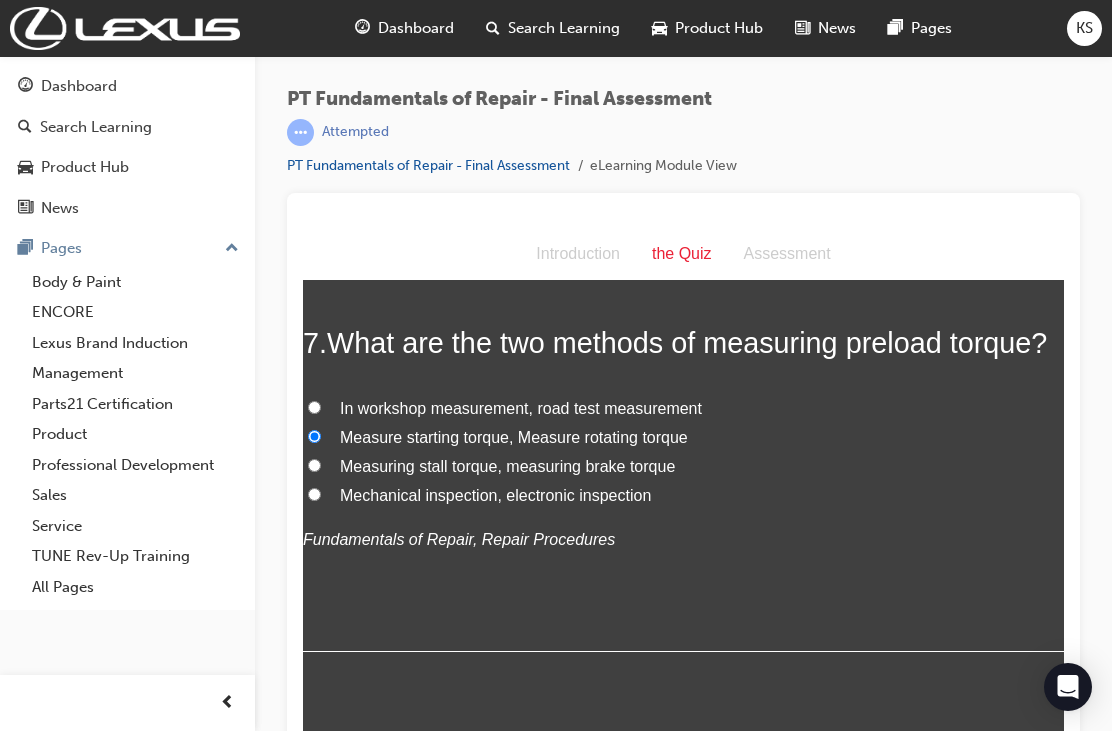 radio on "true" 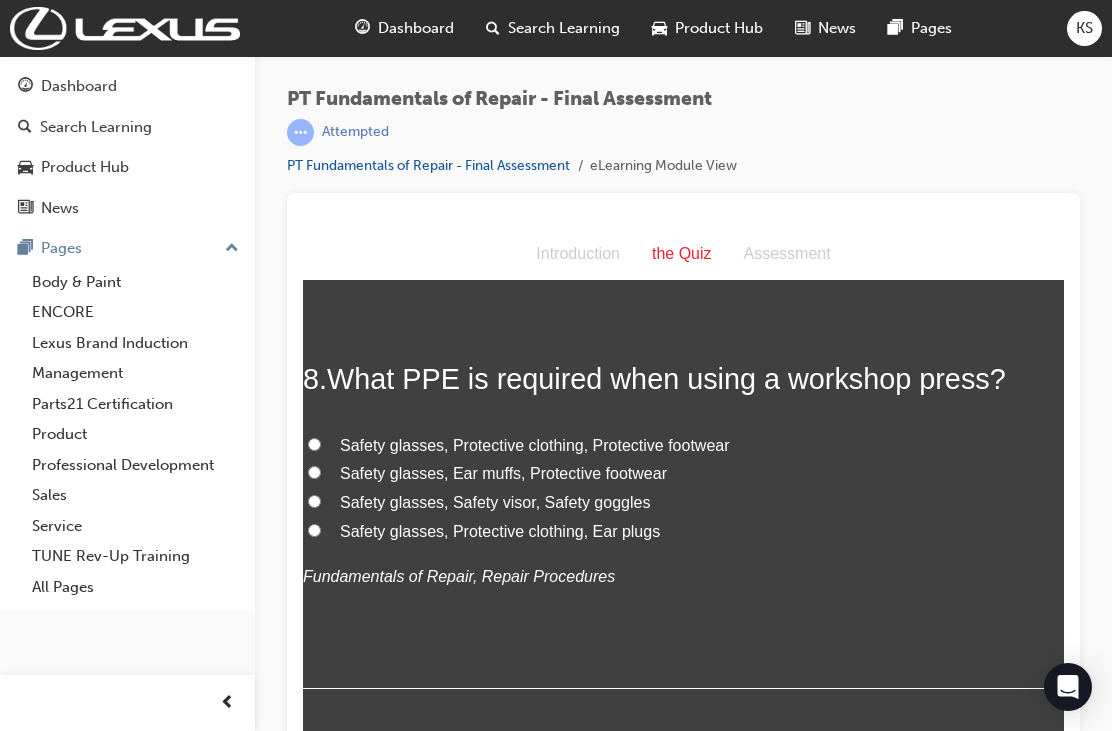 scroll, scrollTop: 3223, scrollLeft: 0, axis: vertical 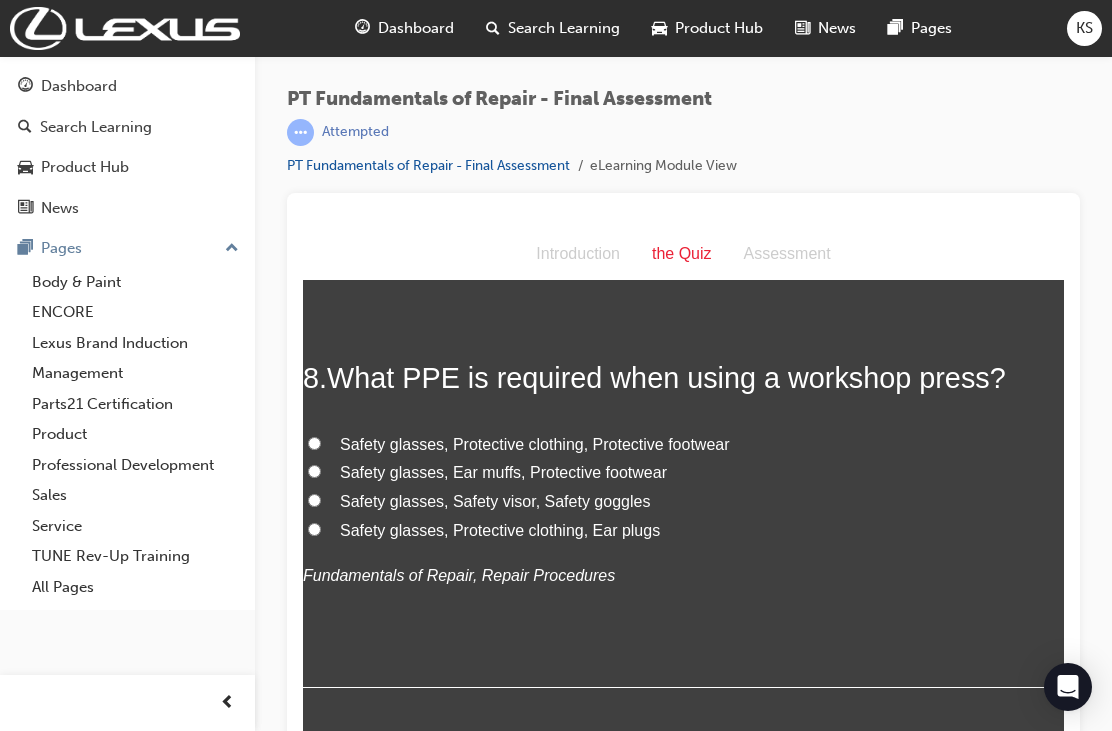 click on "Safety glasses, Ear muffs, Protective footwear" at bounding box center [314, 471] 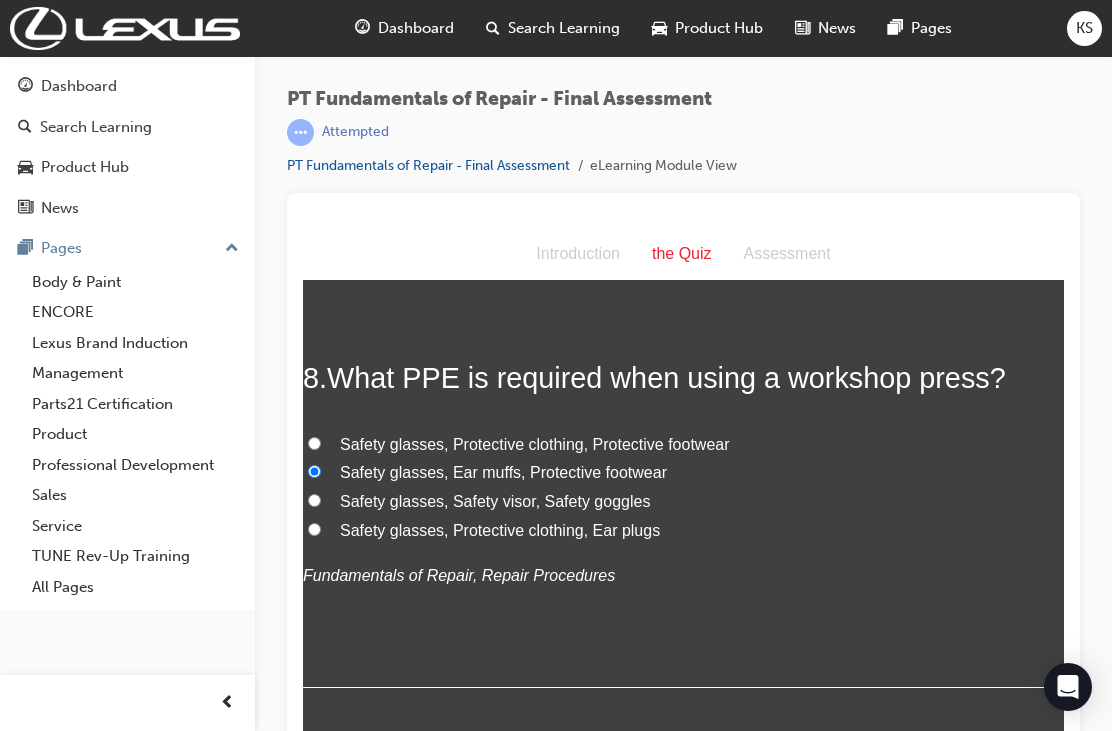 radio on "true" 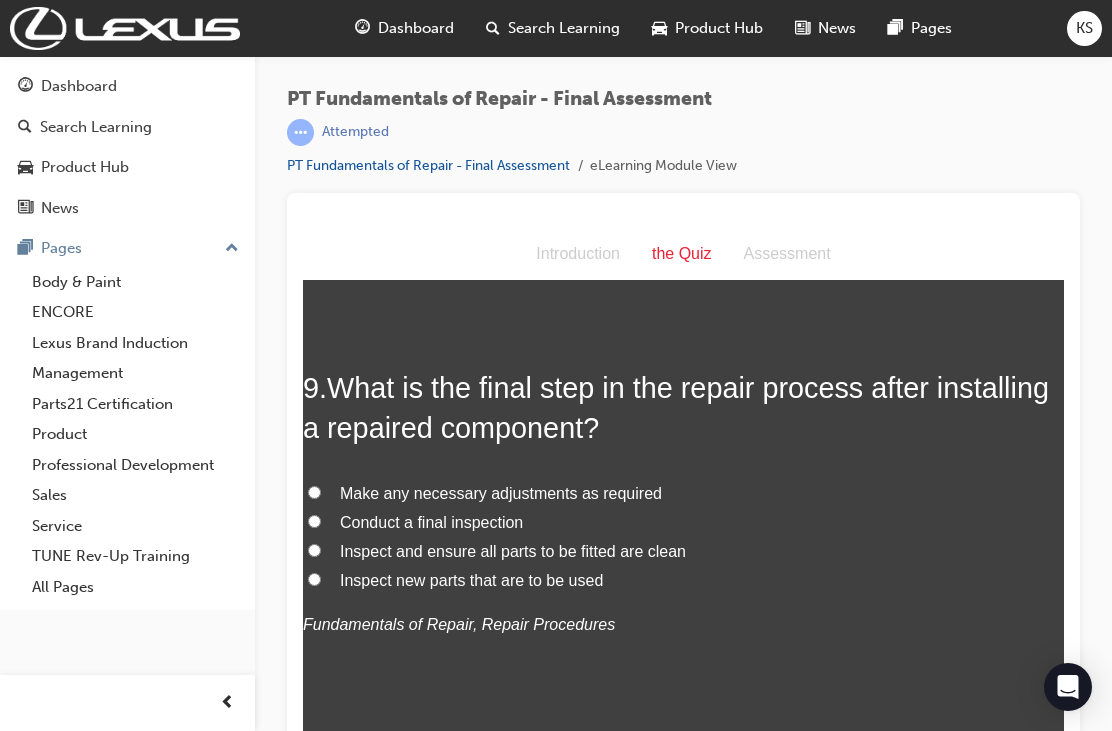 scroll, scrollTop: 3638, scrollLeft: 0, axis: vertical 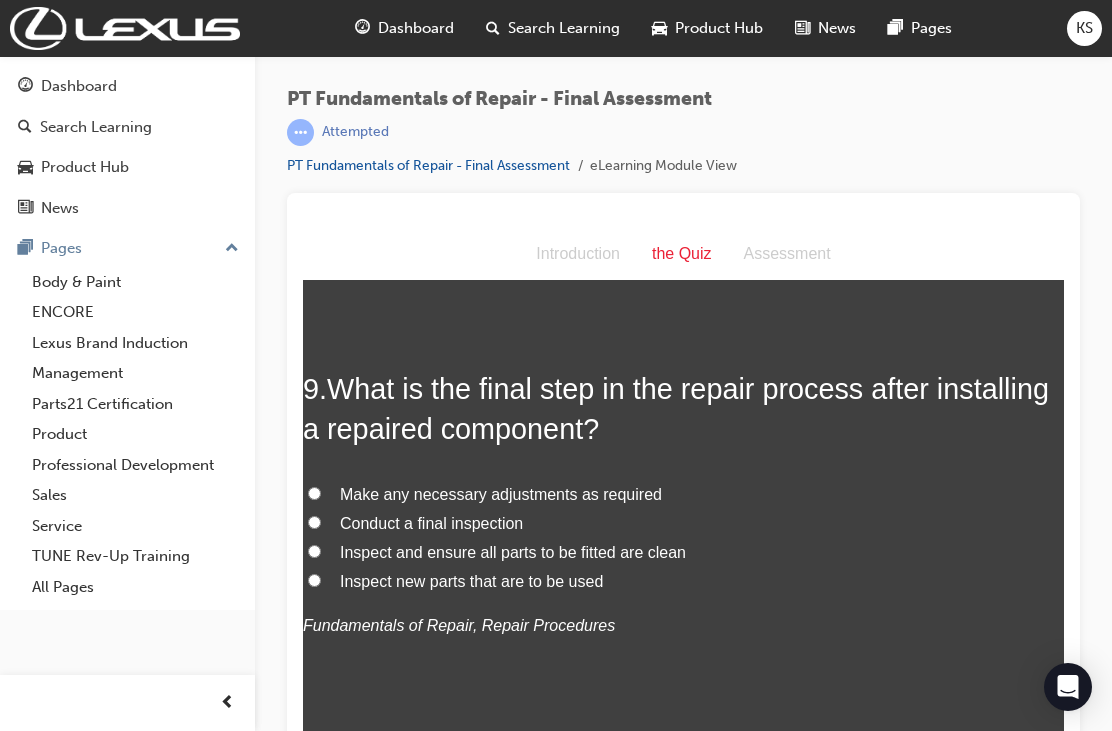 click on "Conduct a final inspection" at bounding box center (314, 522) 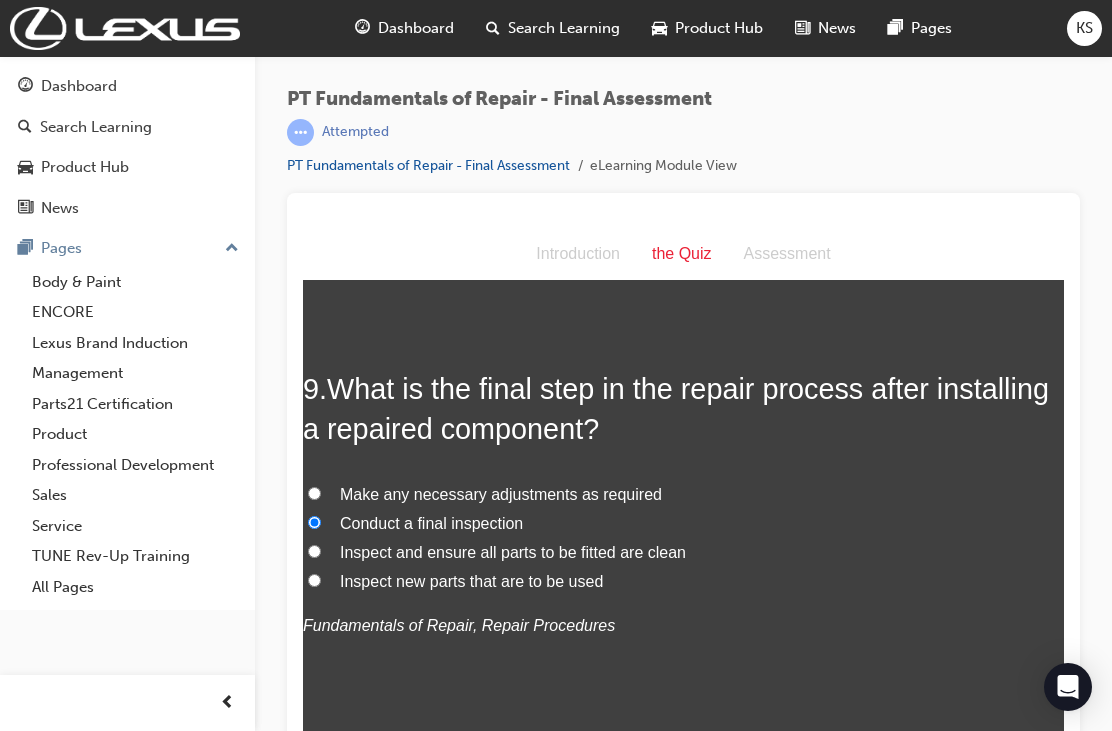 radio on "true" 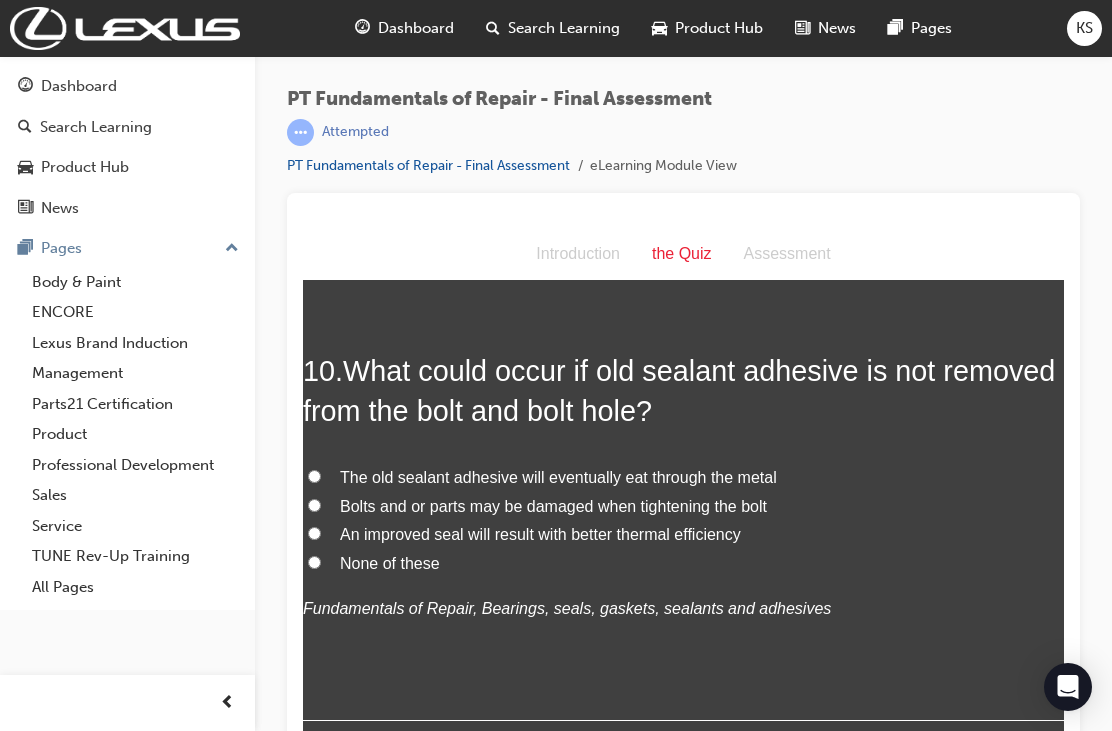 scroll, scrollTop: 4120, scrollLeft: 0, axis: vertical 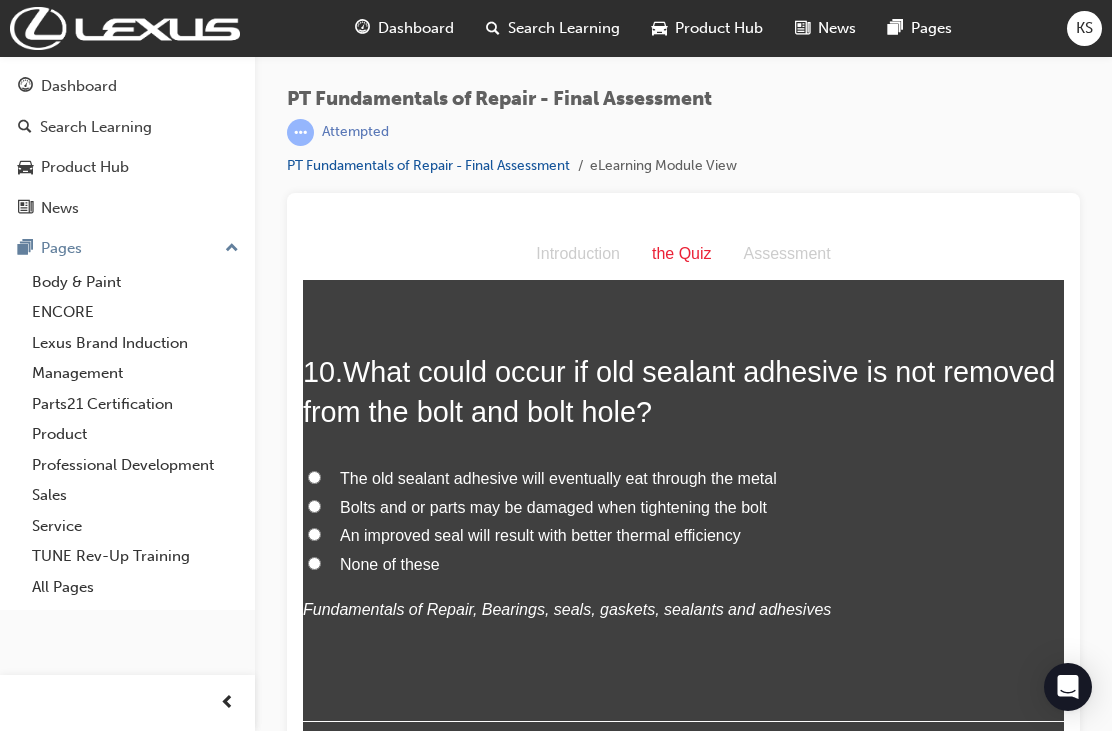 click on "Bolts and or parts may be damaged when tightening the bolt" at bounding box center (314, 506) 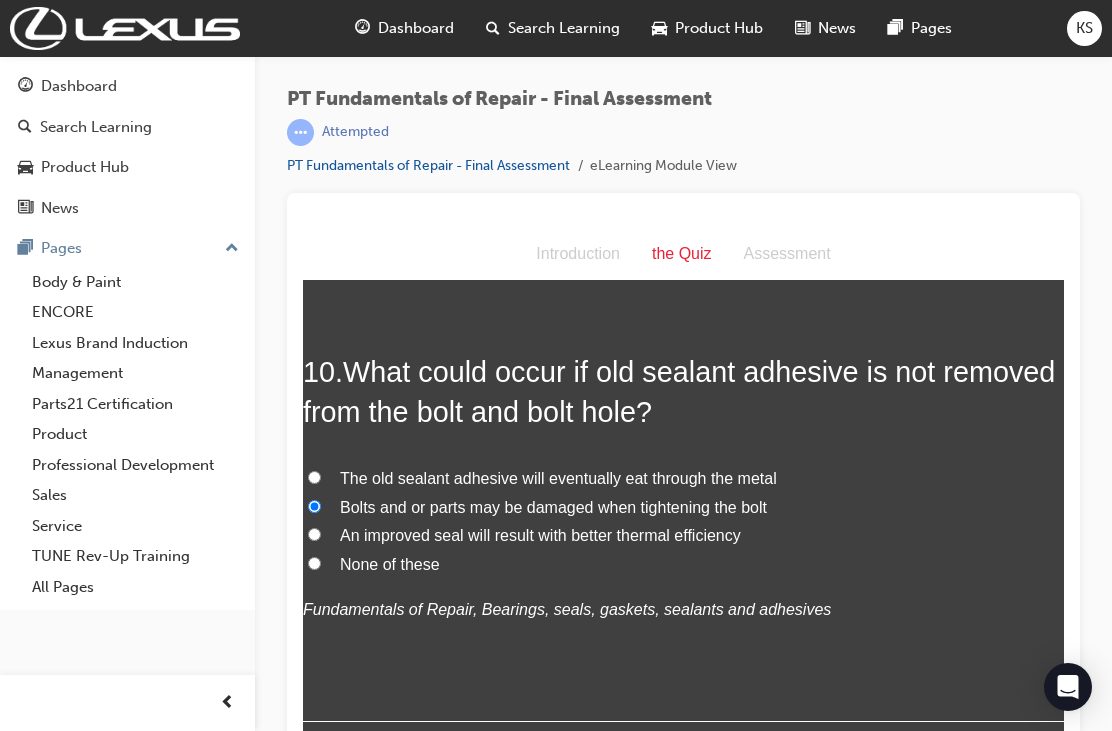 radio on "true" 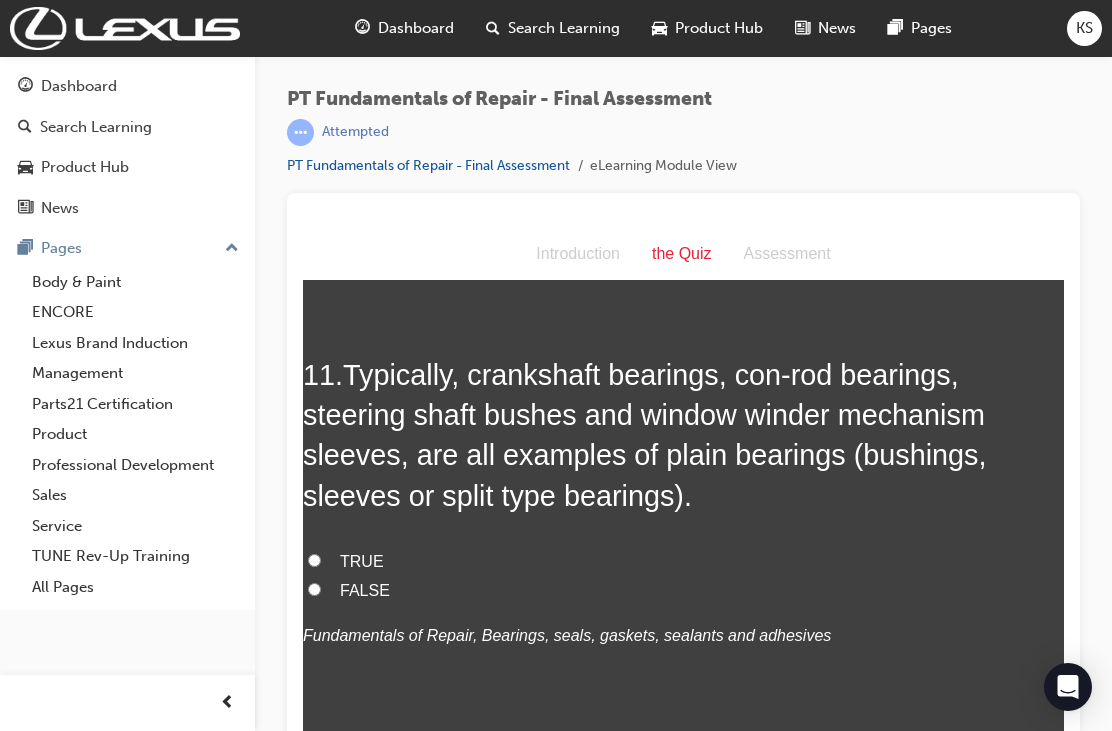 scroll, scrollTop: 4594, scrollLeft: 0, axis: vertical 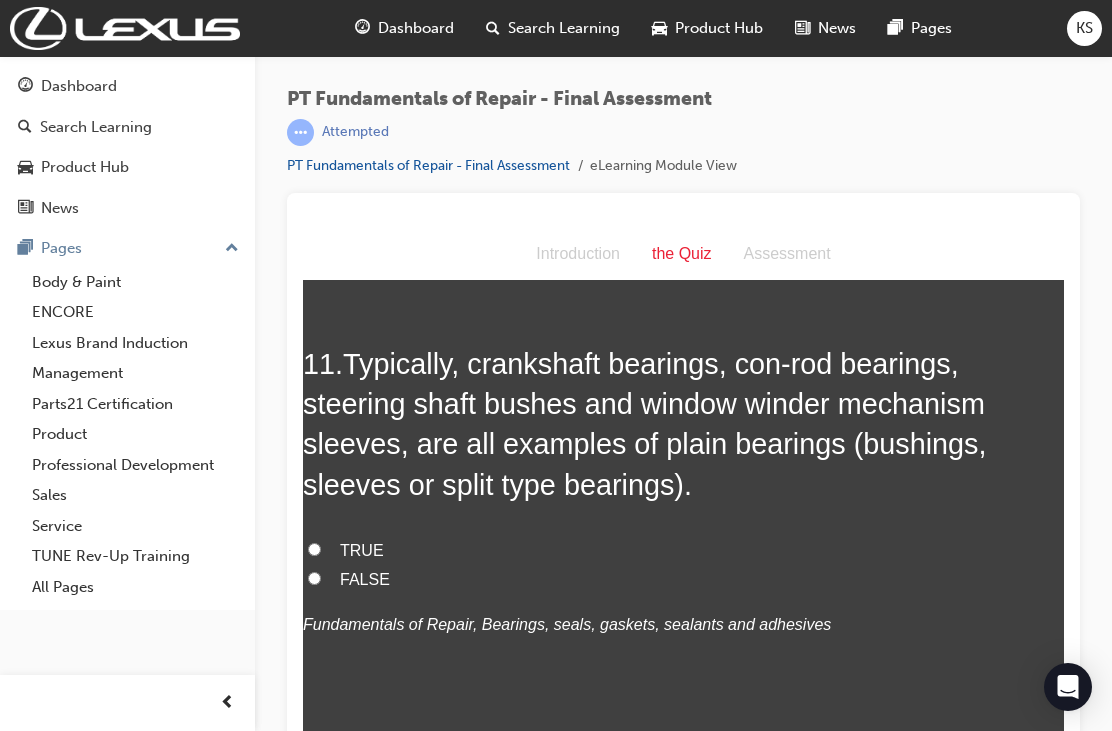 click on "TRUE" at bounding box center (314, 549) 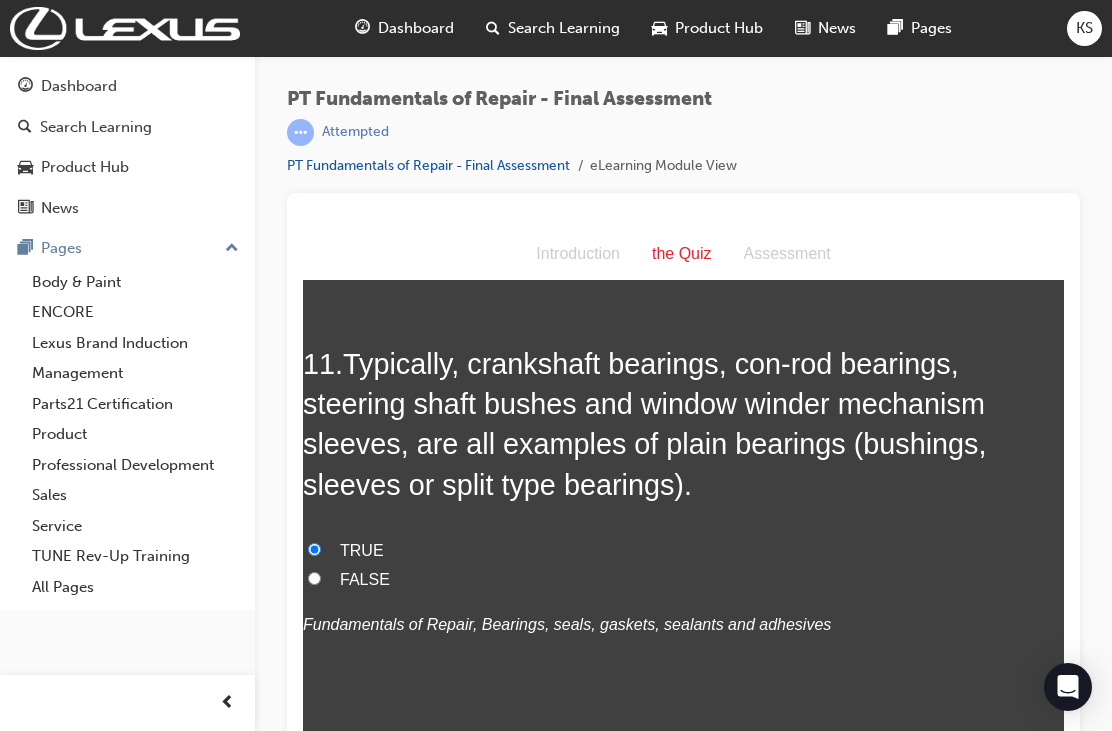 radio on "true" 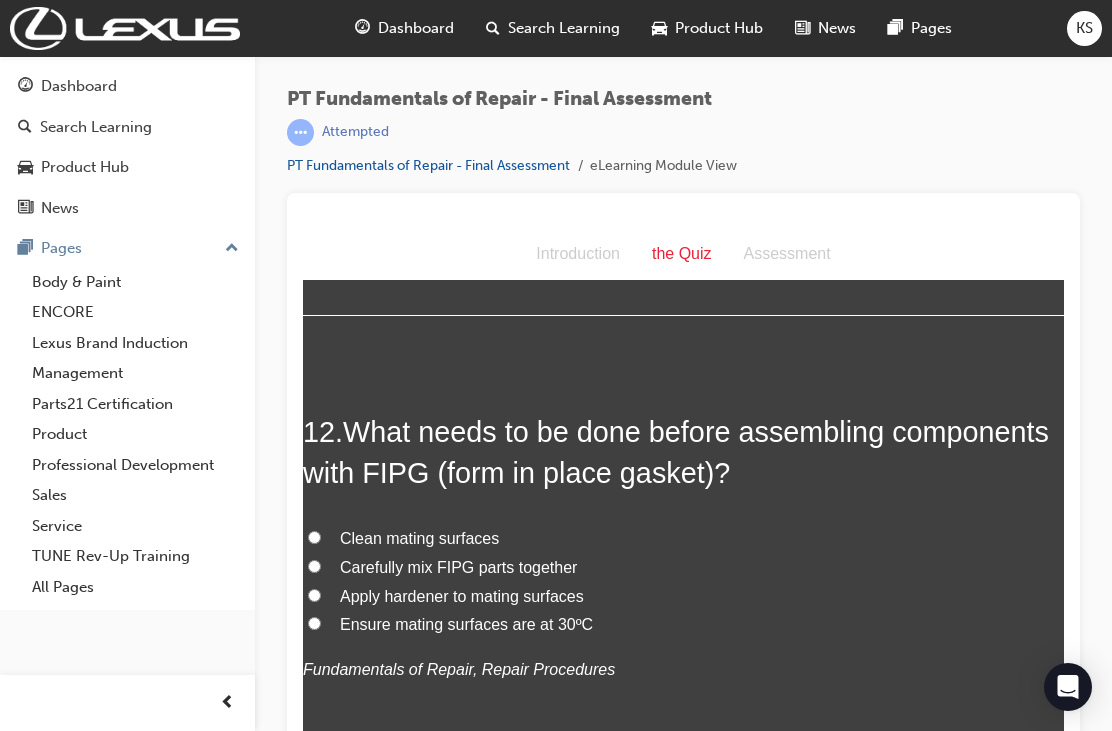 scroll, scrollTop: 5040, scrollLeft: 0, axis: vertical 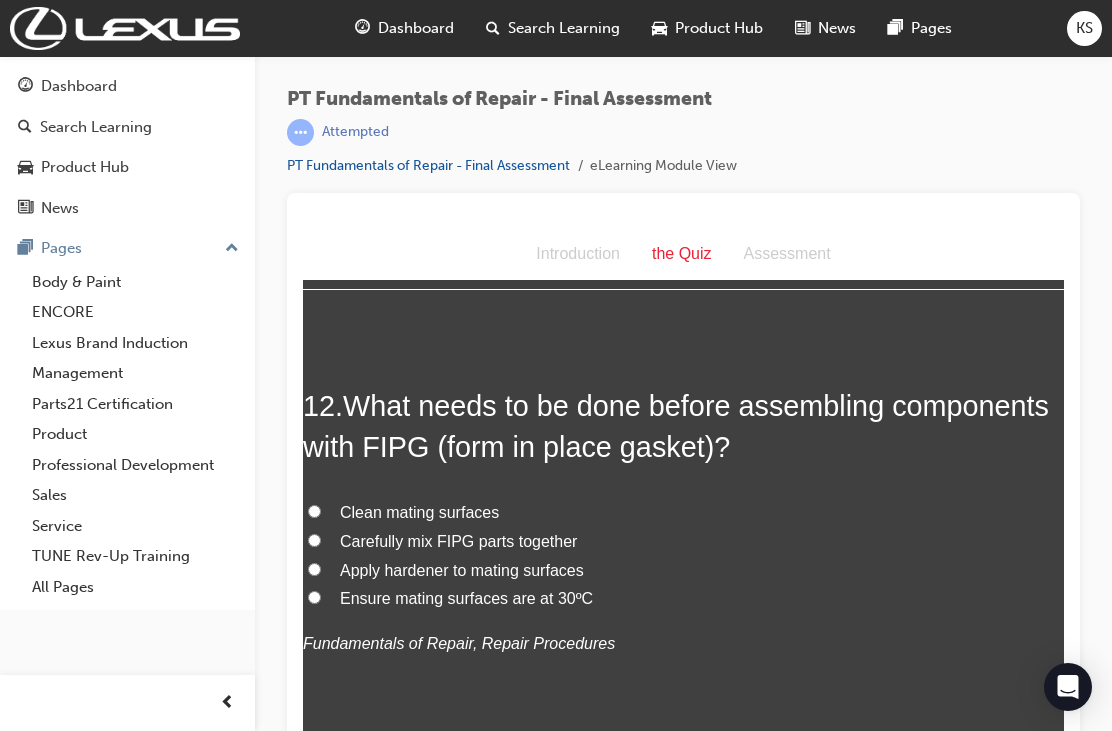 click on "Clean mating surfaces" at bounding box center (314, 511) 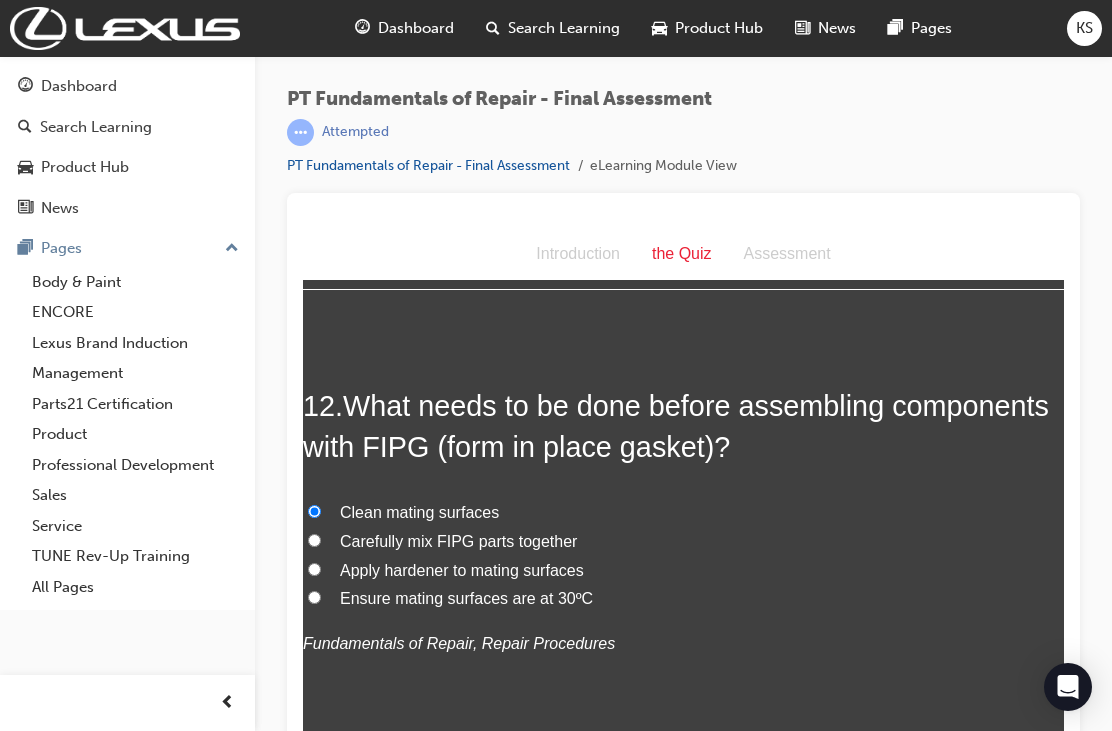radio on "true" 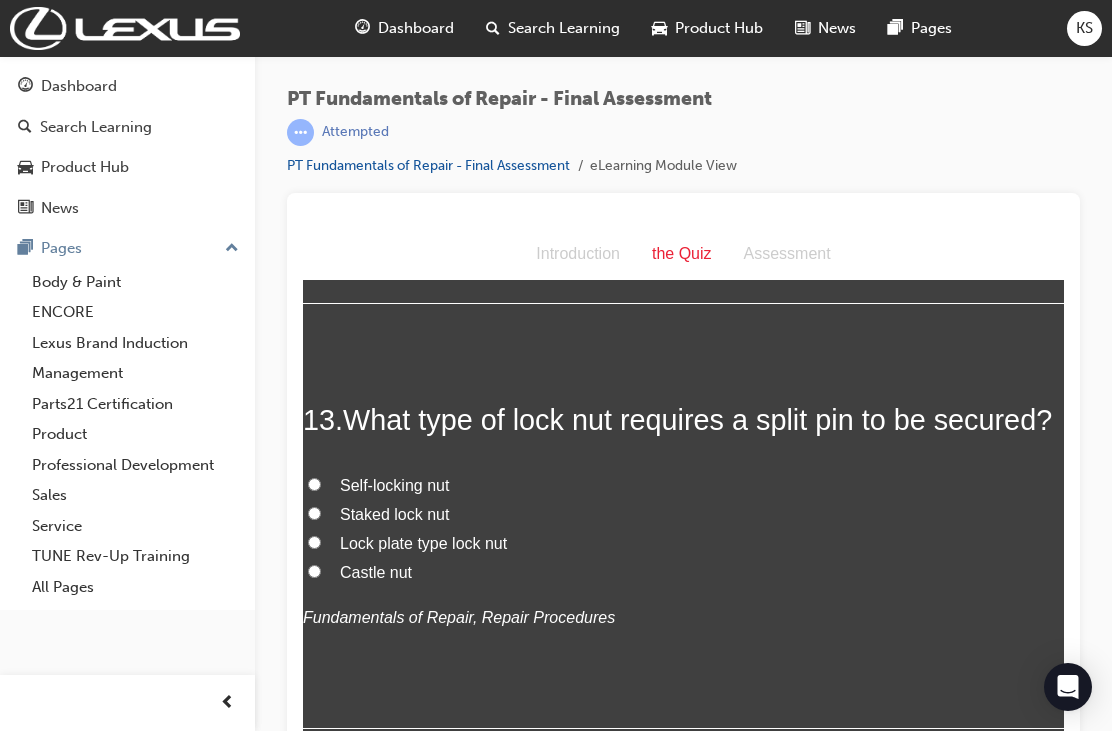 scroll, scrollTop: 5509, scrollLeft: 0, axis: vertical 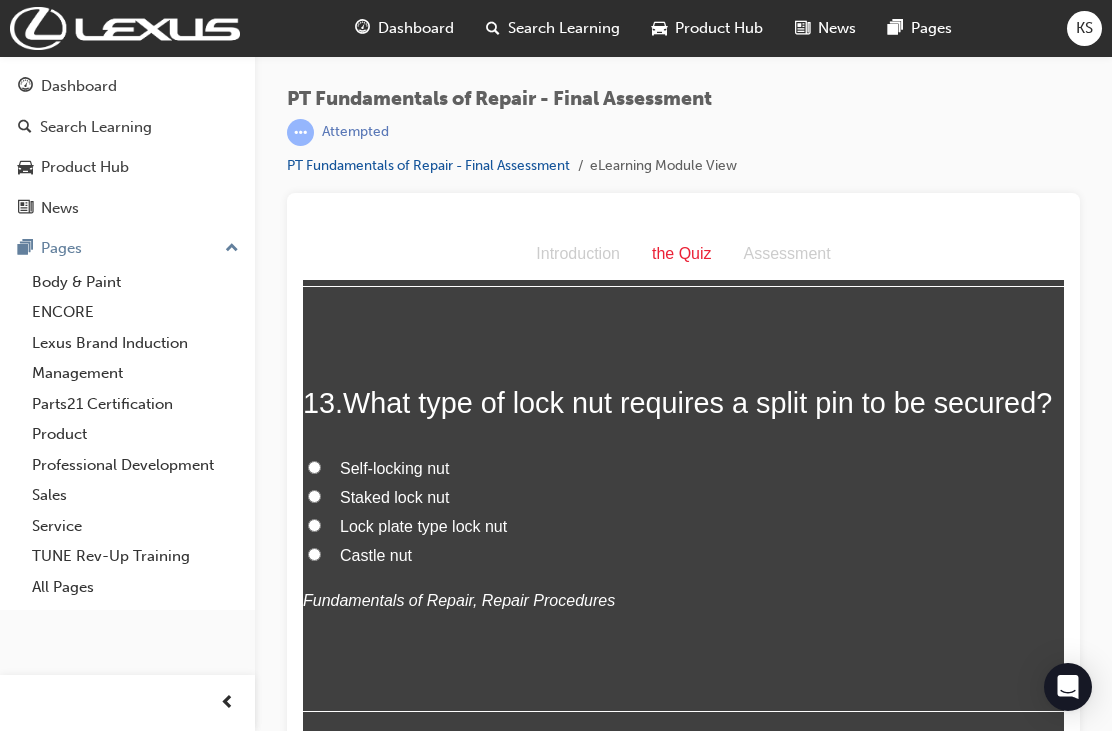 click on "Castle nut" at bounding box center (314, 554) 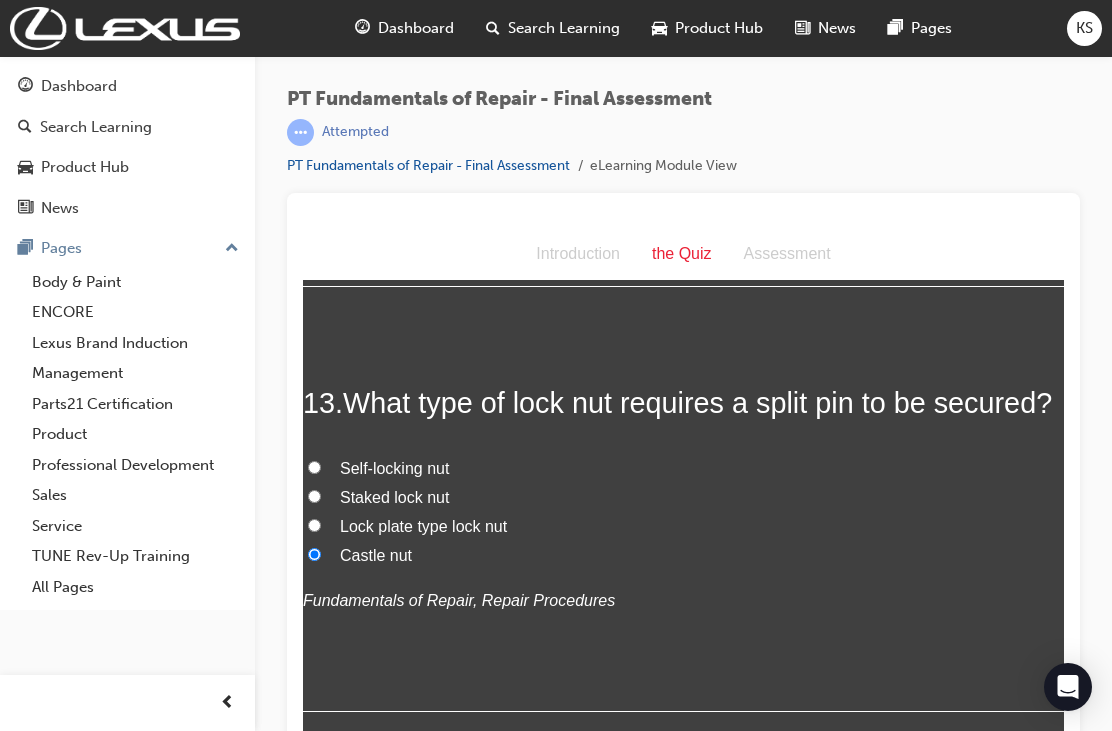 radio on "true" 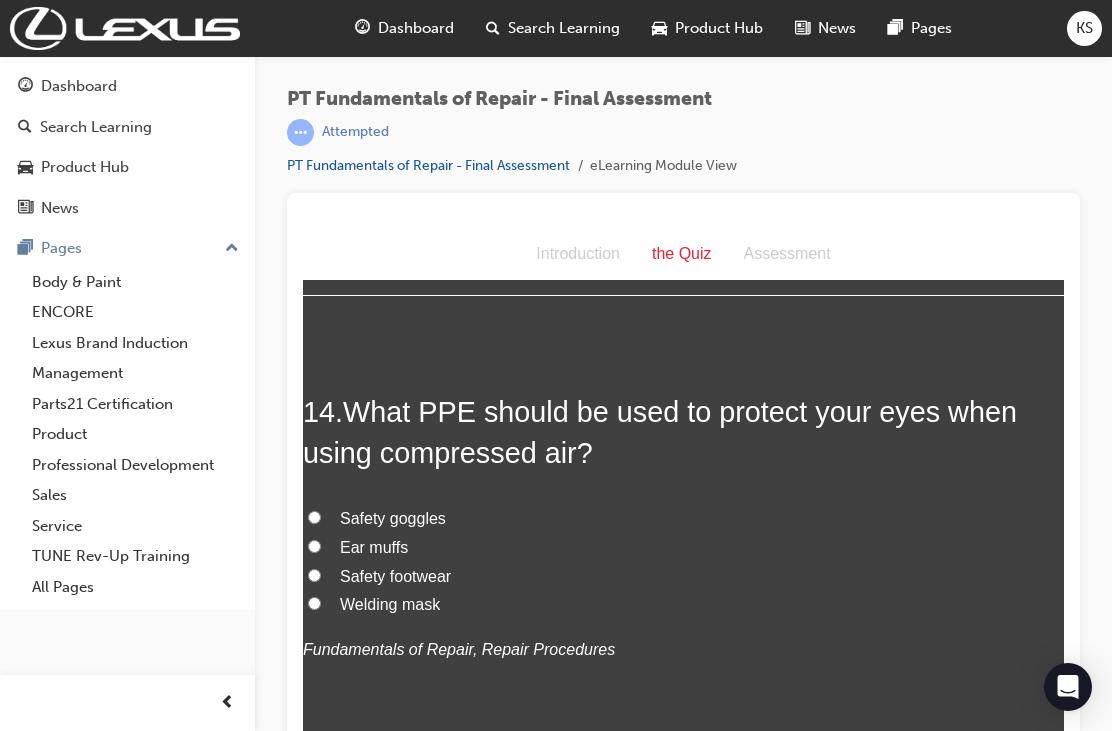 scroll, scrollTop: 5949, scrollLeft: 0, axis: vertical 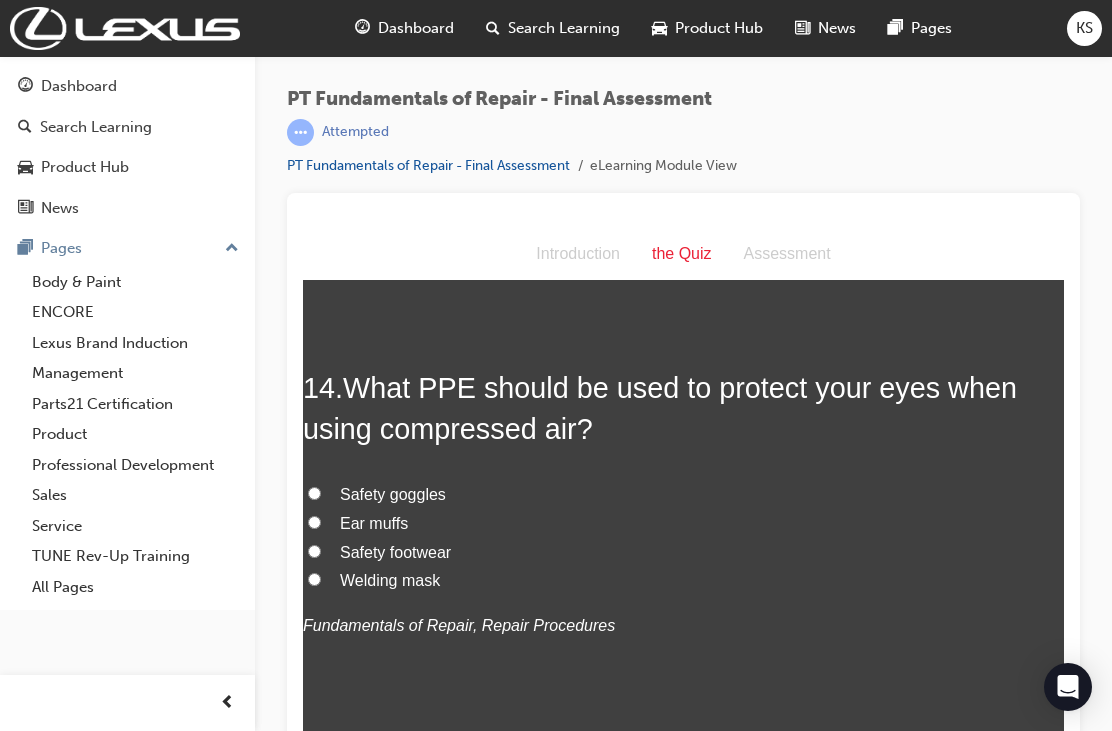 click on "Safety goggles" at bounding box center [314, 493] 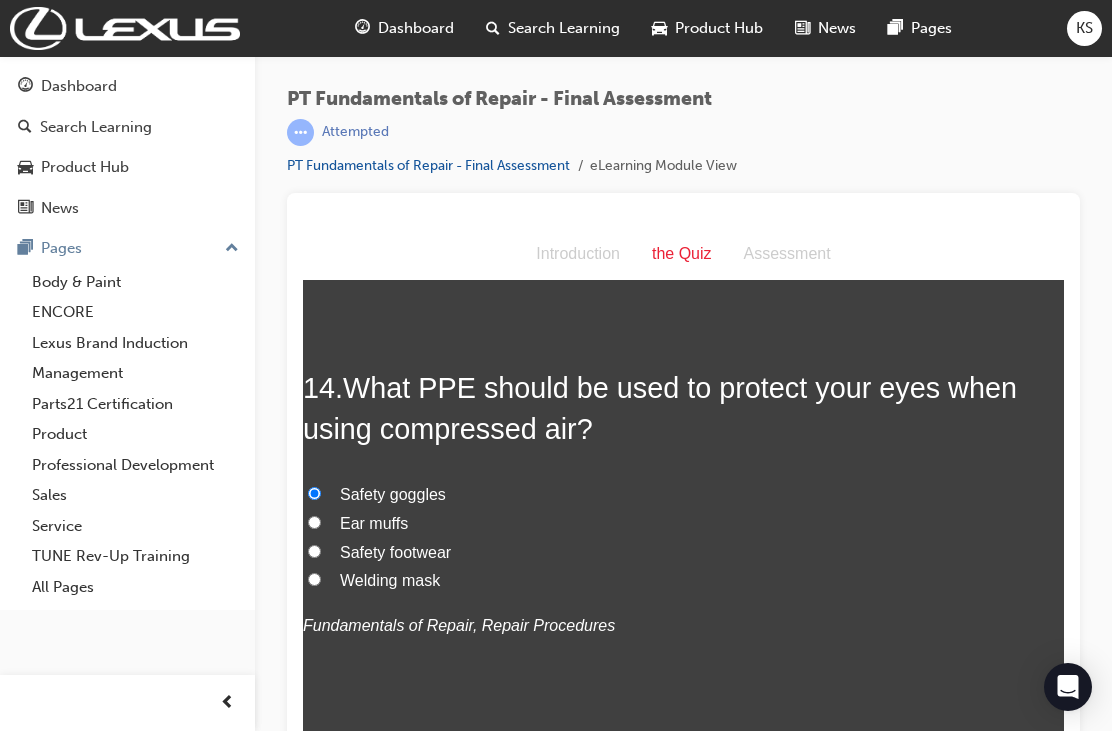 radio on "true" 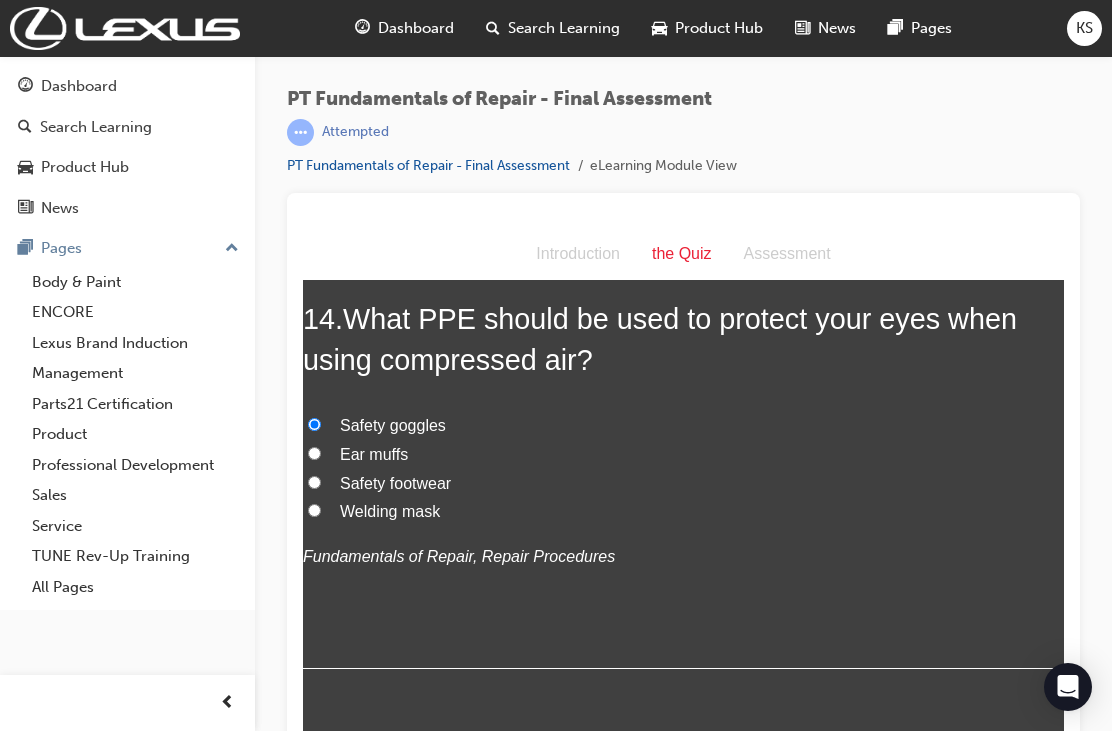 scroll, scrollTop: 6017, scrollLeft: 0, axis: vertical 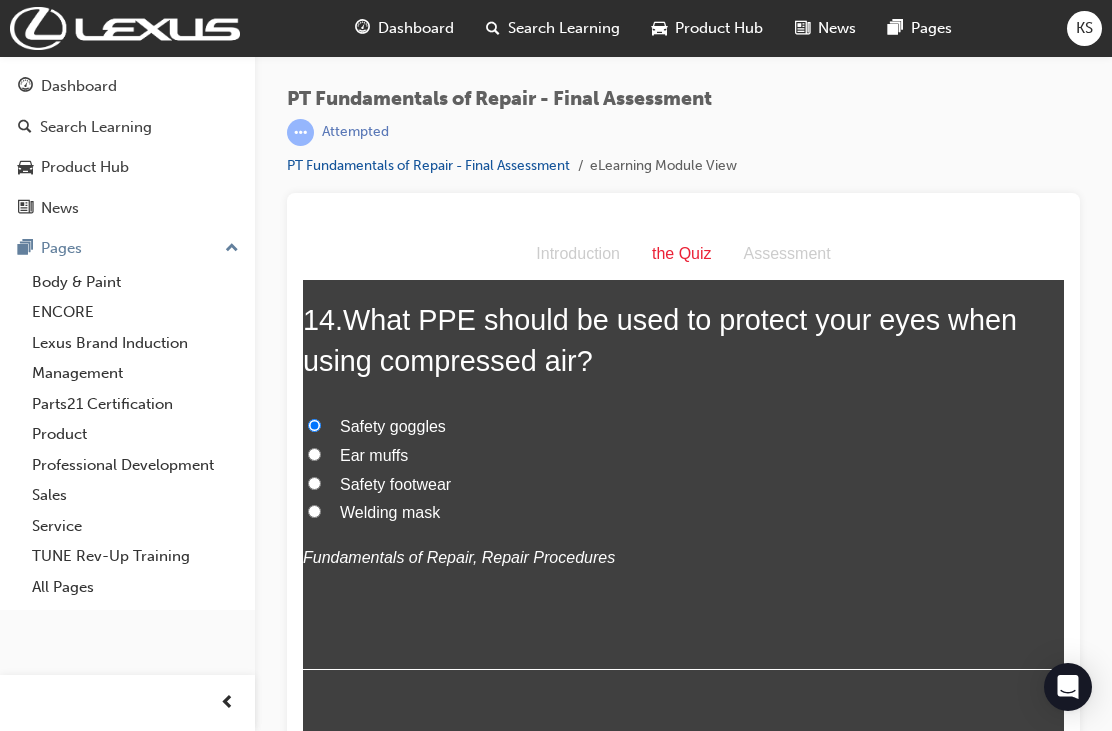 click on "Submit Answers" at bounding box center [682, 794] 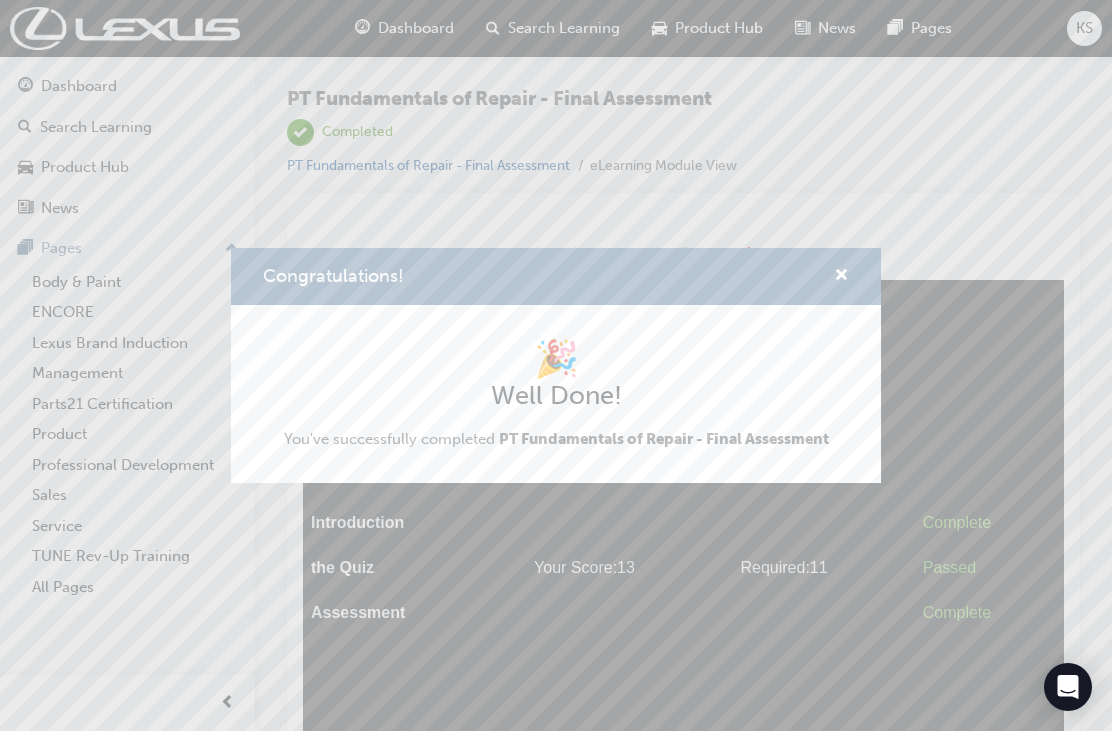 click at bounding box center (841, 277) 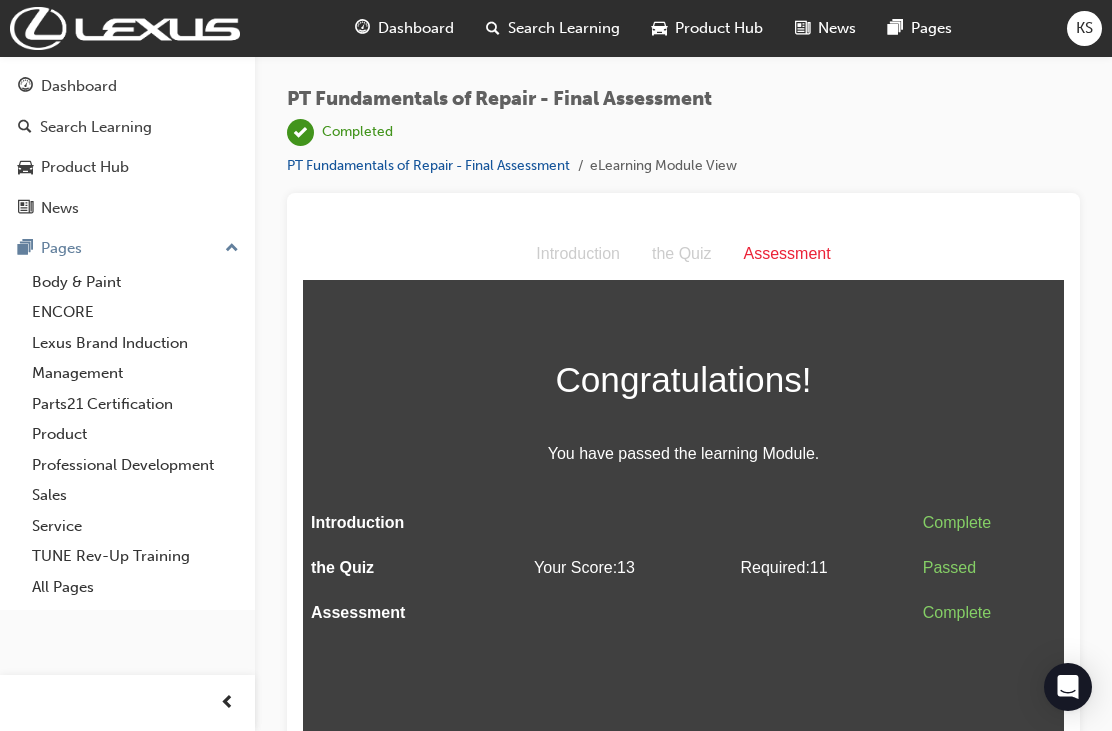 click on "Dashboard" at bounding box center [416, 28] 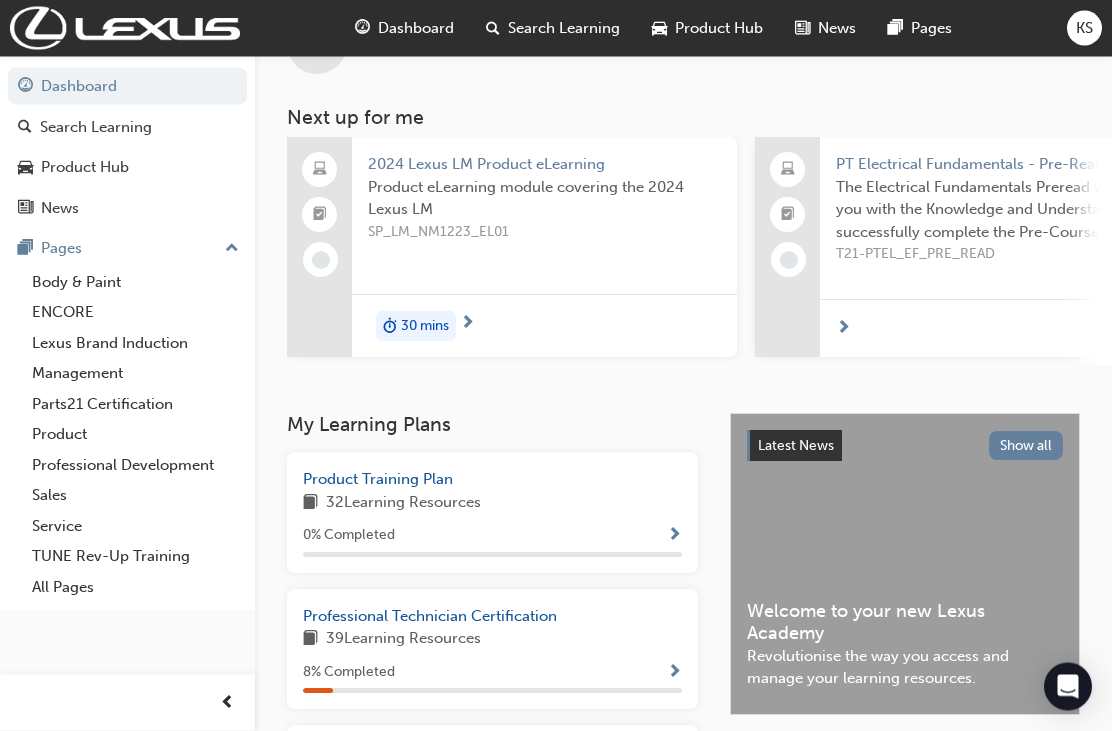 scroll, scrollTop: 74, scrollLeft: 0, axis: vertical 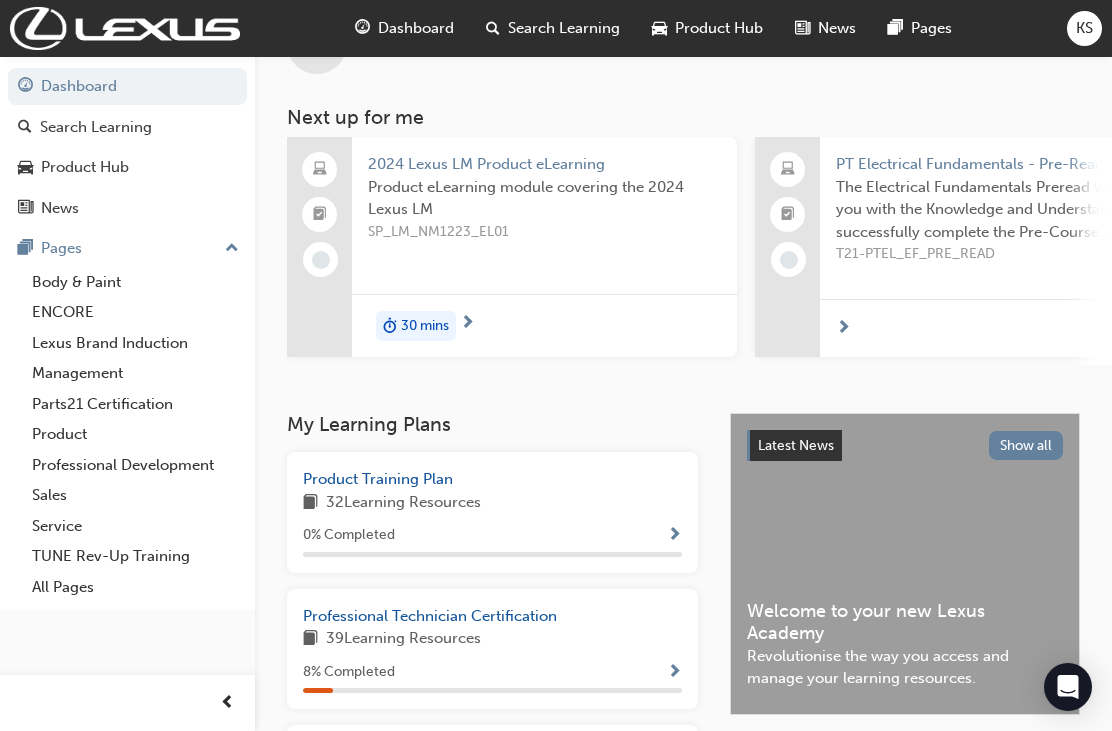 click on "Professional Technician Certification" at bounding box center [430, 616] 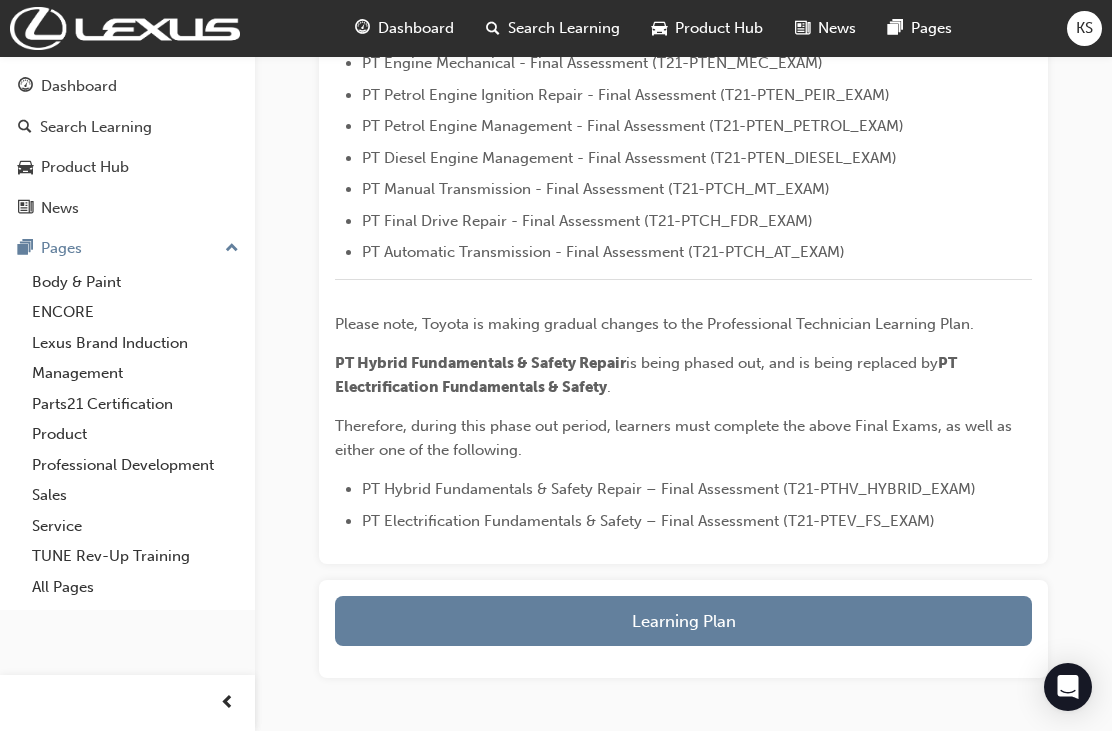 scroll, scrollTop: 781, scrollLeft: 0, axis: vertical 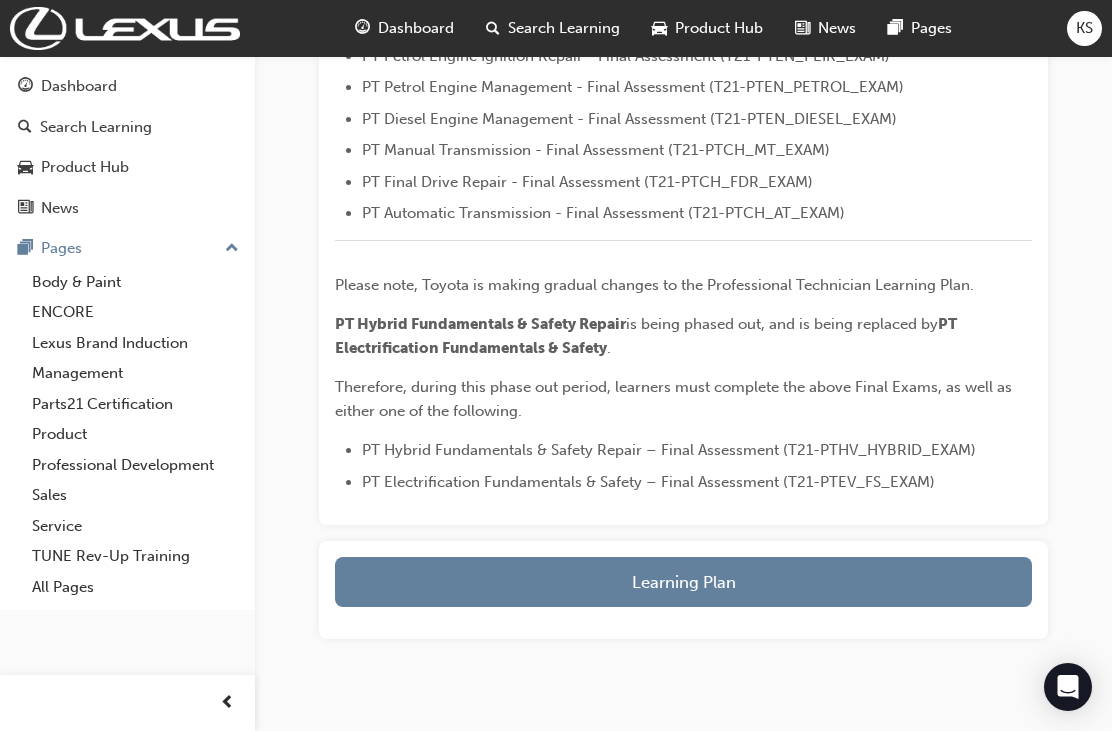 click on "Learning Plan" at bounding box center [683, 582] 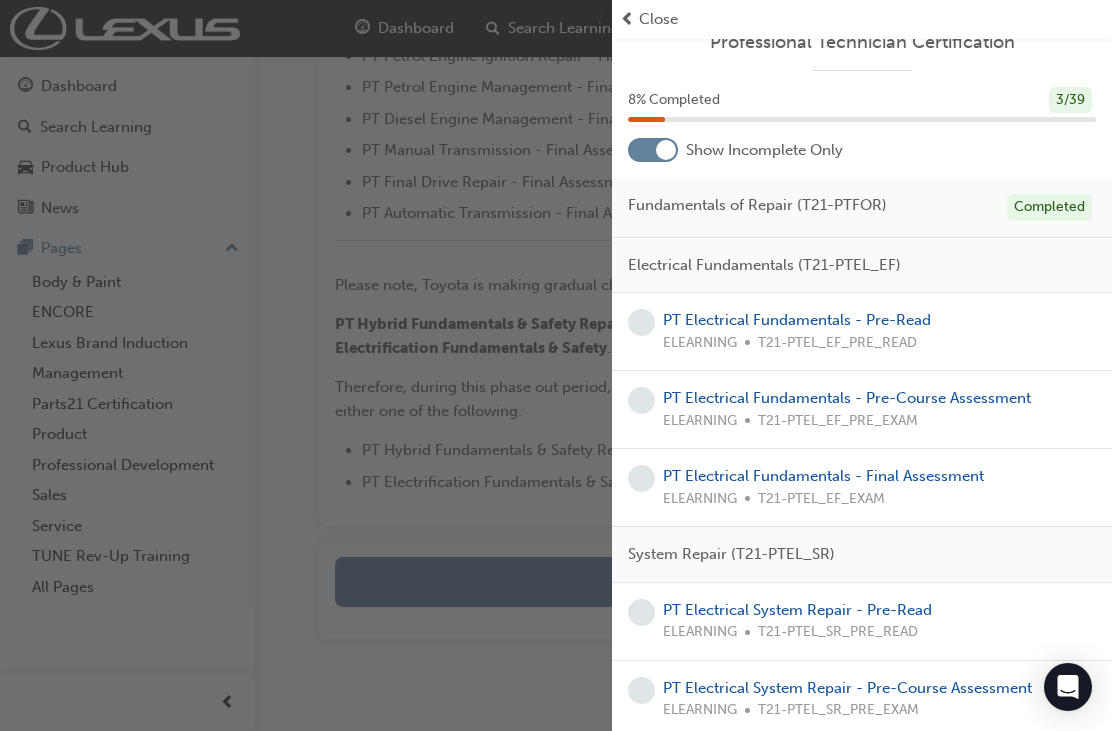 scroll, scrollTop: 23, scrollLeft: 0, axis: vertical 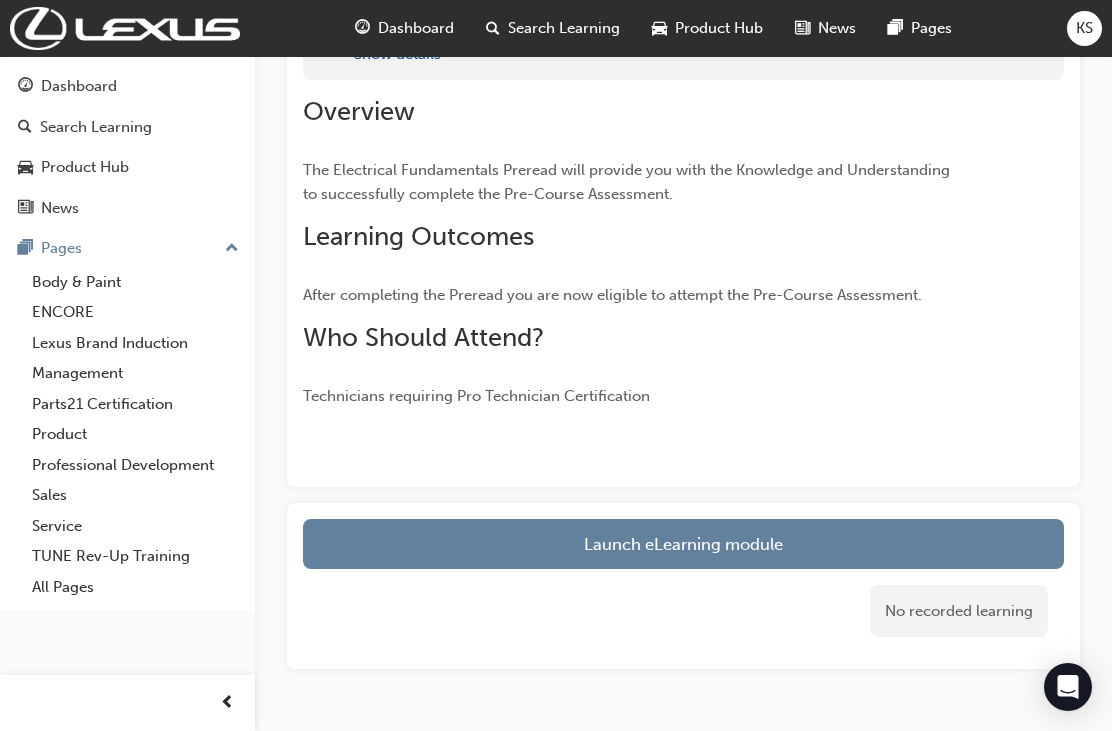 click on "Launch eLearning module" at bounding box center (683, 544) 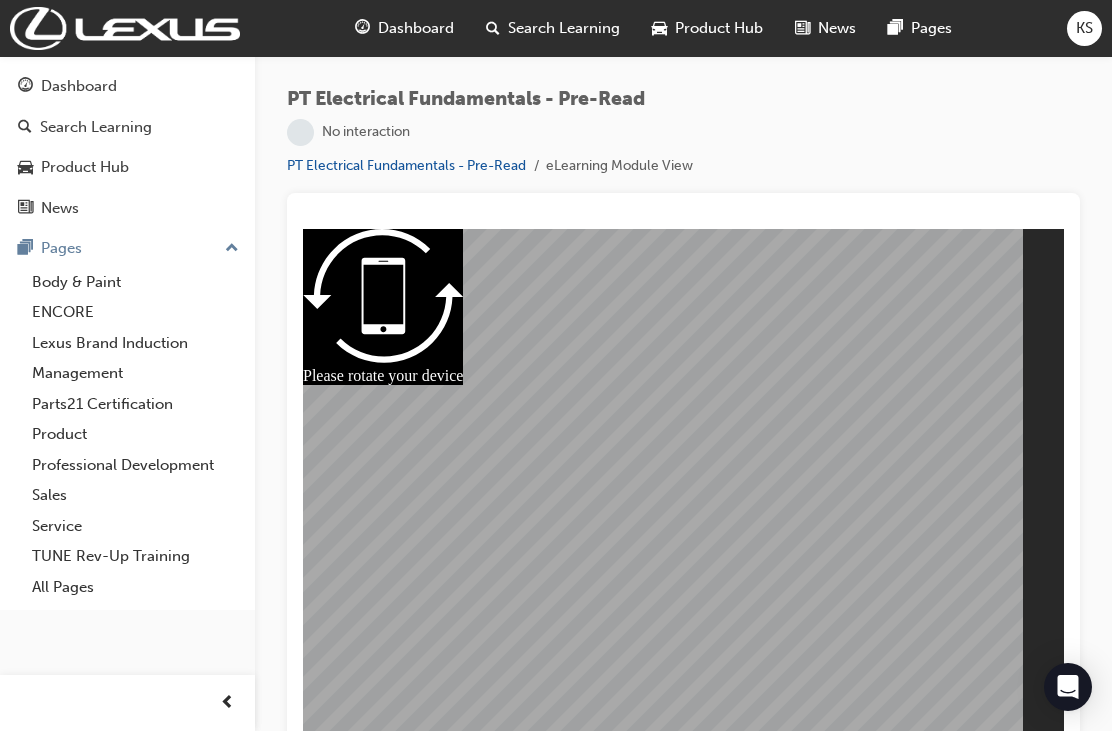 scroll, scrollTop: 0, scrollLeft: 0, axis: both 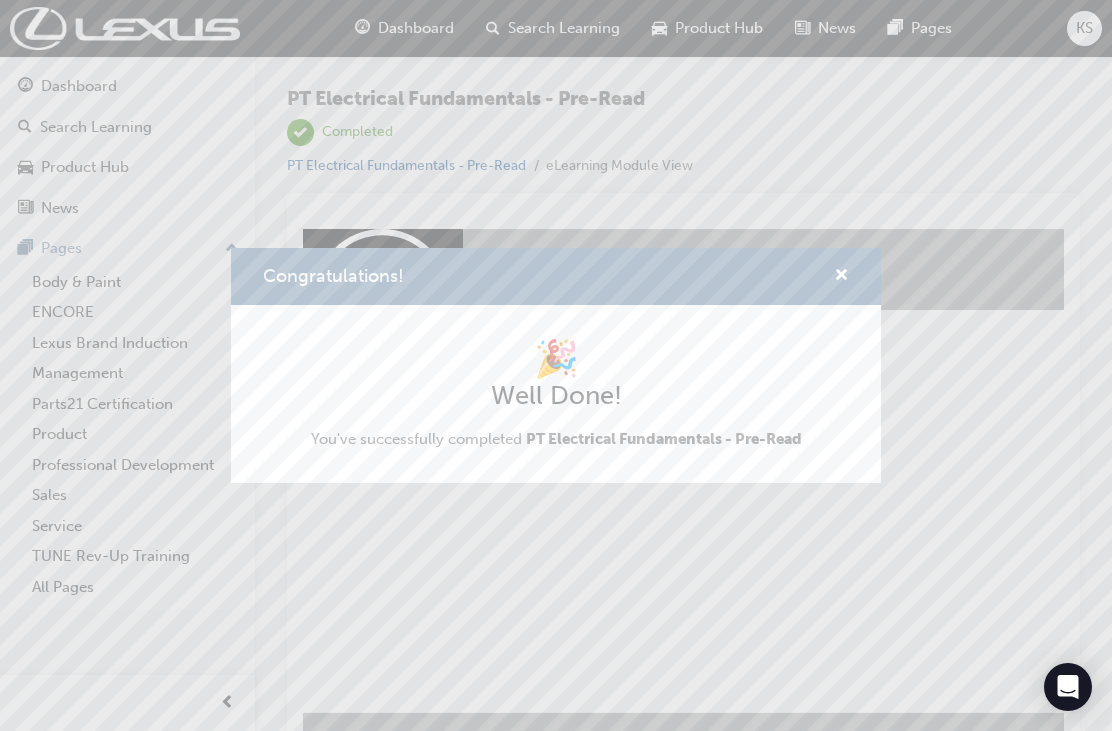 click at bounding box center (841, 277) 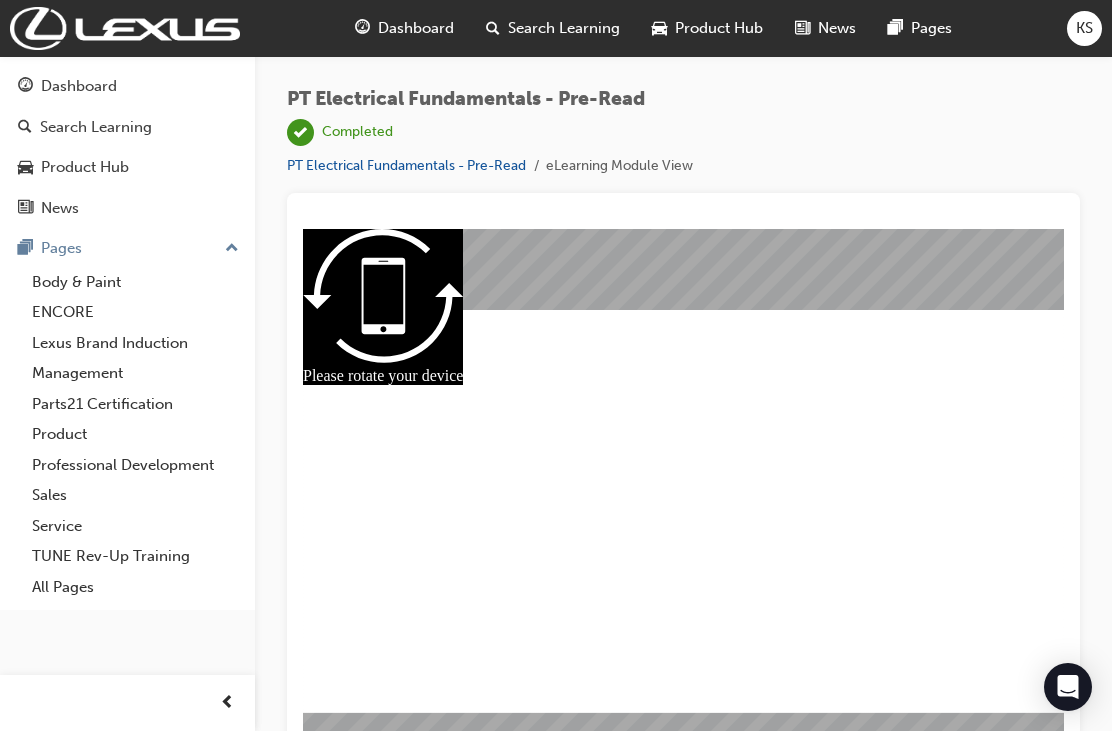 click on "Dashboard" at bounding box center [404, 28] 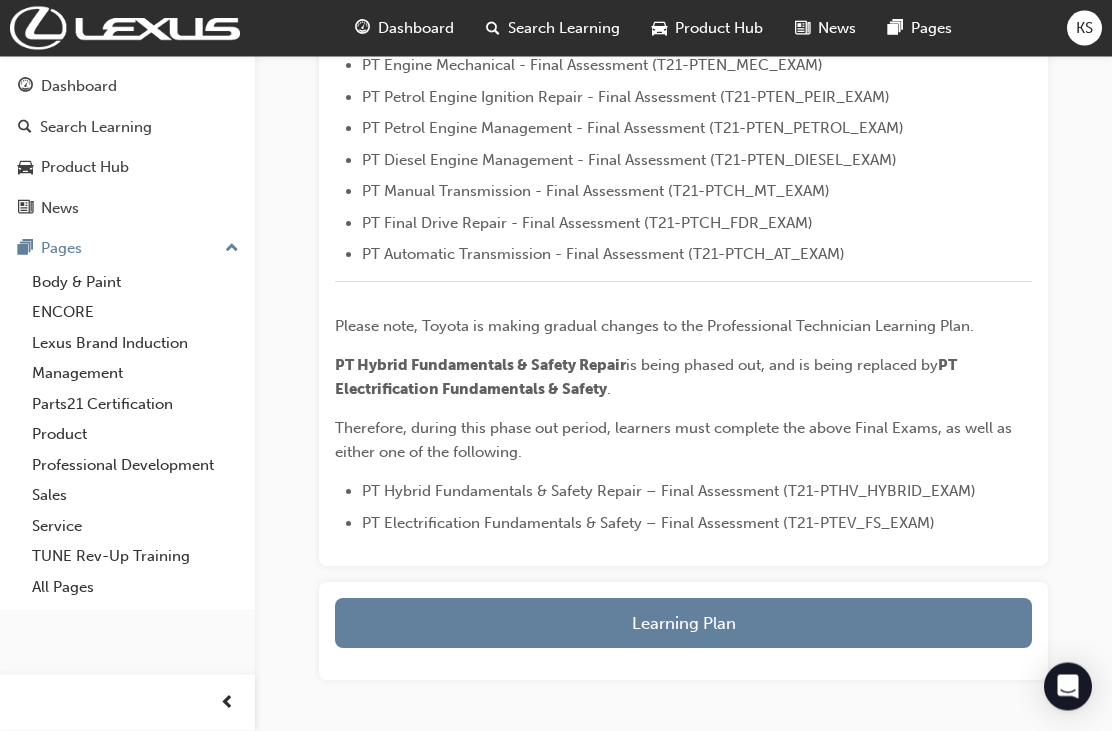 scroll, scrollTop: 786, scrollLeft: 0, axis: vertical 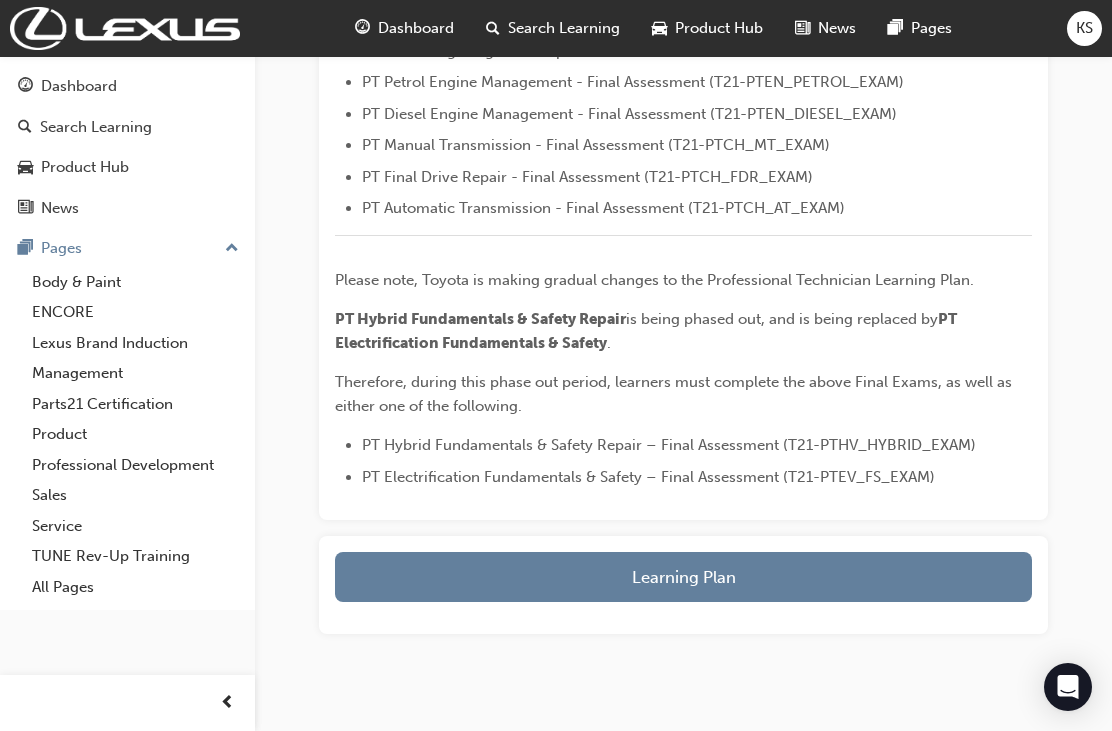 click on "Learning Plan" at bounding box center (683, 577) 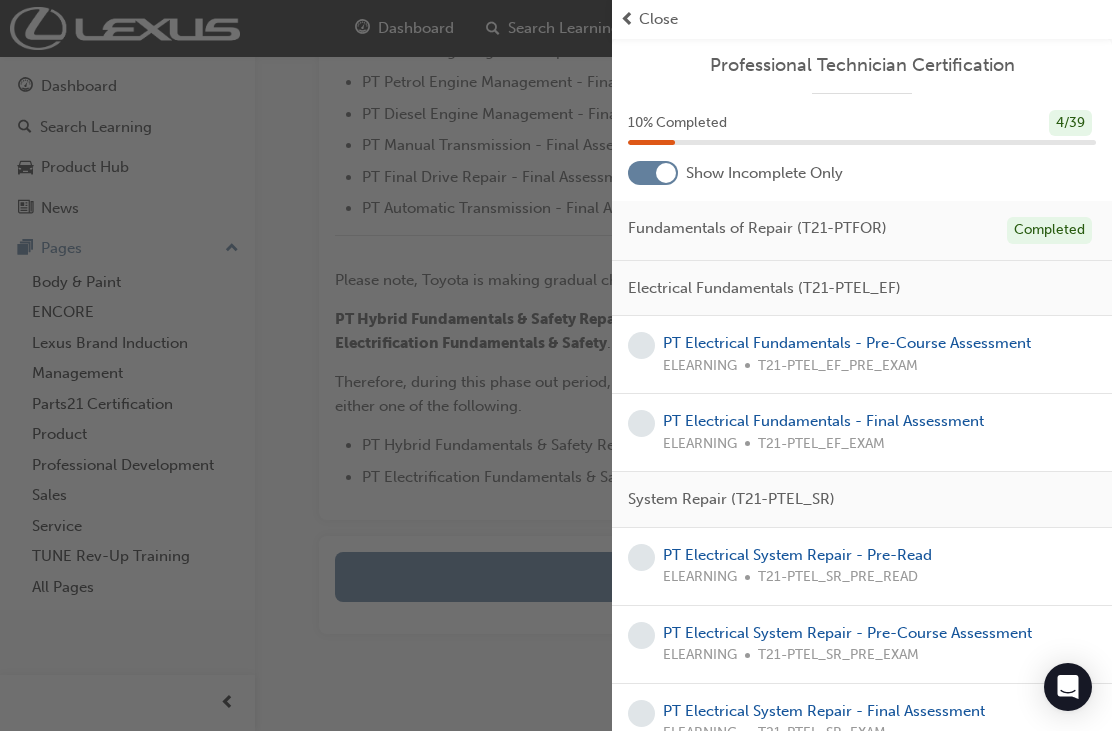 click on "PT Electrical Fundamentals - Pre-Course Assessment" at bounding box center [847, 343] 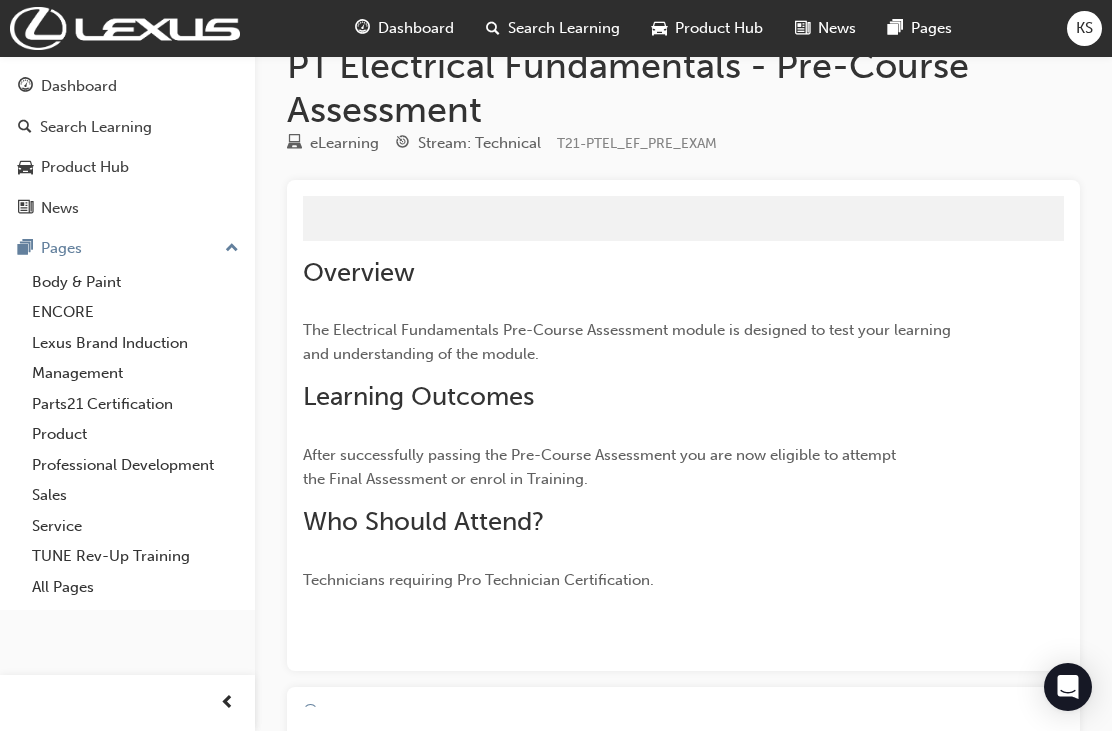 scroll, scrollTop: 0, scrollLeft: 0, axis: both 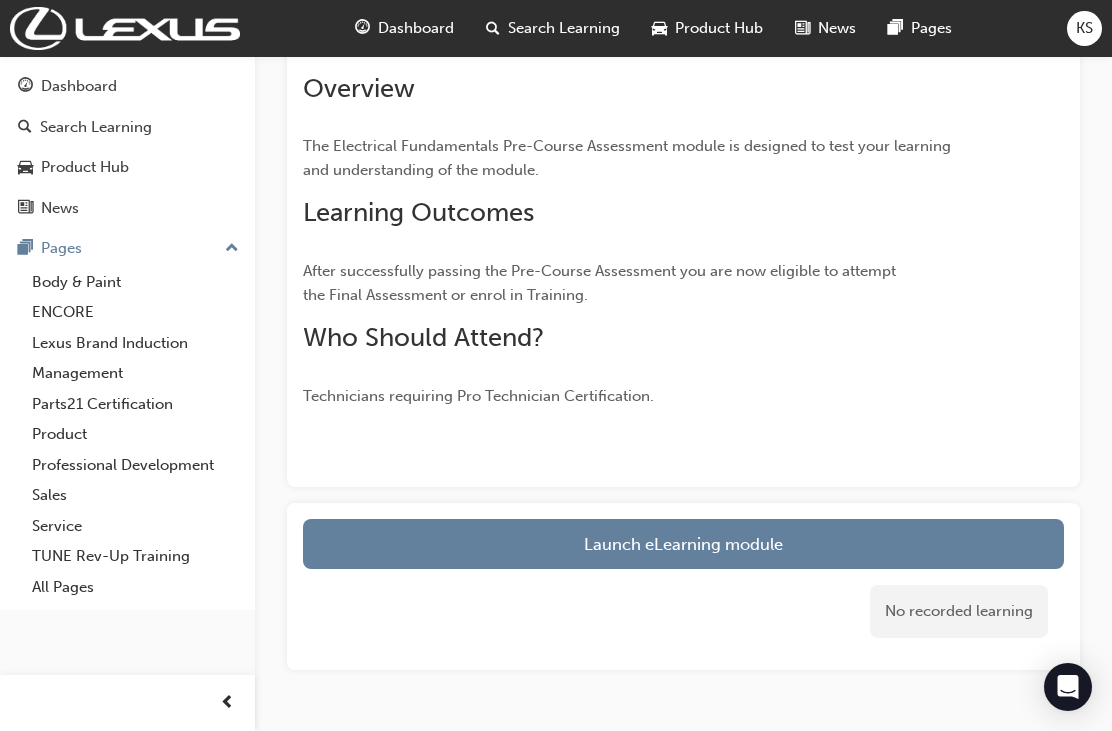 click on "Launch eLearning module" at bounding box center [683, 544] 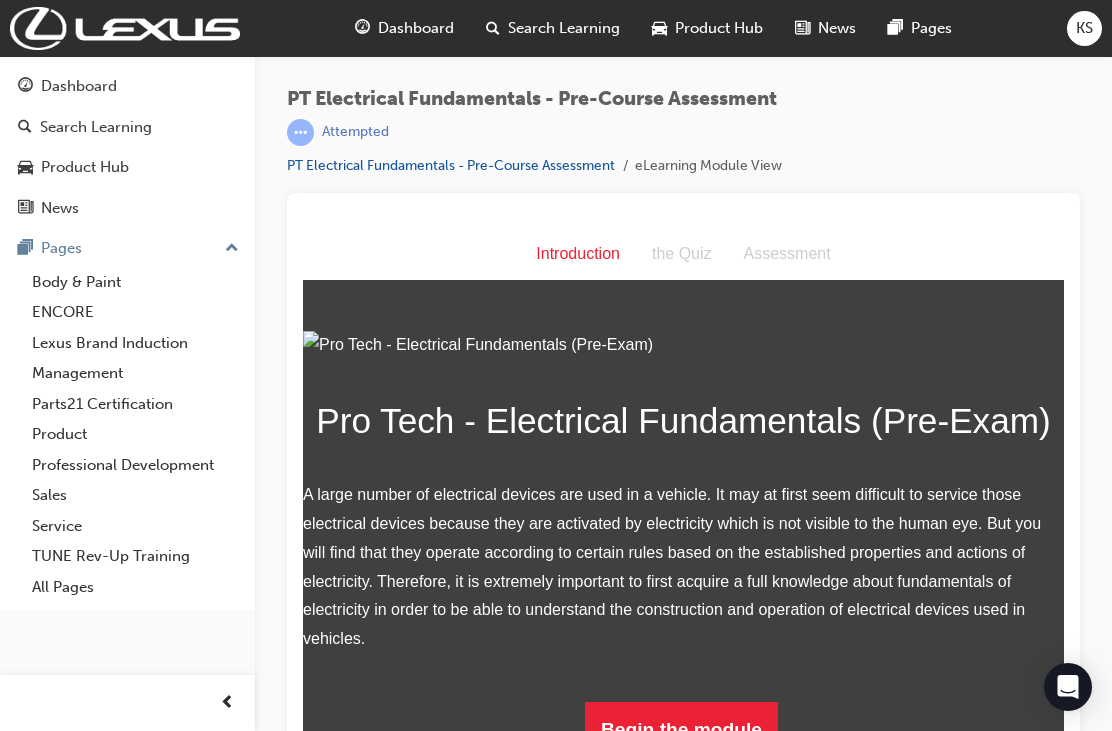 scroll, scrollTop: 206, scrollLeft: 0, axis: vertical 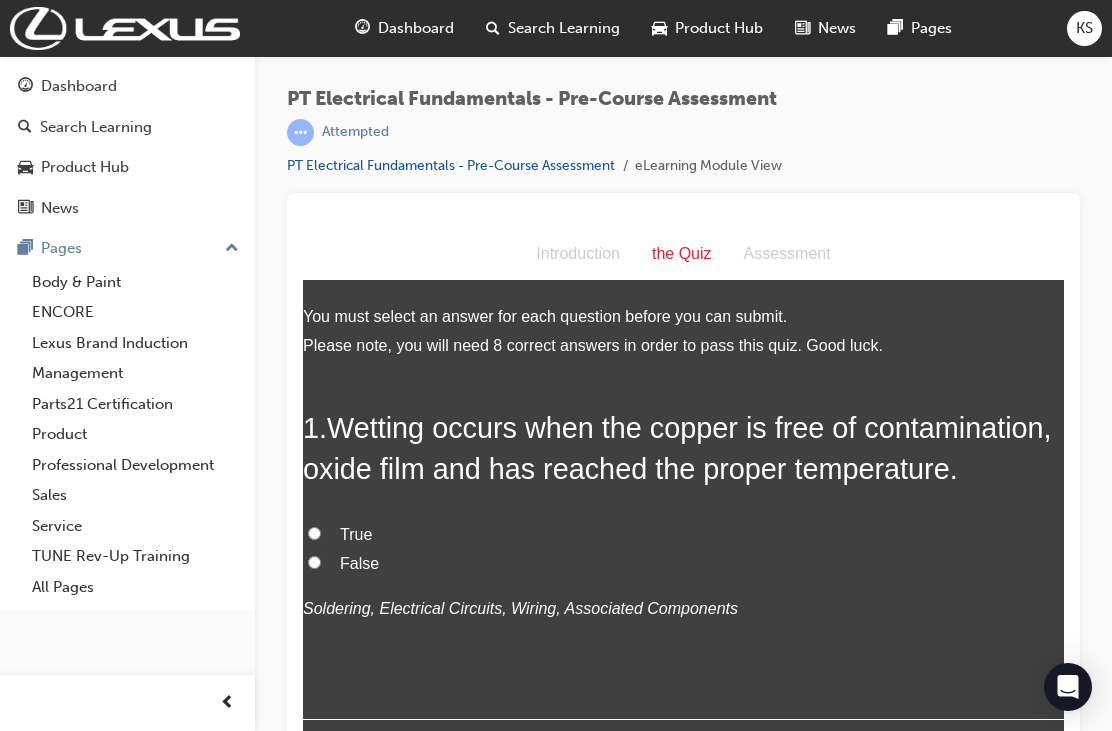 click on "True" at bounding box center [314, 533] 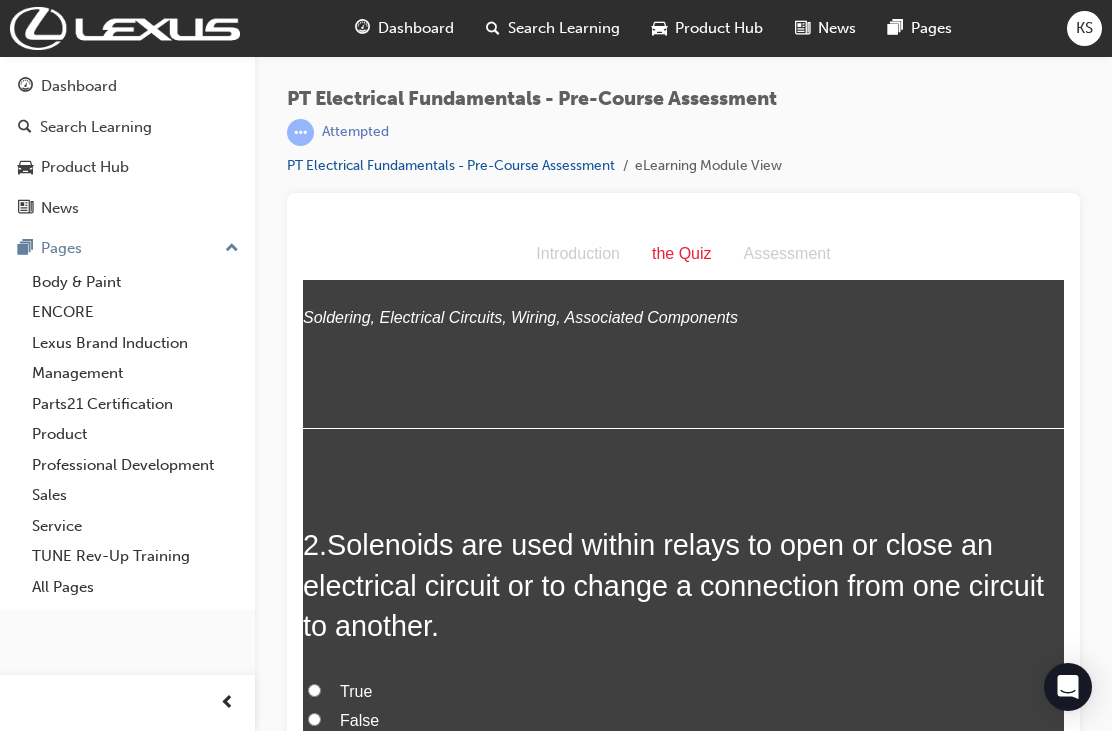 scroll, scrollTop: 467, scrollLeft: 0, axis: vertical 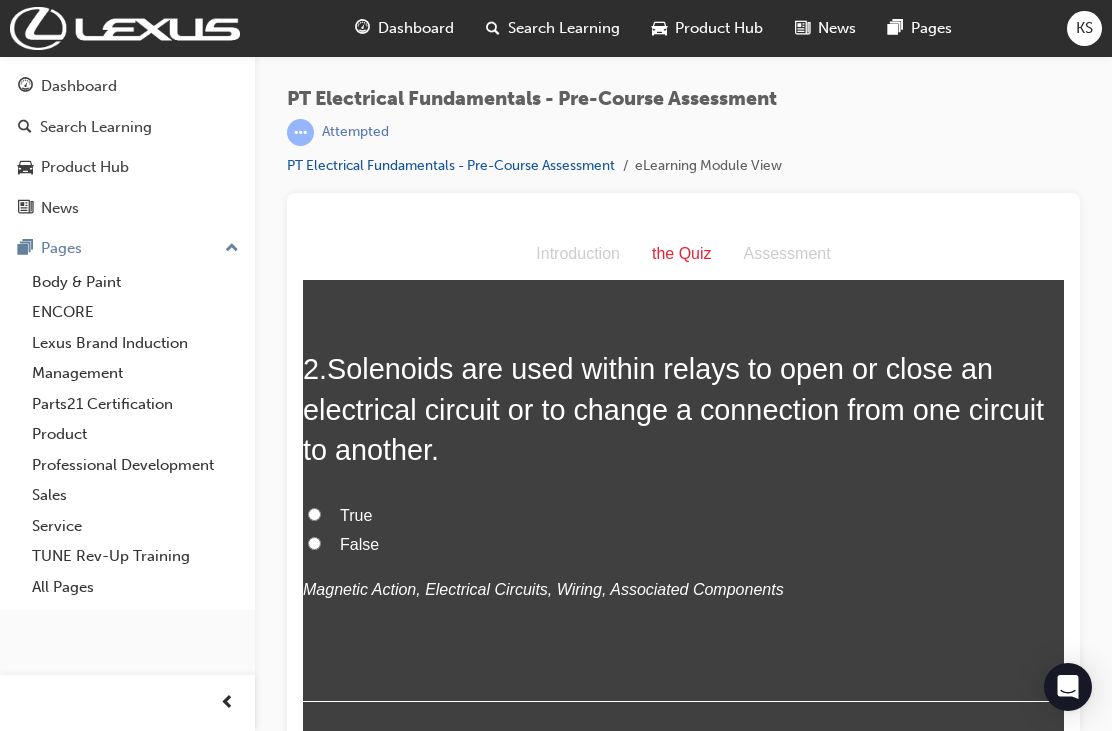 click on "True" at bounding box center [314, 514] 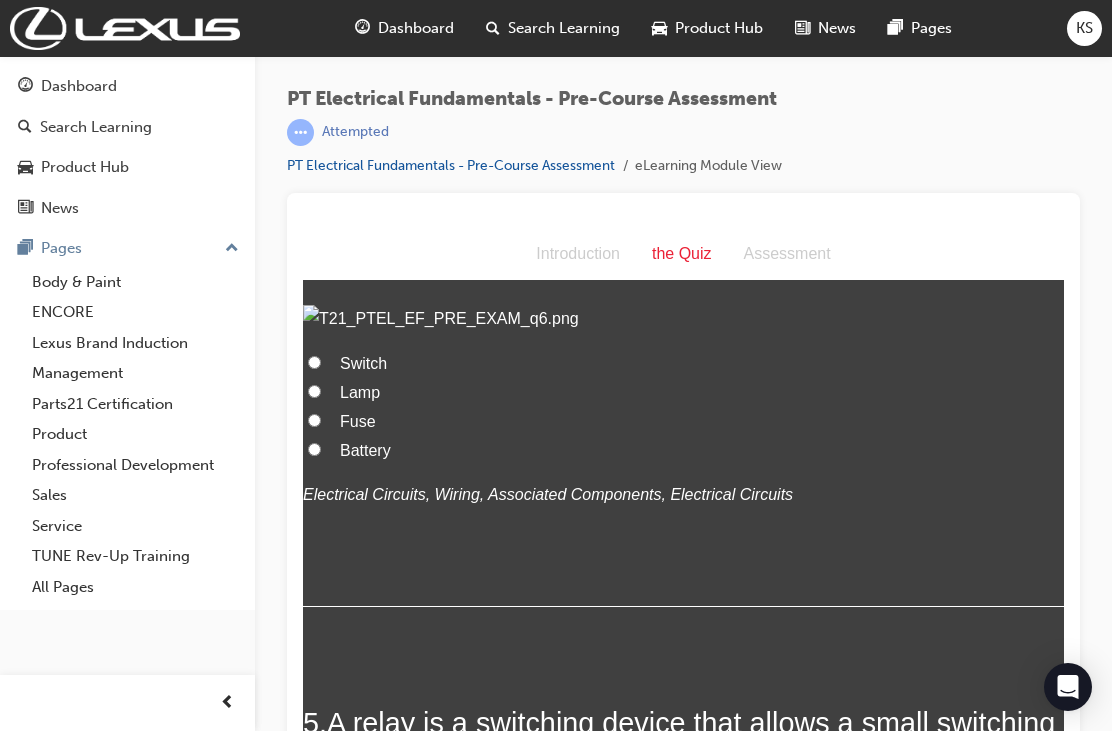 scroll, scrollTop: 1465, scrollLeft: 0, axis: vertical 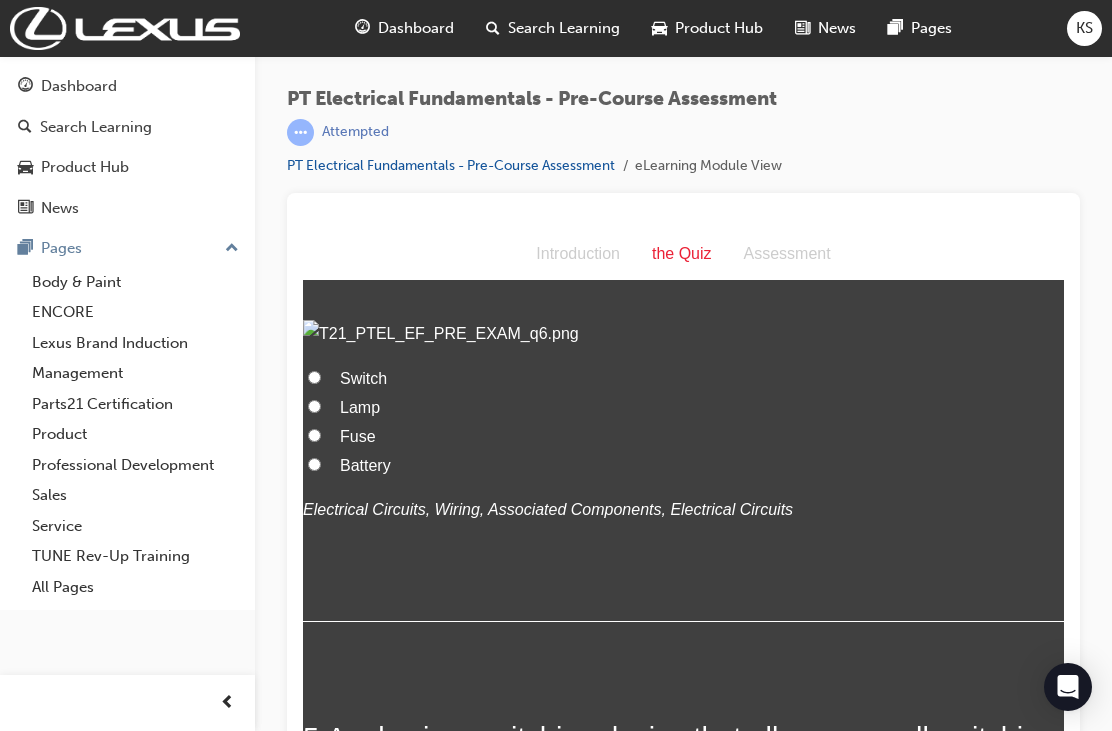 click on "Switch" at bounding box center [314, 377] 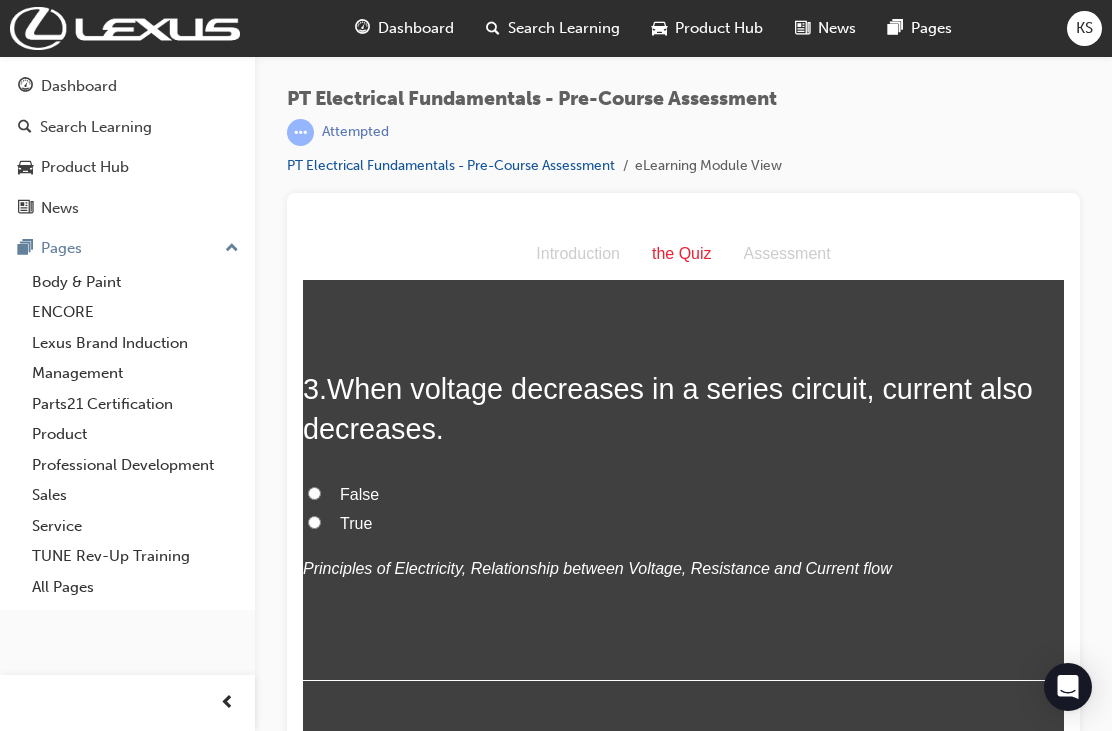 scroll, scrollTop: 895, scrollLeft: 0, axis: vertical 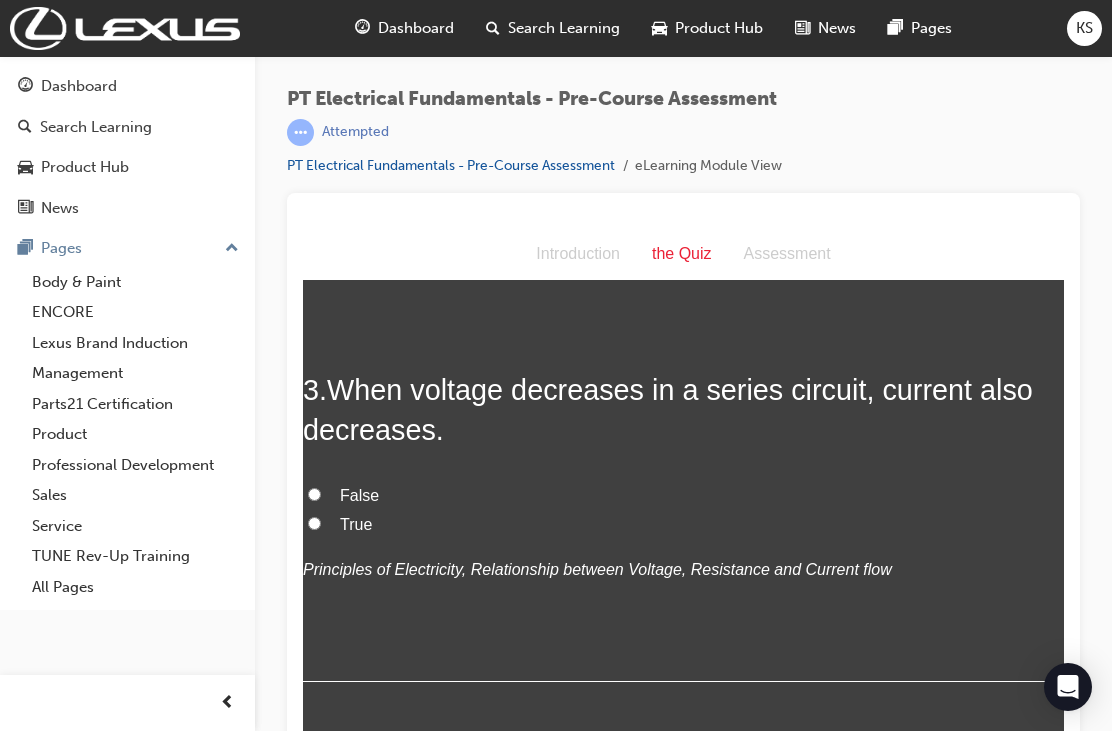 click on "True" at bounding box center [683, 525] 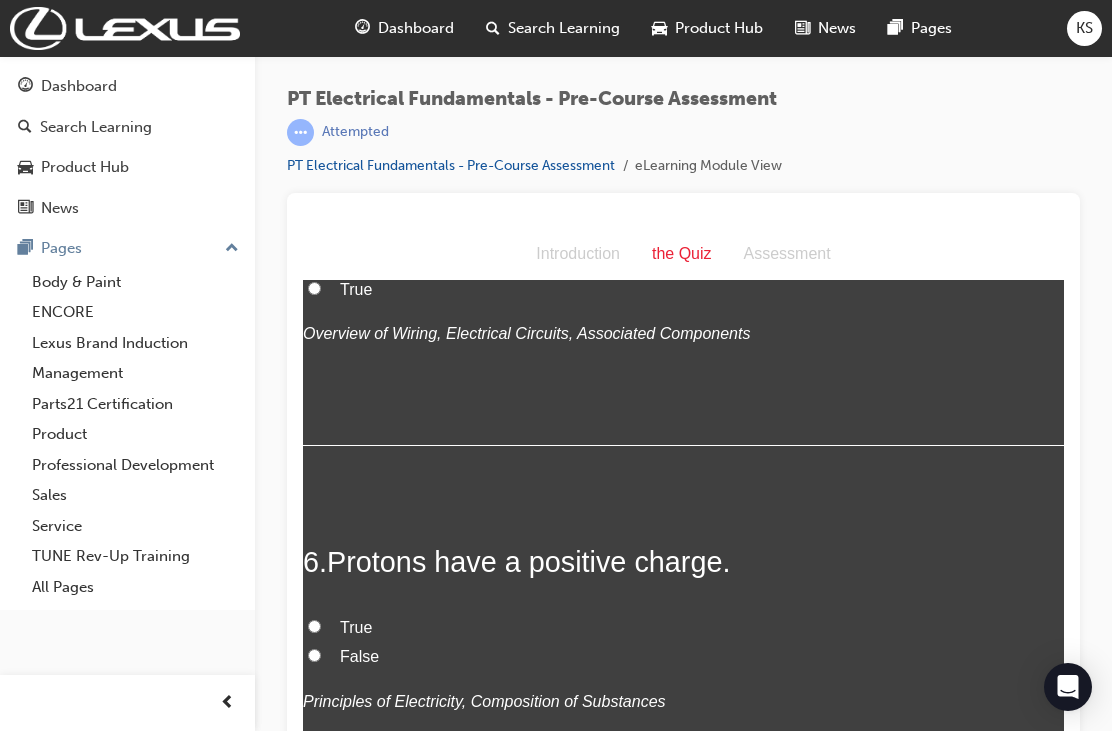 scroll, scrollTop: 2054, scrollLeft: 0, axis: vertical 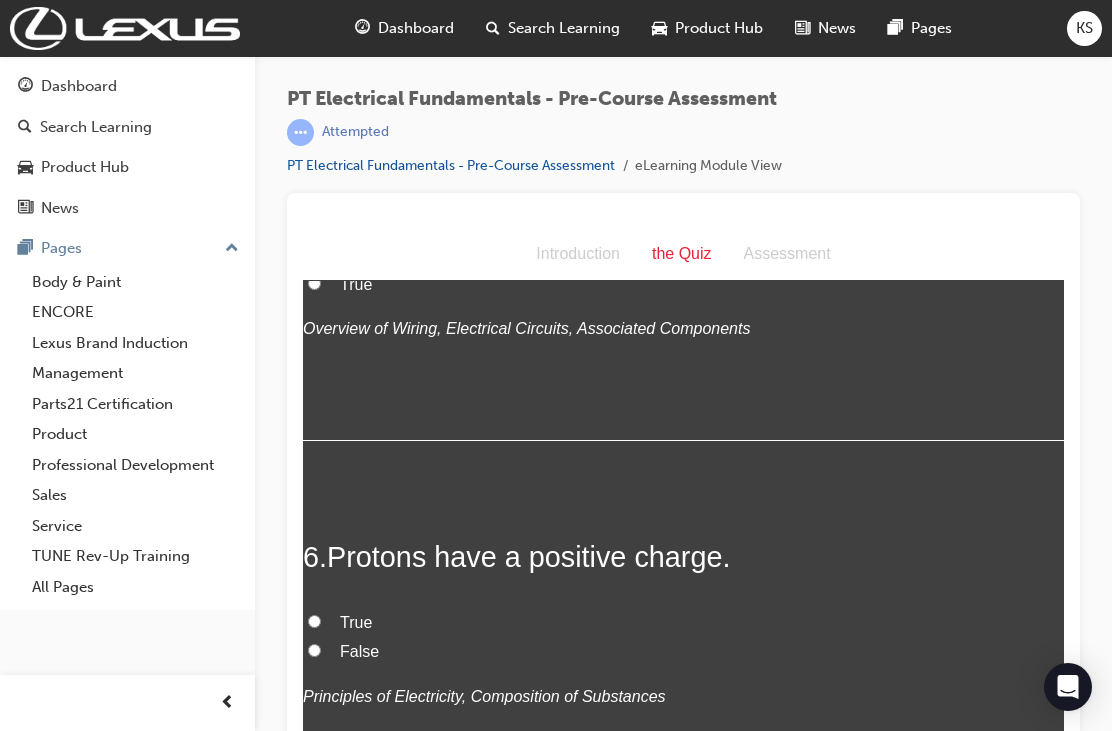 click on "True" at bounding box center [314, 283] 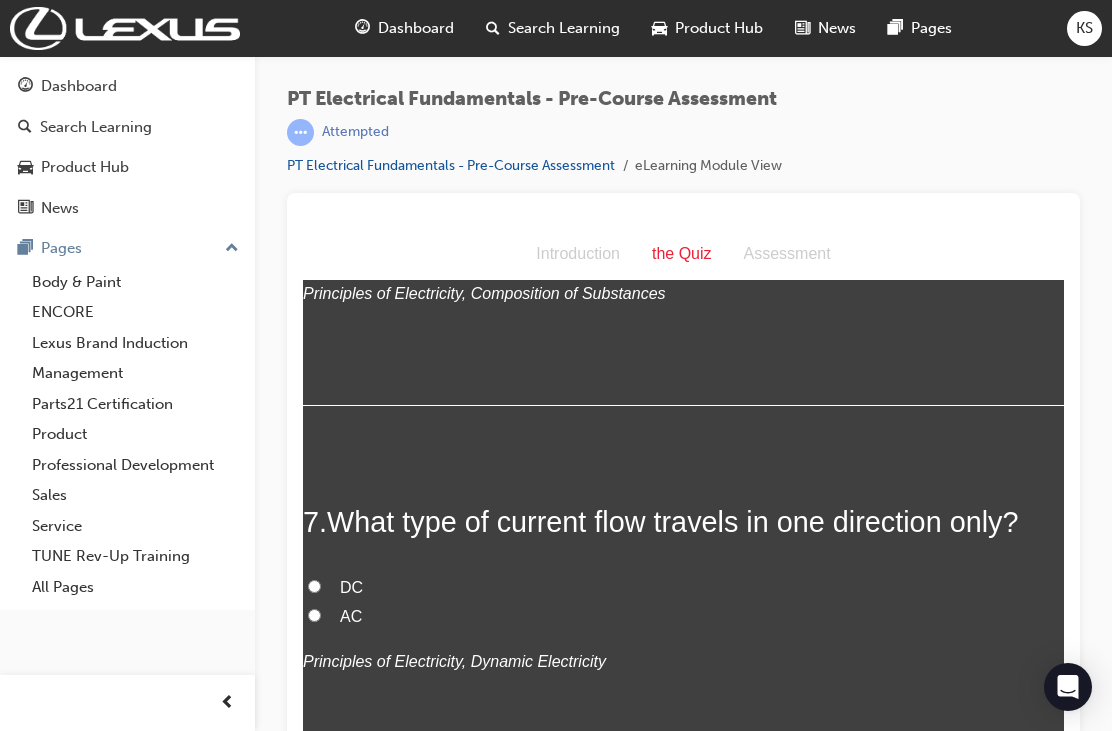 scroll, scrollTop: 2515, scrollLeft: 0, axis: vertical 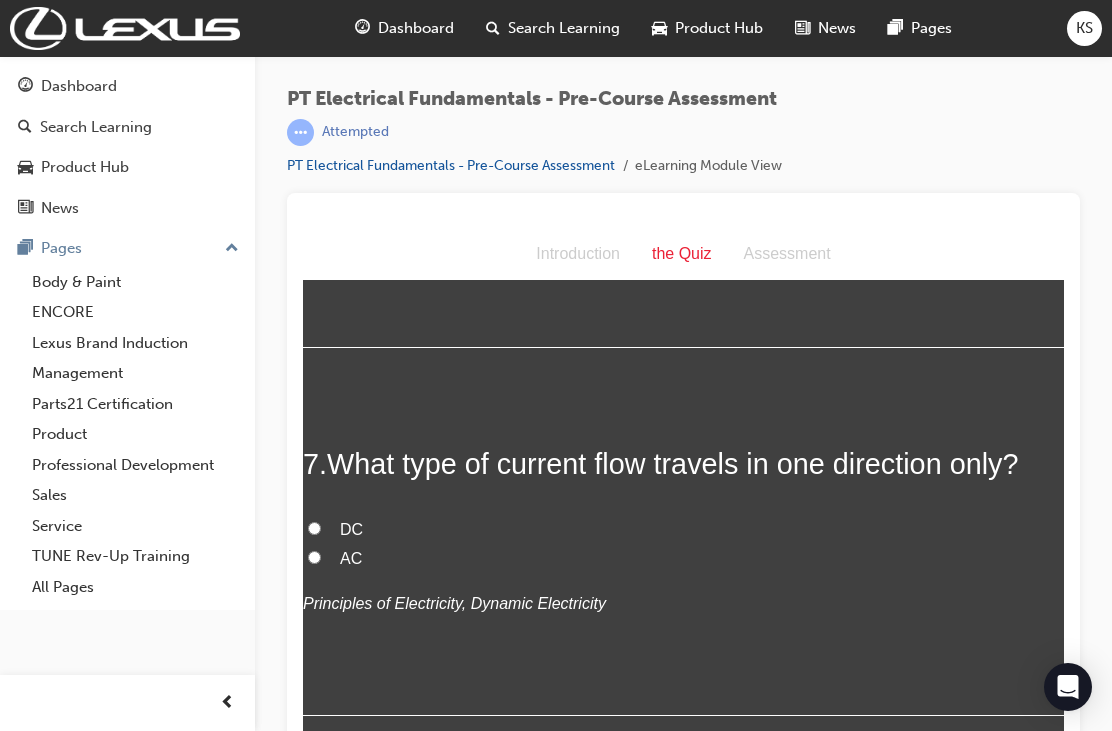 click at bounding box center (683, 473) 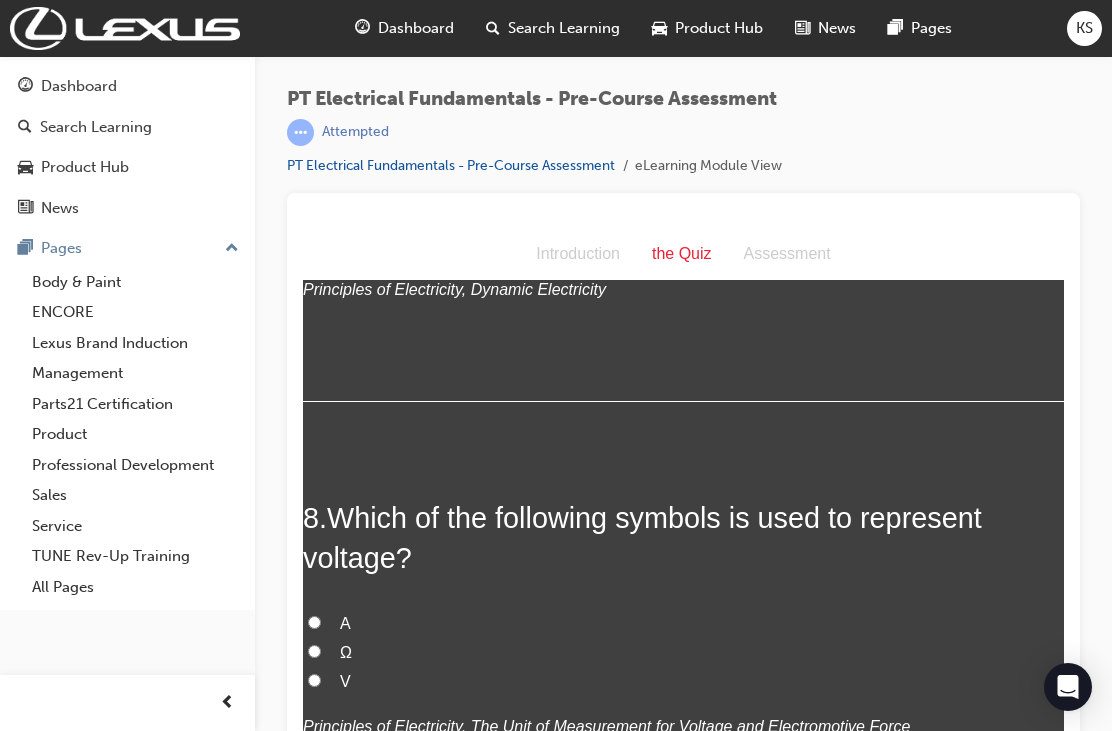 scroll, scrollTop: 2839, scrollLeft: 0, axis: vertical 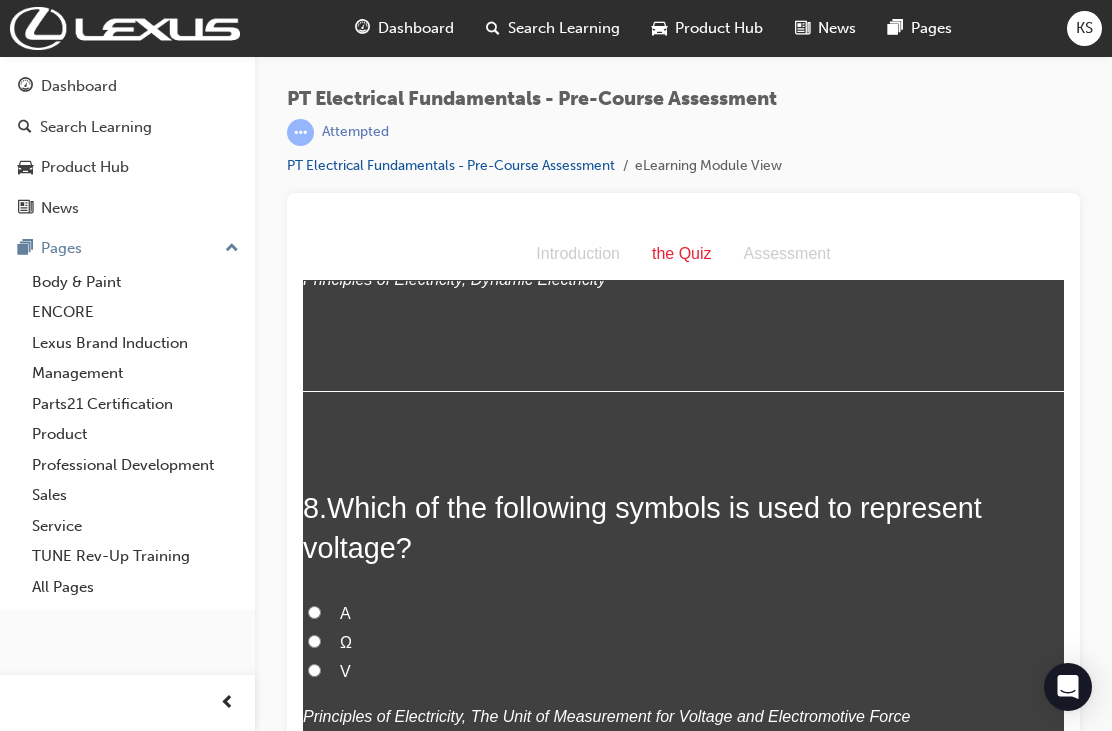 click on "DC" at bounding box center [314, 204] 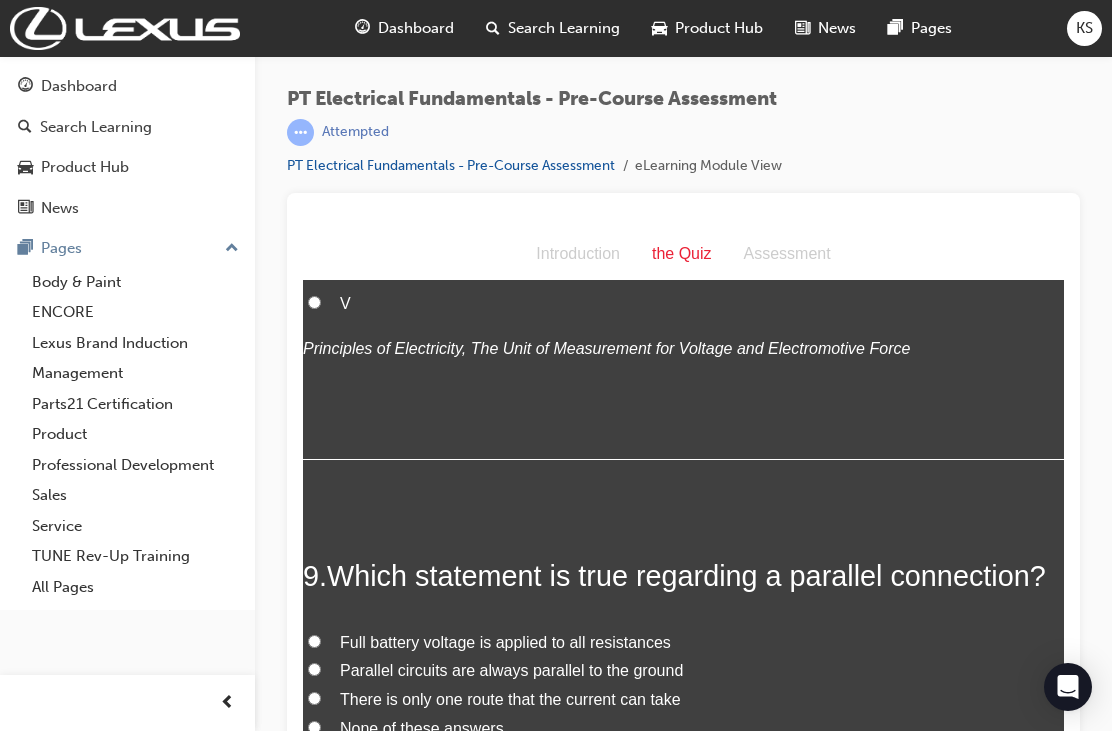 scroll, scrollTop: 3217, scrollLeft: 0, axis: vertical 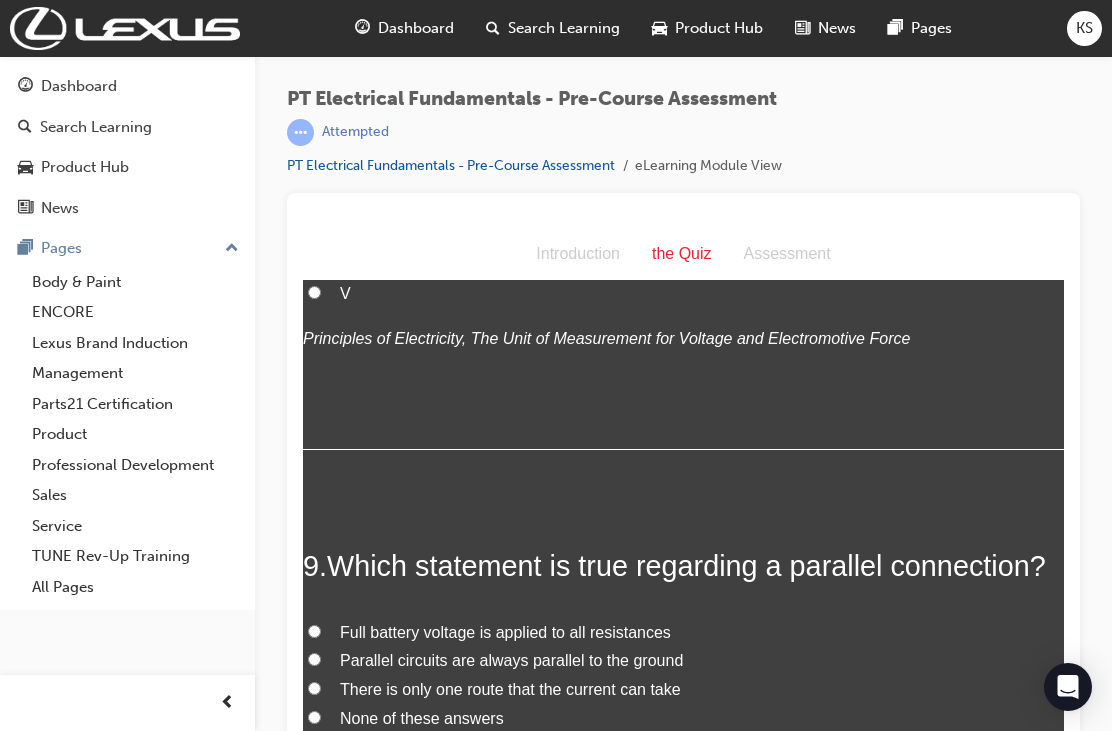 click on "V" at bounding box center [314, 292] 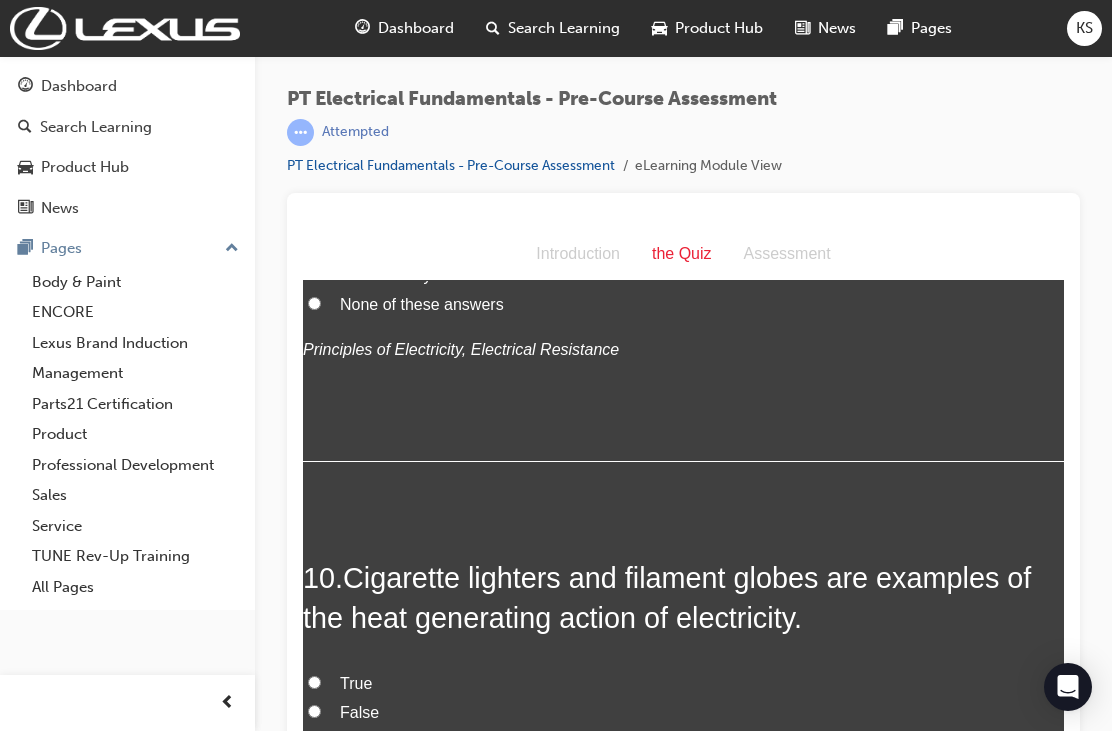 scroll, scrollTop: 3630, scrollLeft: 0, axis: vertical 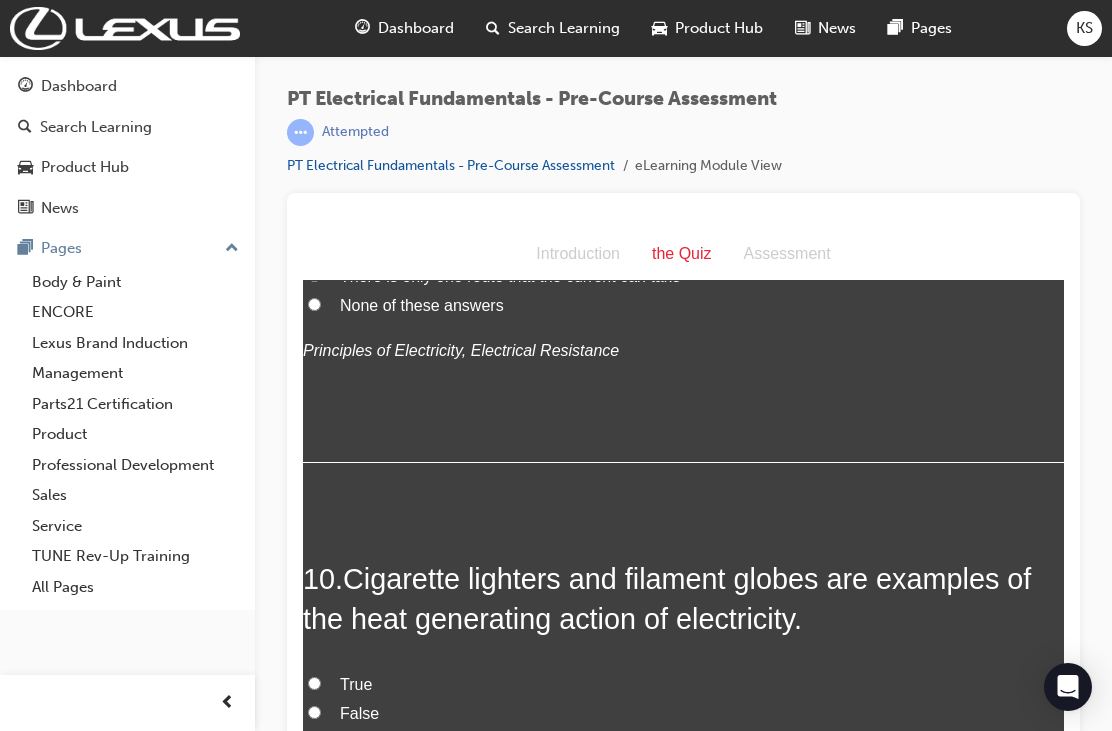 click on "Full battery voltage is applied to all resistances" at bounding box center [314, 218] 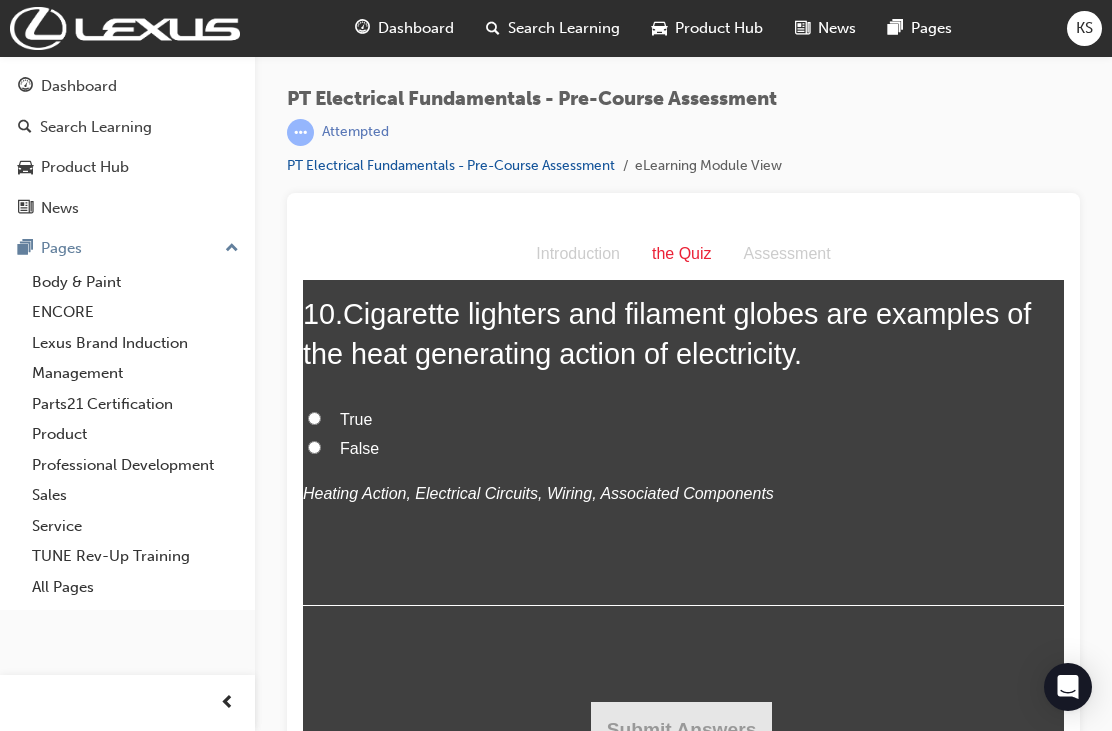 scroll, scrollTop: 4045, scrollLeft: 0, axis: vertical 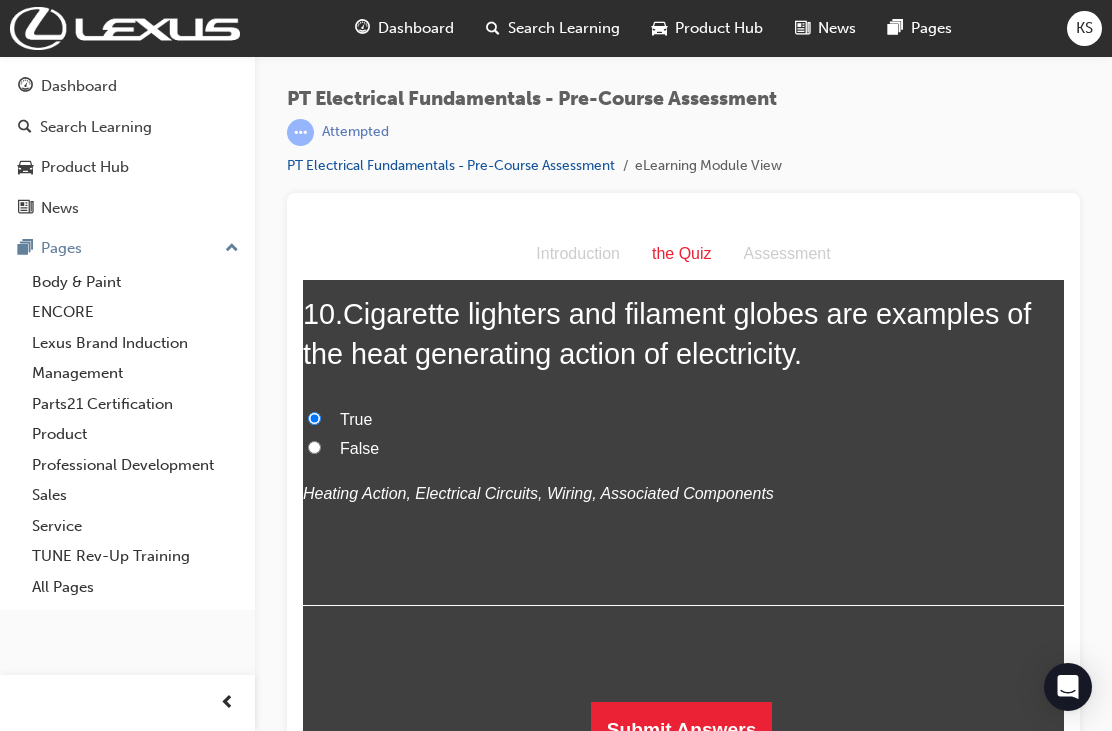 click on "Submit Answers" at bounding box center (682, 730) 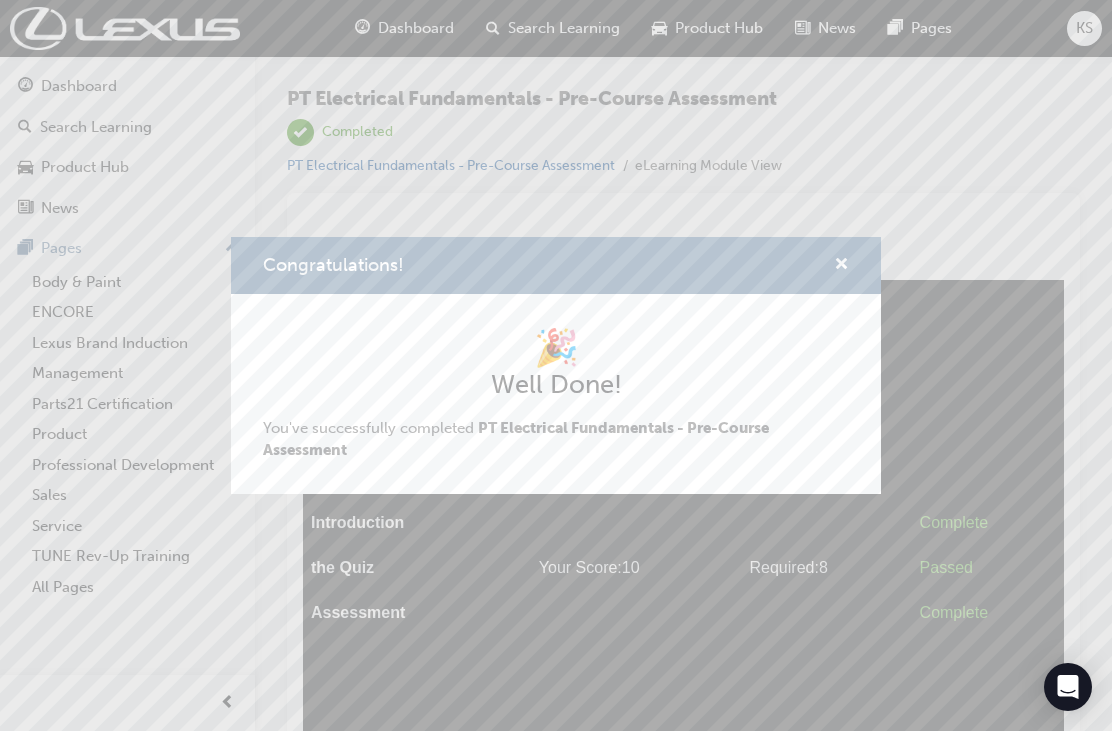 click at bounding box center (841, 266) 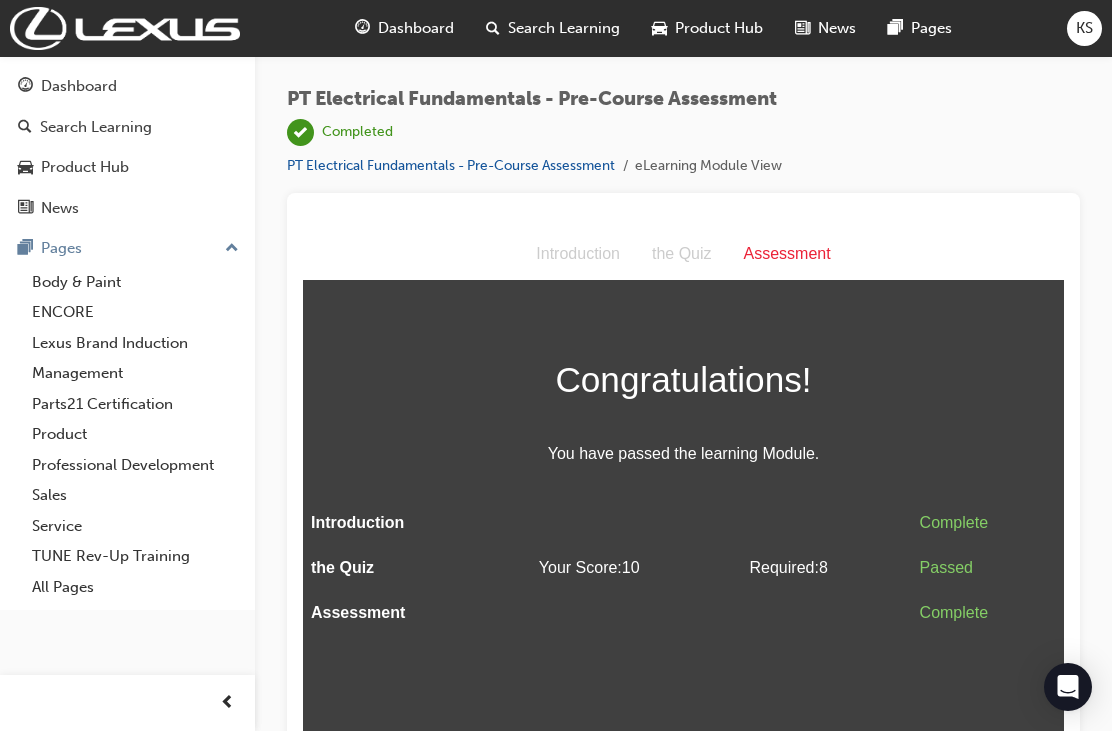 click on "Dashboard" at bounding box center (404, 28) 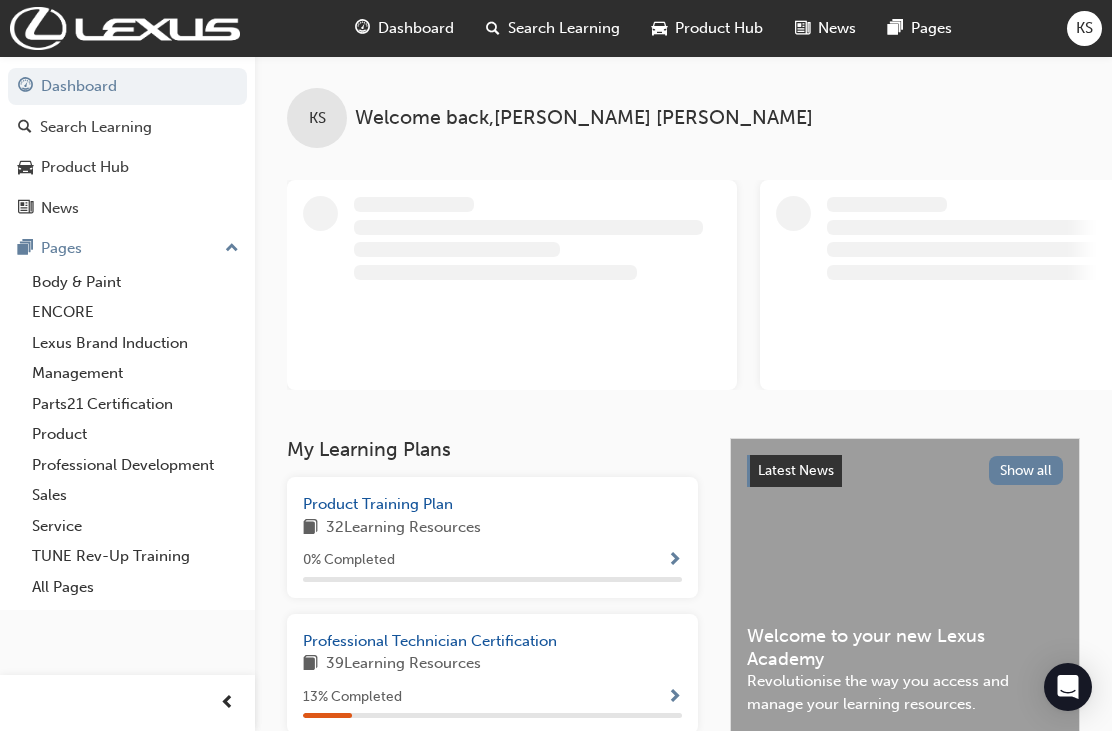 click on "Professional Technician Certification" at bounding box center [430, 641] 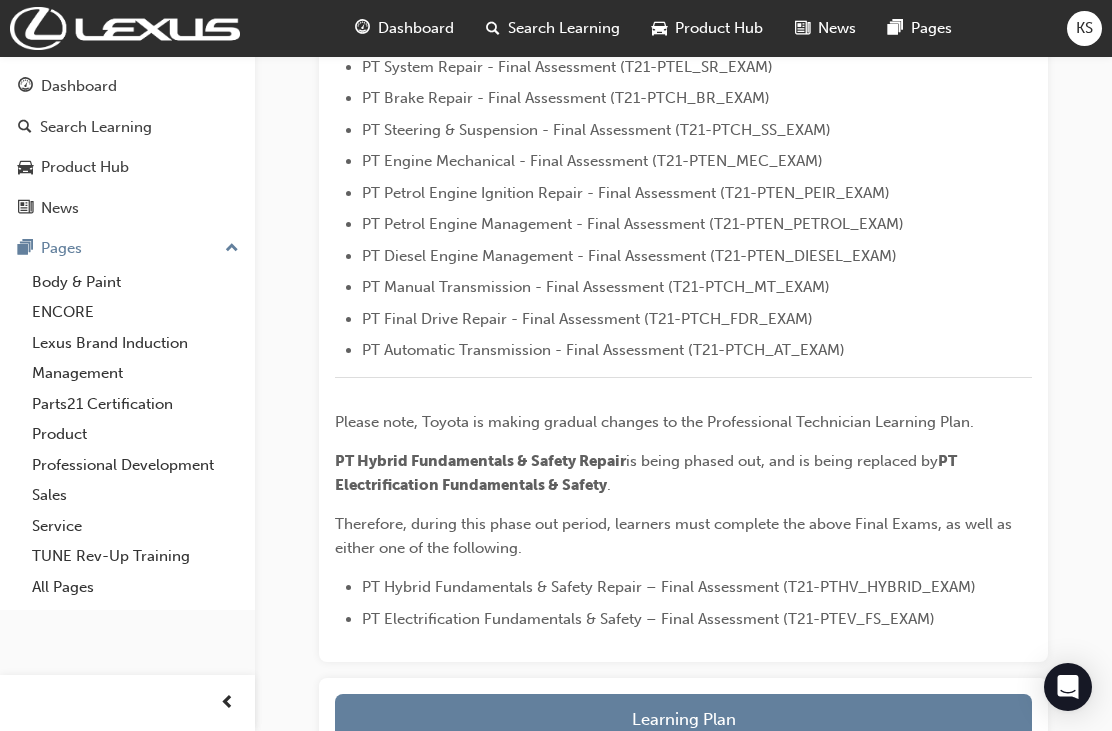 scroll, scrollTop: 786, scrollLeft: 0, axis: vertical 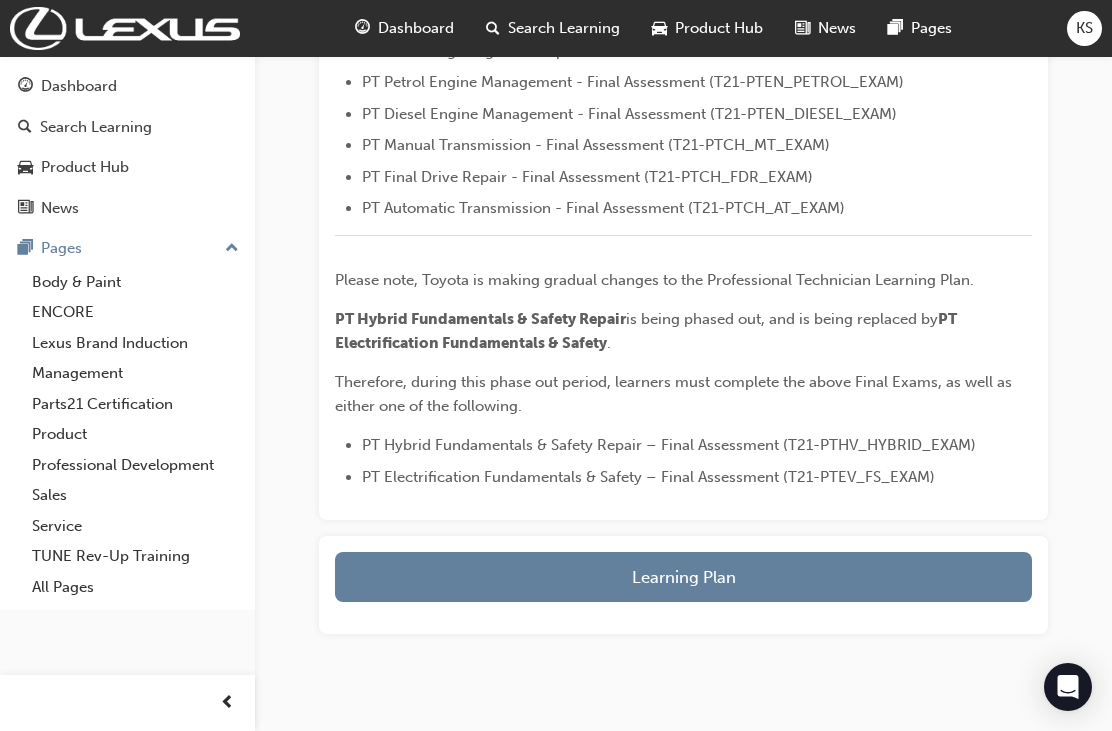 click on "Learning Plan" at bounding box center (683, 577) 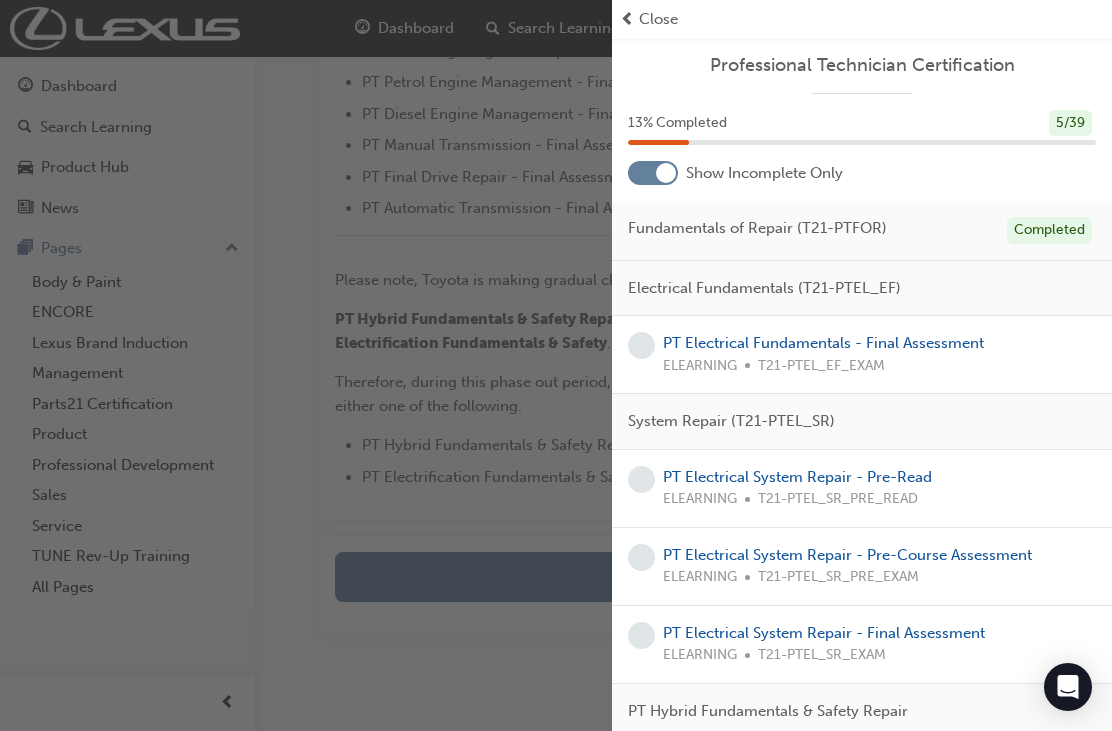 click on "PT Electrical Fundamentals - Final Assessment" at bounding box center [823, 343] 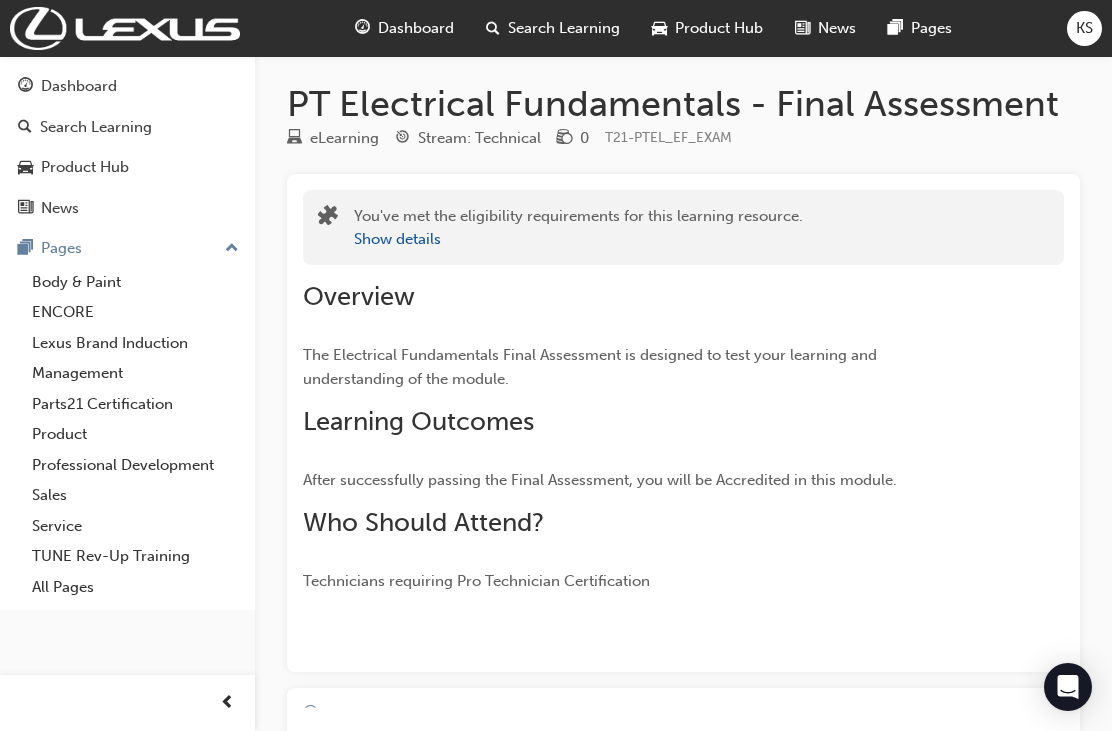 scroll, scrollTop: 0, scrollLeft: 0, axis: both 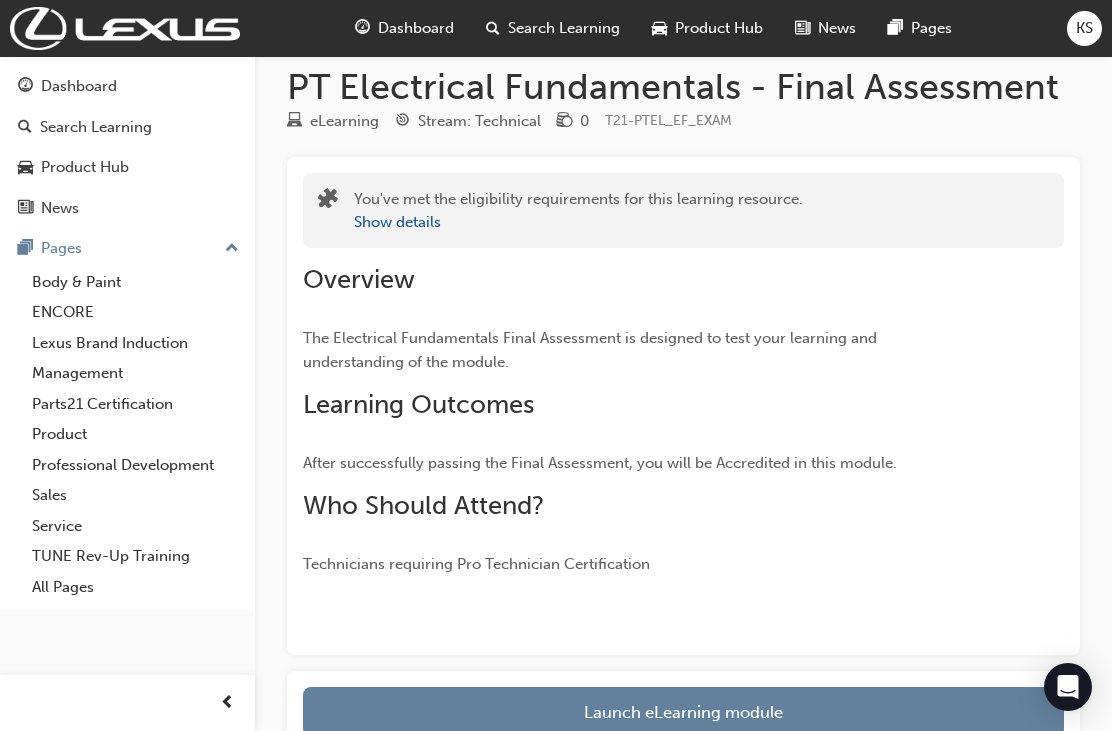 click on "Launch eLearning module" at bounding box center [683, 712] 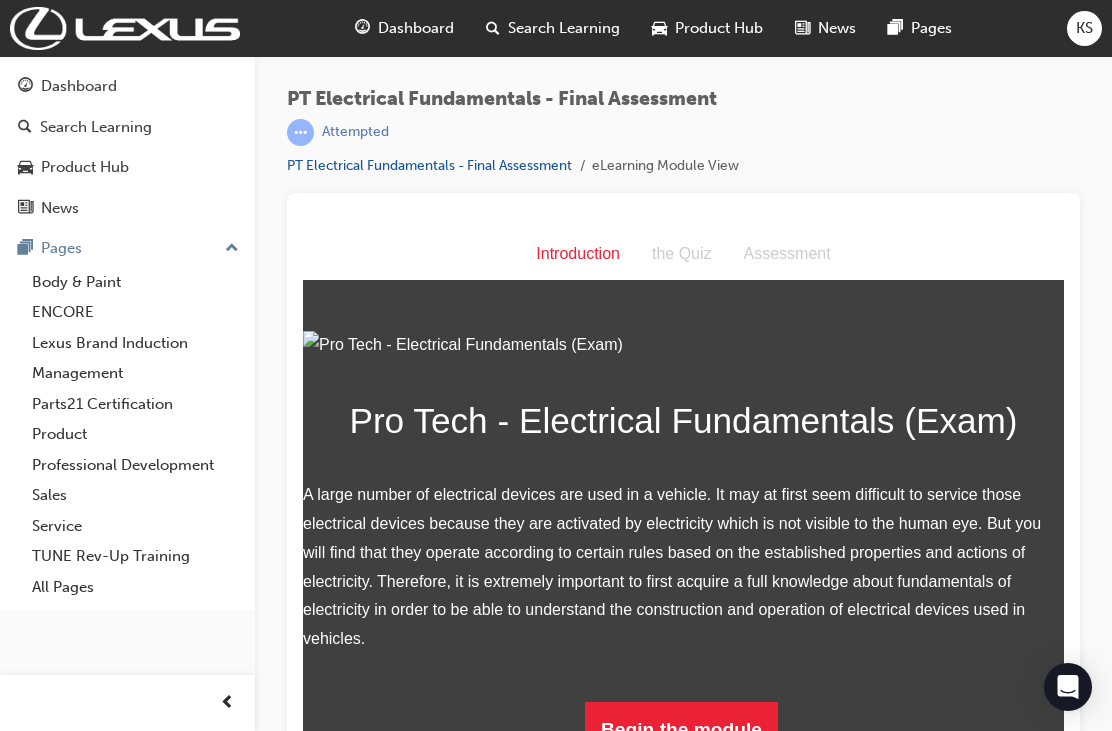 scroll, scrollTop: 206, scrollLeft: 0, axis: vertical 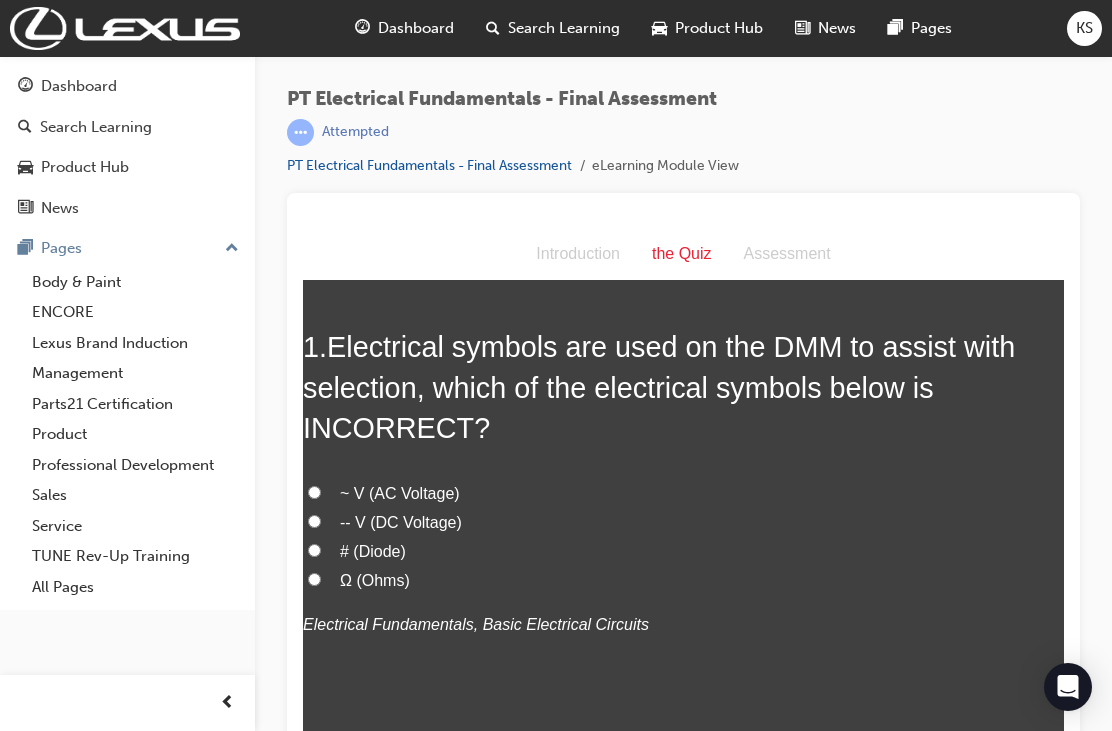 click on "# (Diode)" at bounding box center (314, 550) 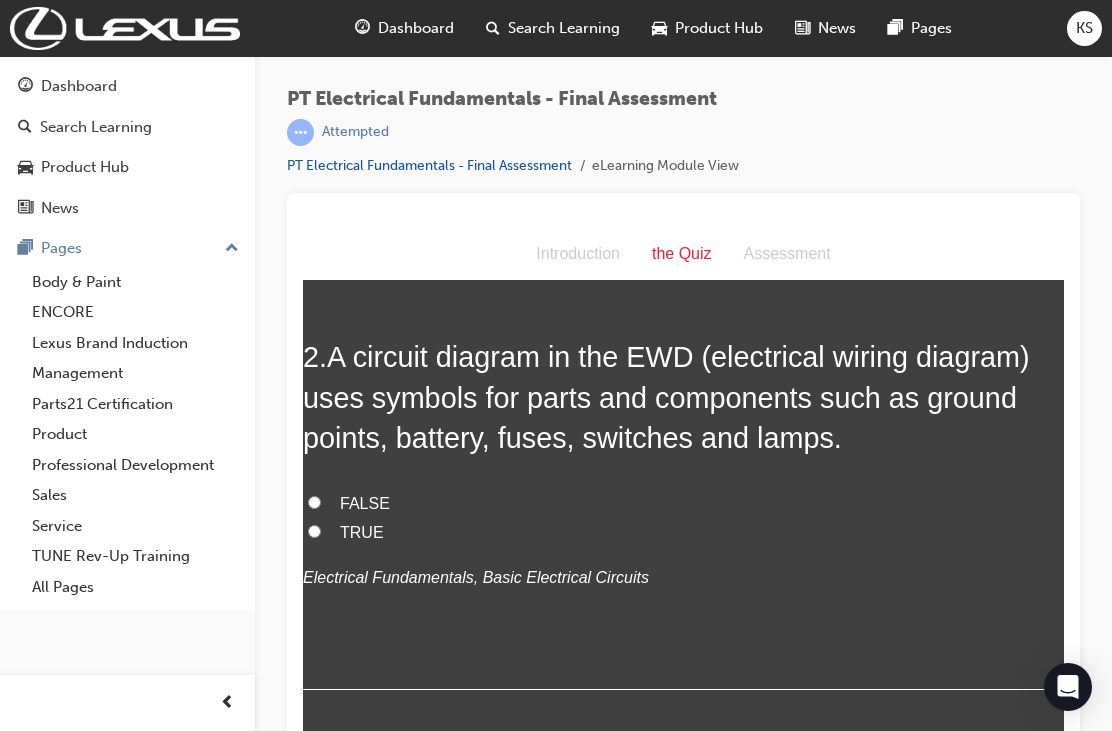 scroll, scrollTop: 581, scrollLeft: 0, axis: vertical 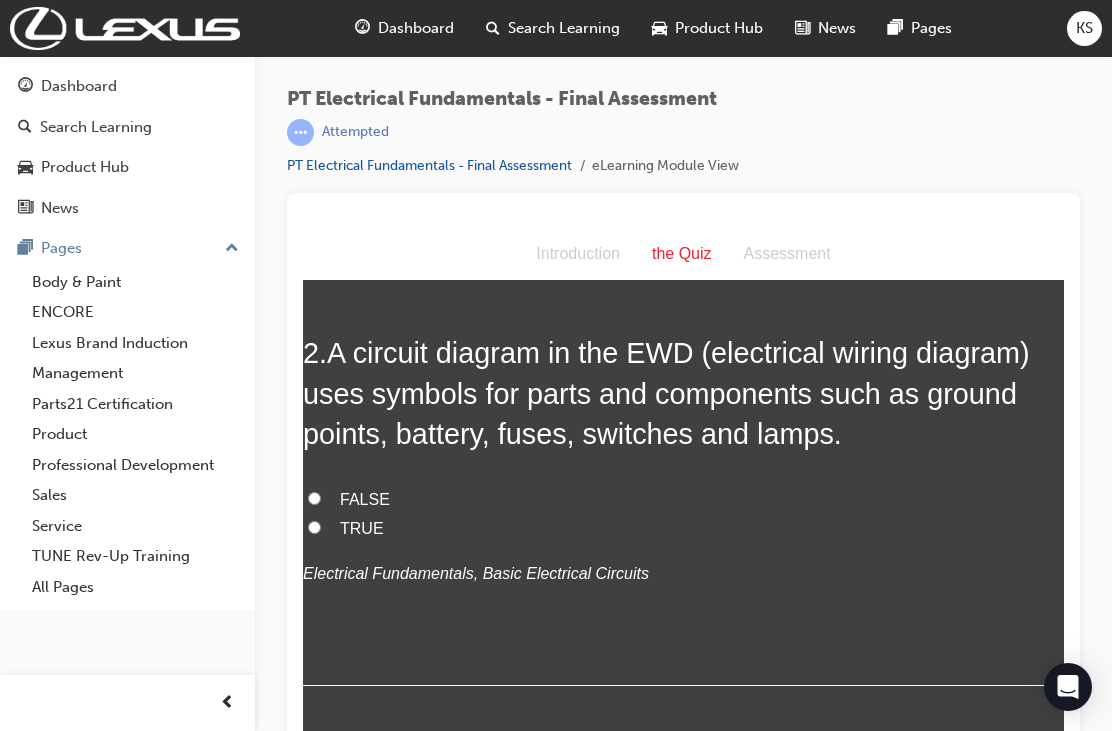 click on "TRUE" at bounding box center [314, 527] 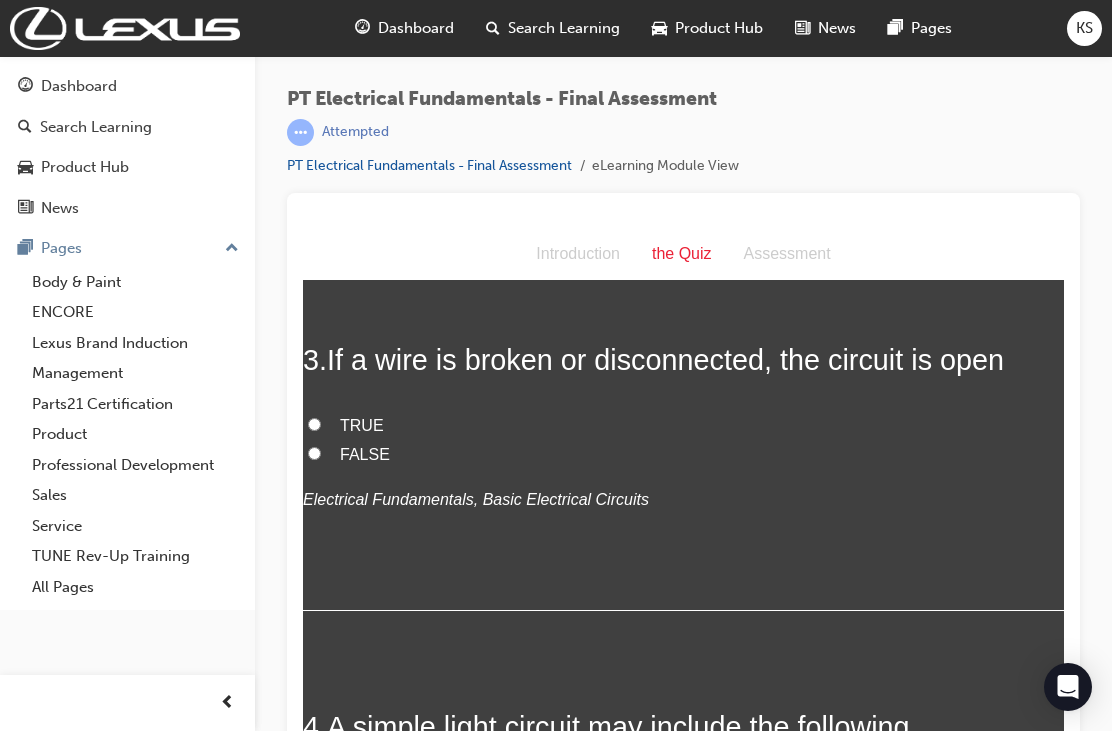 scroll, scrollTop: 1026, scrollLeft: 0, axis: vertical 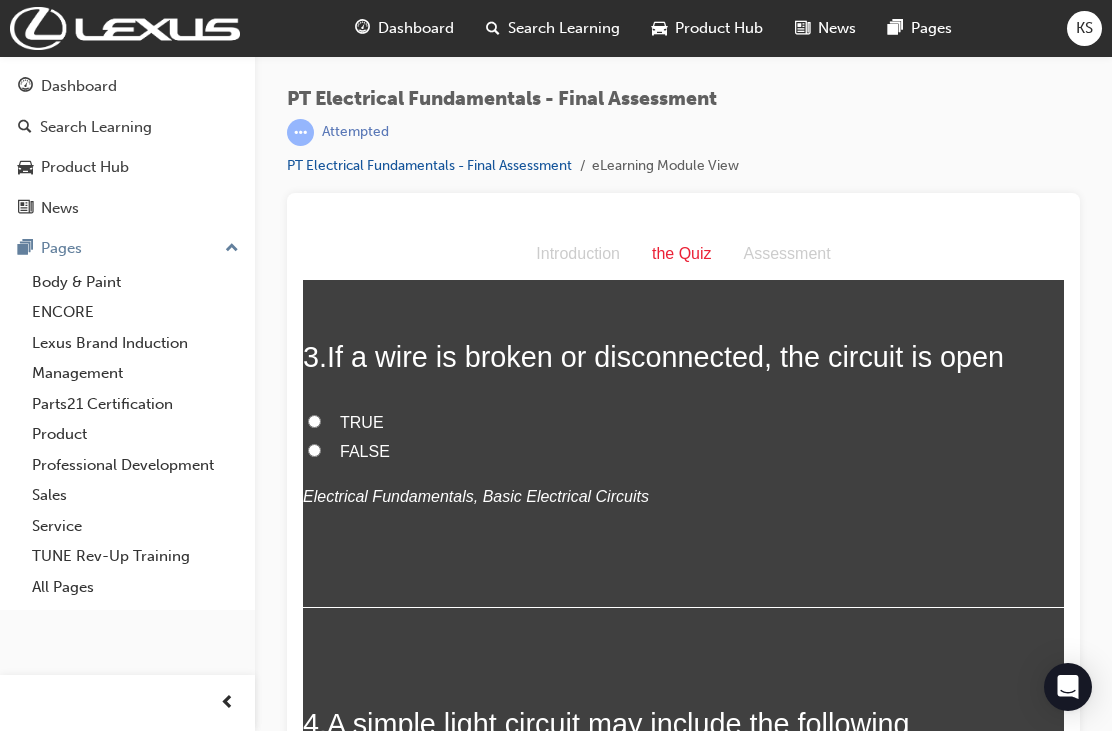 click on "TRUE" at bounding box center (314, 421) 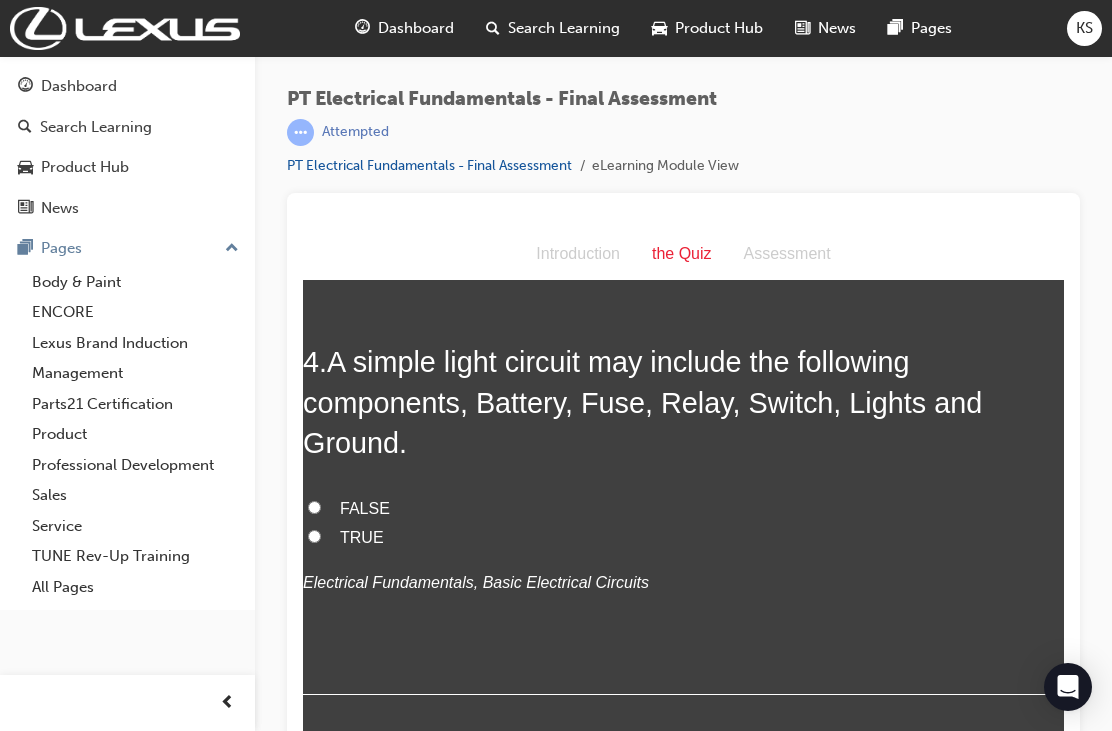 scroll, scrollTop: 1414, scrollLeft: 0, axis: vertical 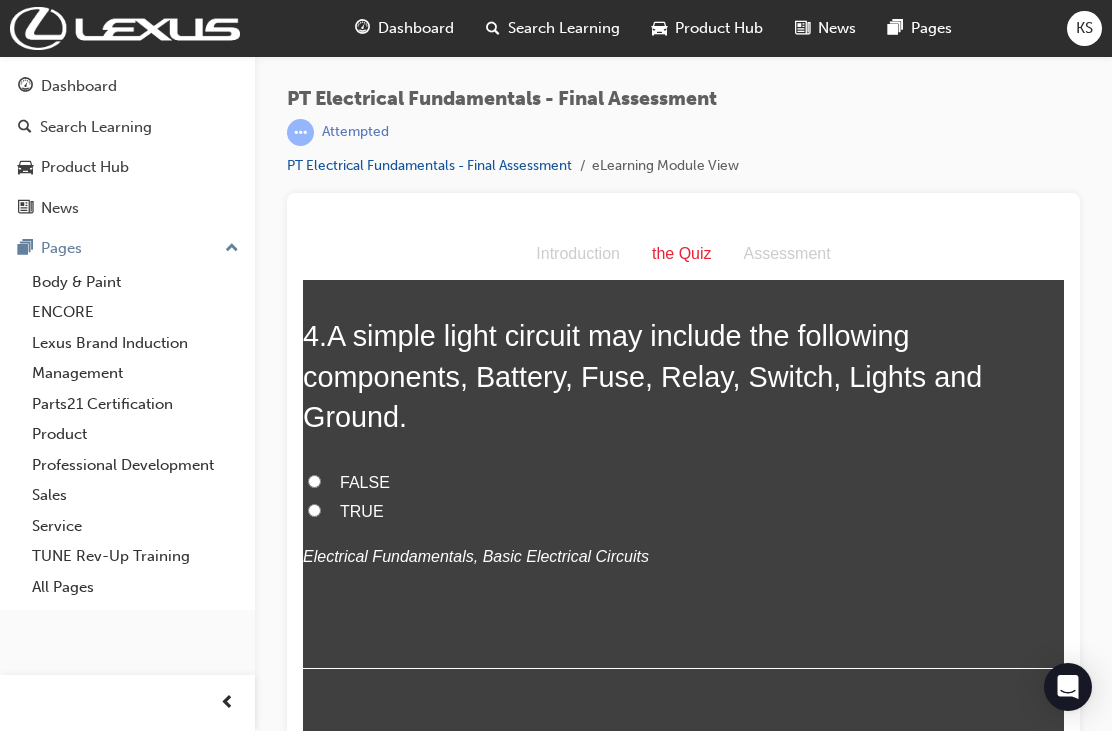 click on "TRUE" at bounding box center [314, 510] 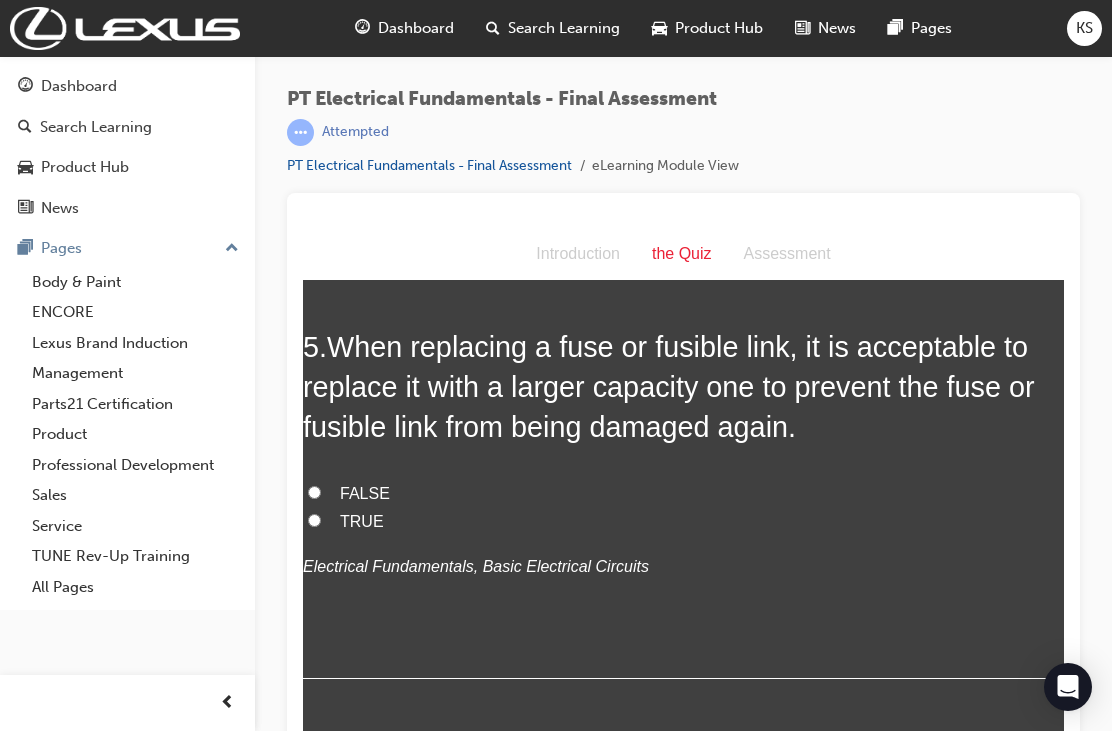 scroll, scrollTop: 1854, scrollLeft: 0, axis: vertical 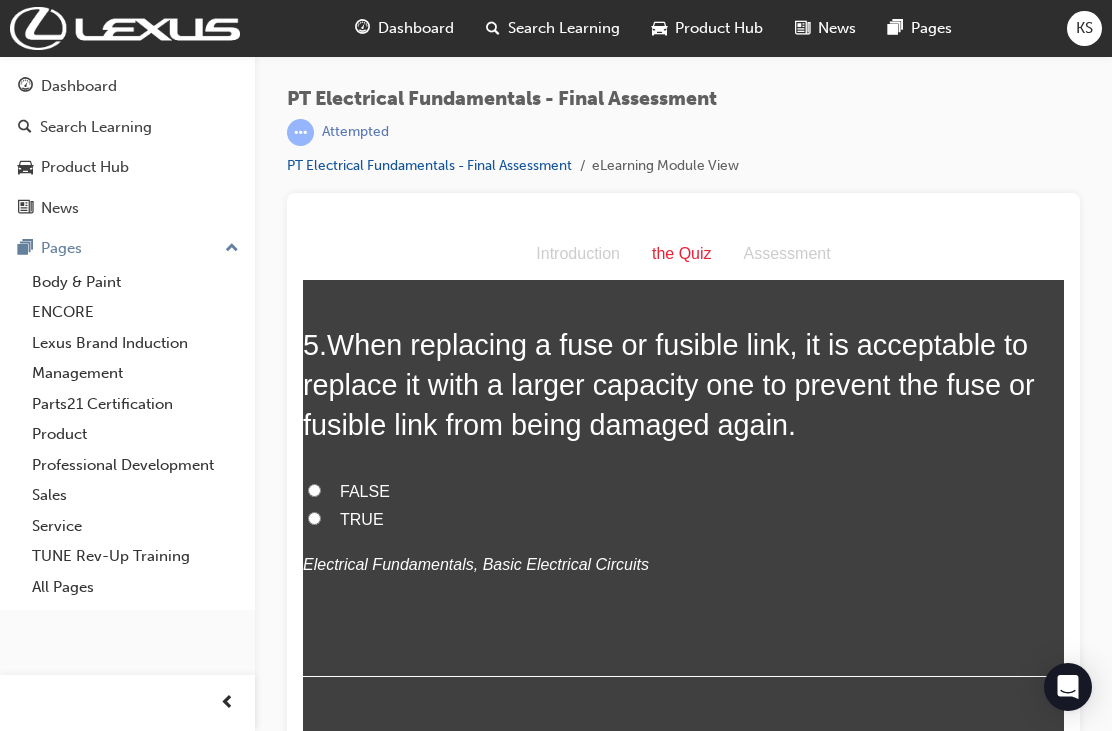 click on "FALSE" at bounding box center [314, 490] 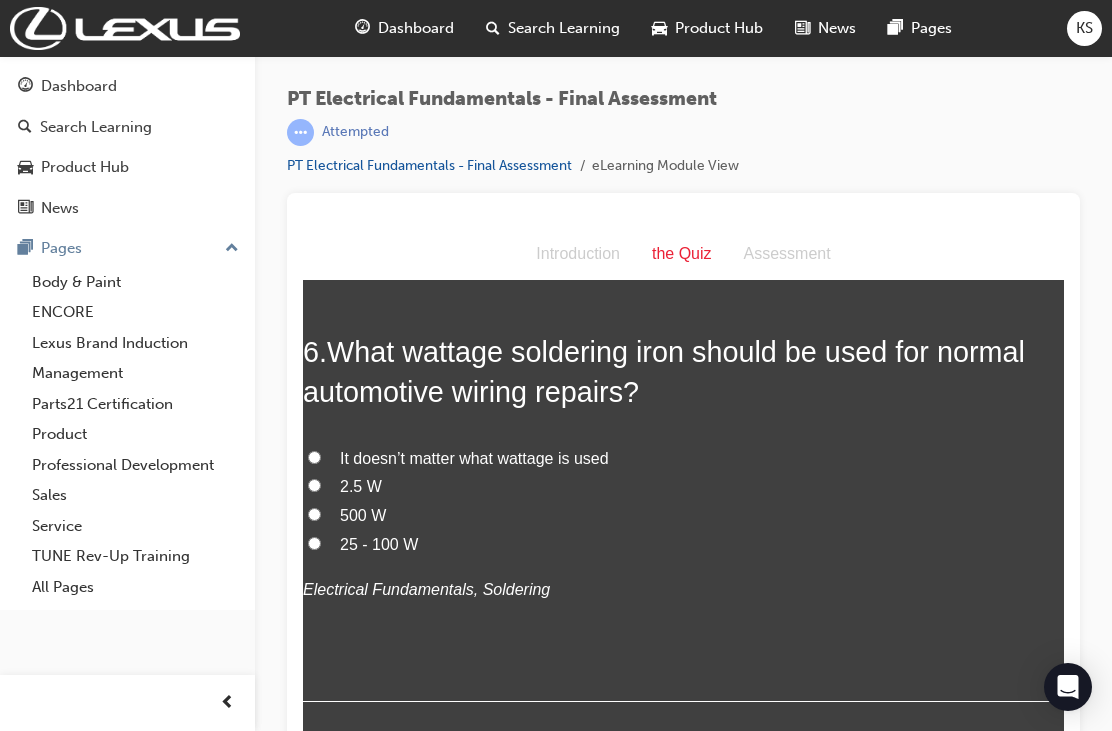 scroll, scrollTop: 2296, scrollLeft: 0, axis: vertical 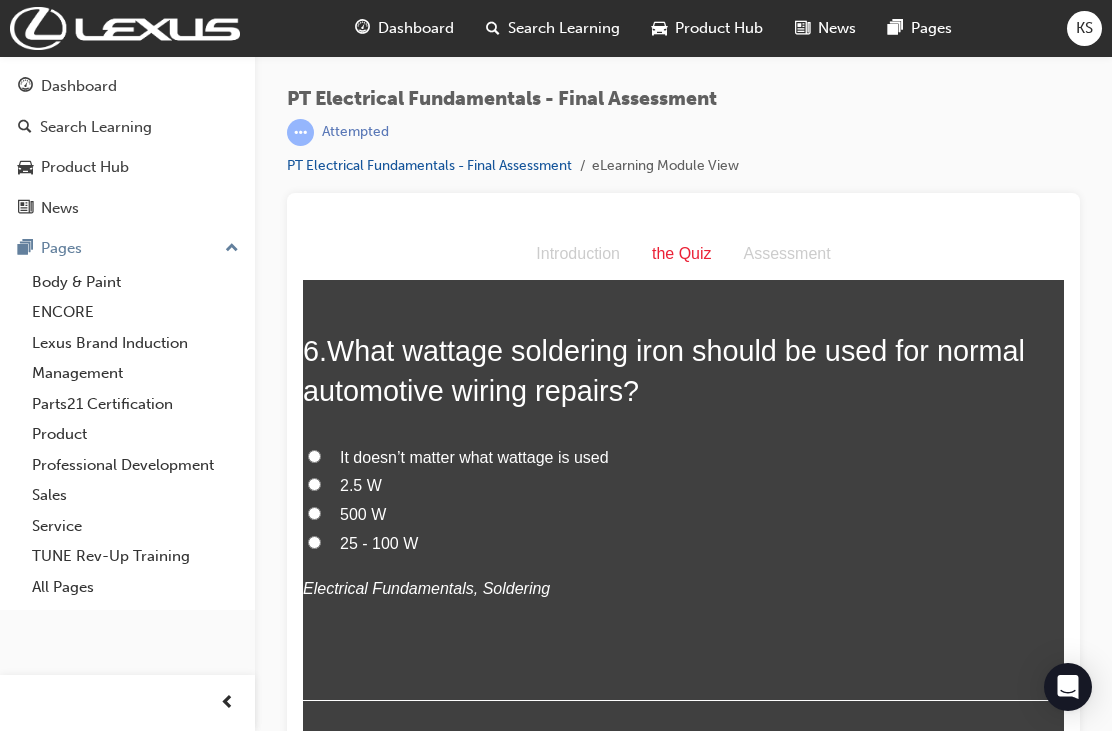 click on "25 - 100 W" at bounding box center (683, 544) 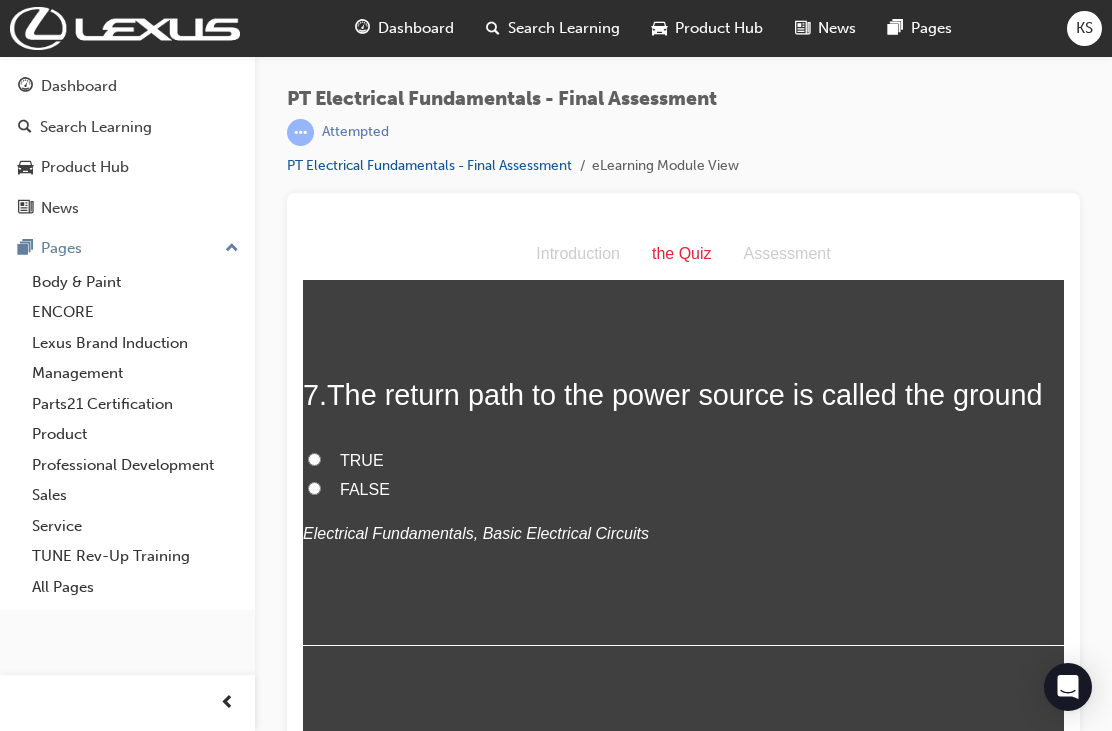 scroll, scrollTop: 2734, scrollLeft: 0, axis: vertical 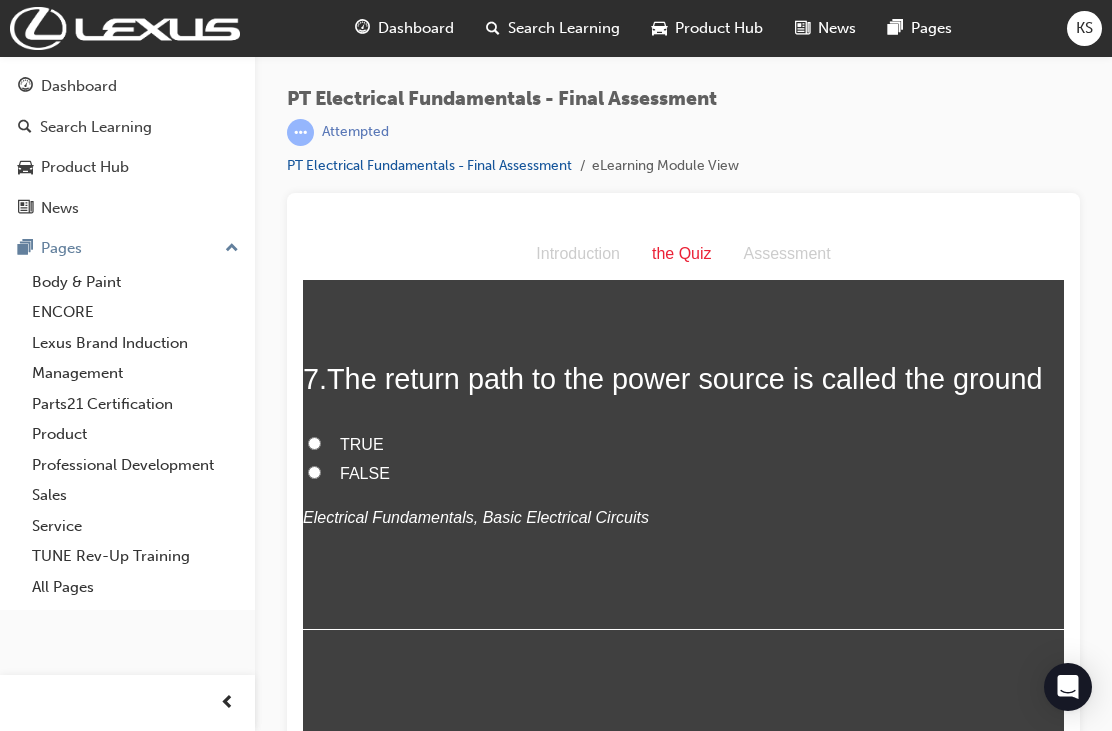 click on "TRUE" at bounding box center (314, 443) 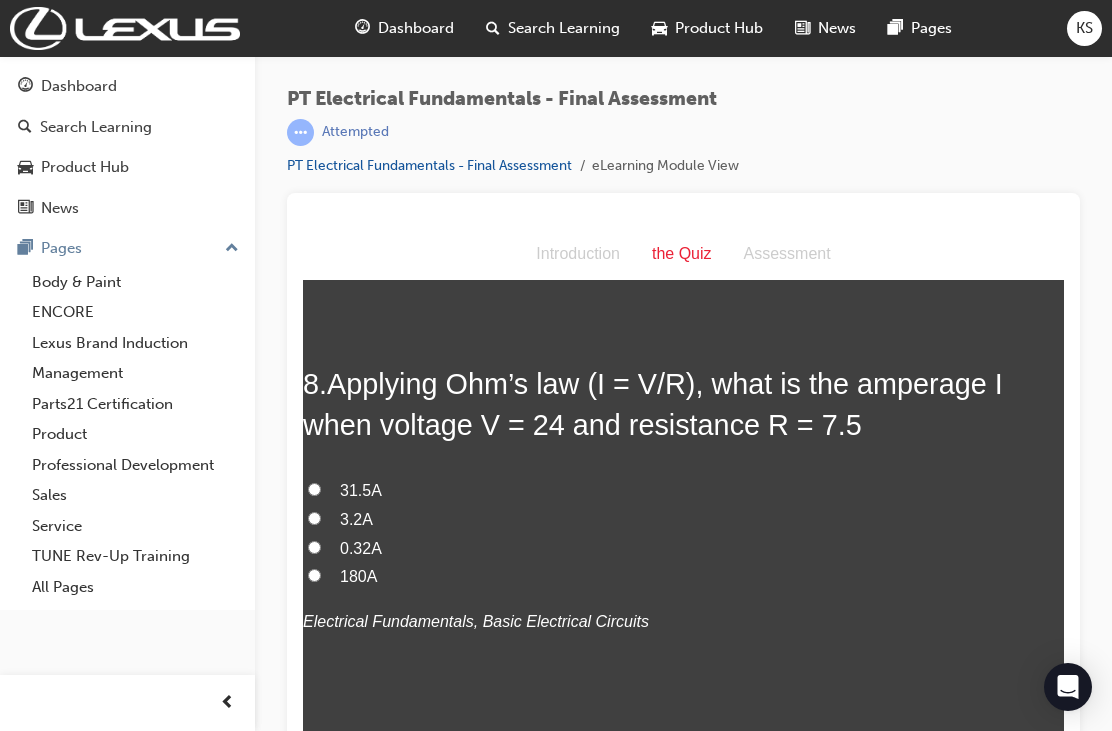 scroll, scrollTop: 3120, scrollLeft: 0, axis: vertical 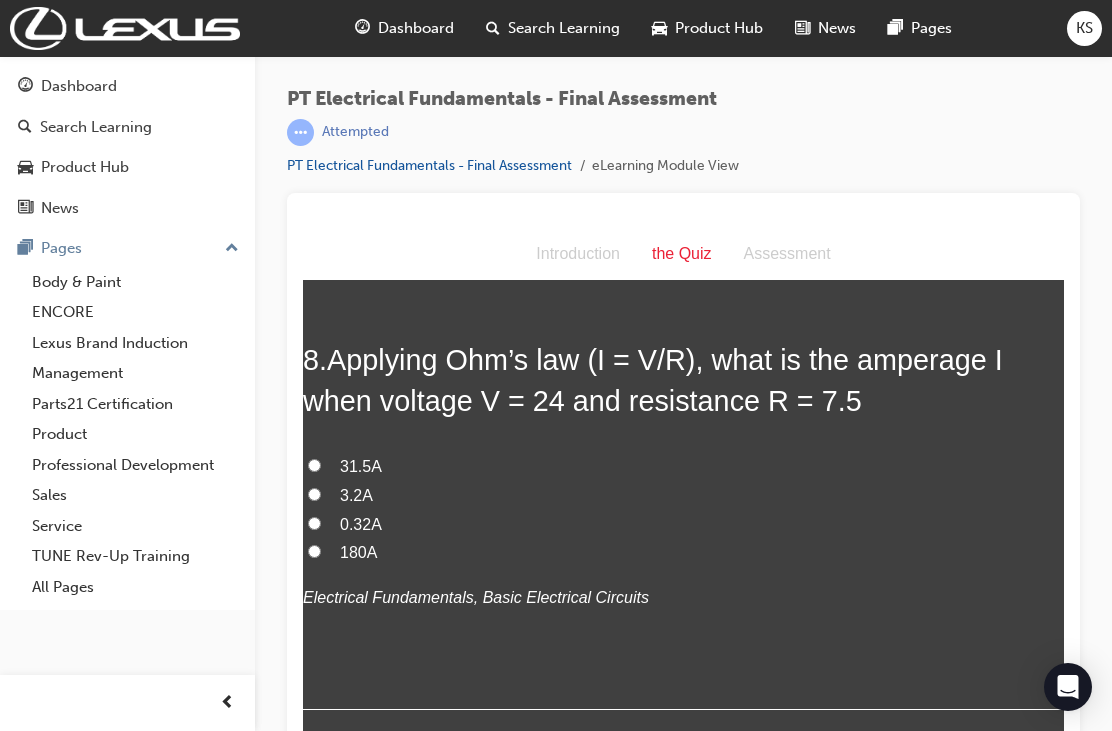 click on "3.2A" at bounding box center [314, 494] 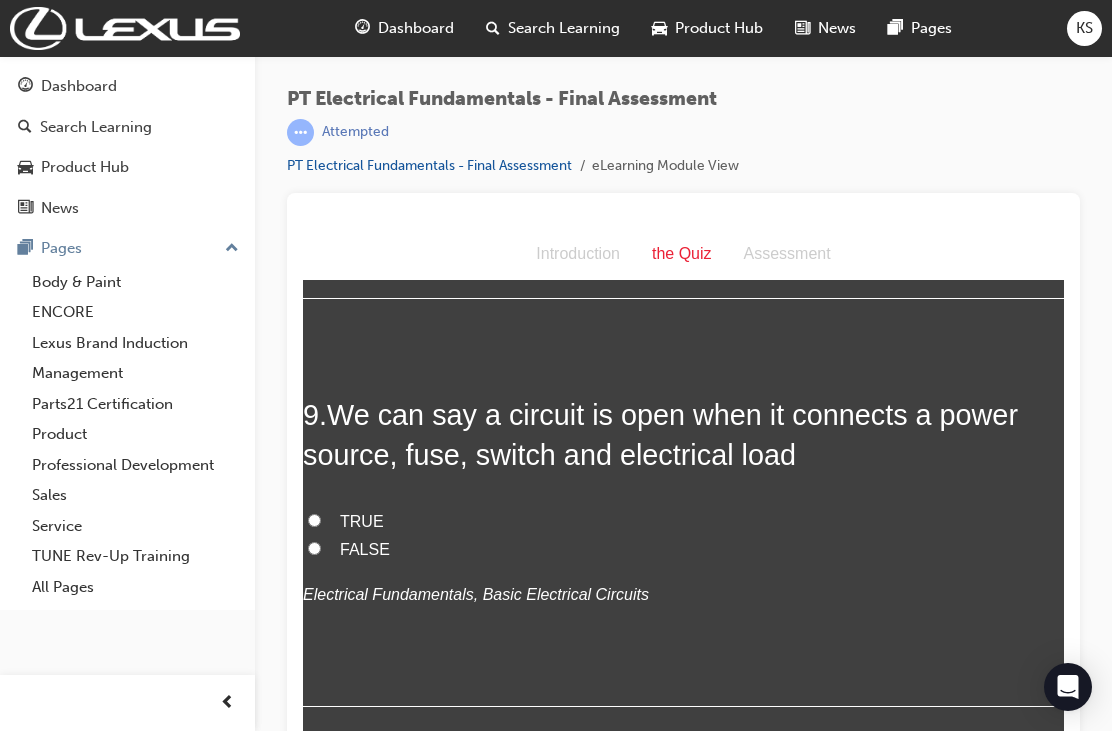 scroll, scrollTop: 3597, scrollLeft: 0, axis: vertical 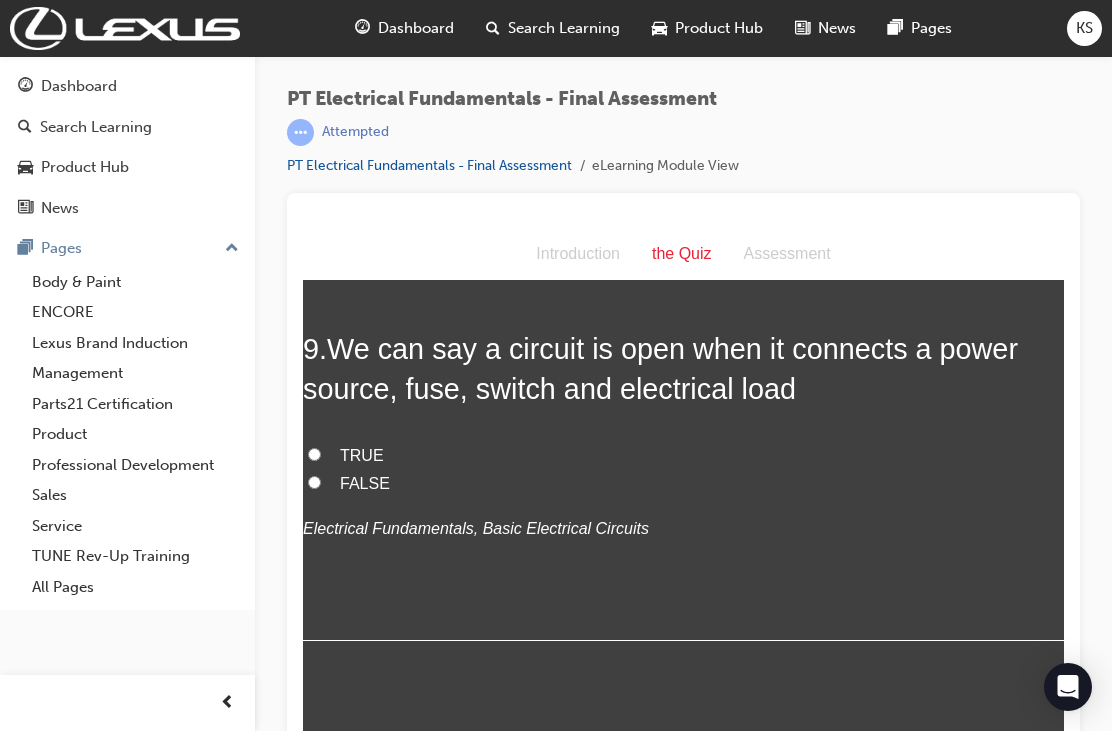 click on "FALSE" at bounding box center (314, 482) 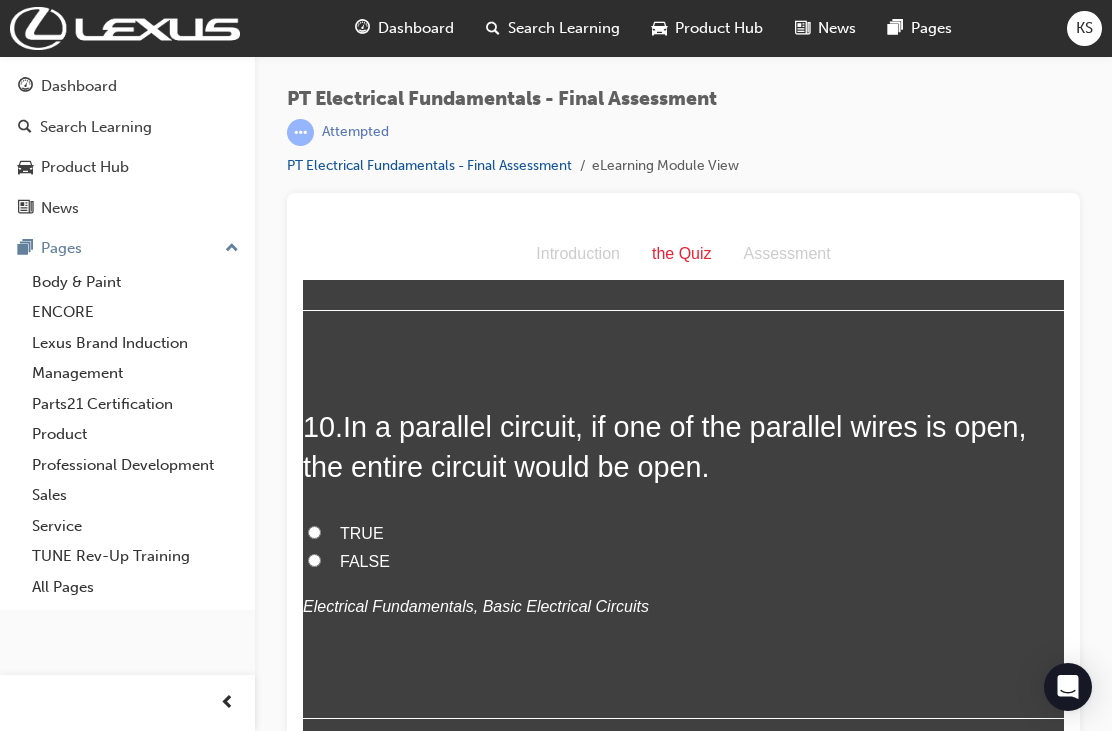 scroll, scrollTop: 3956, scrollLeft: 0, axis: vertical 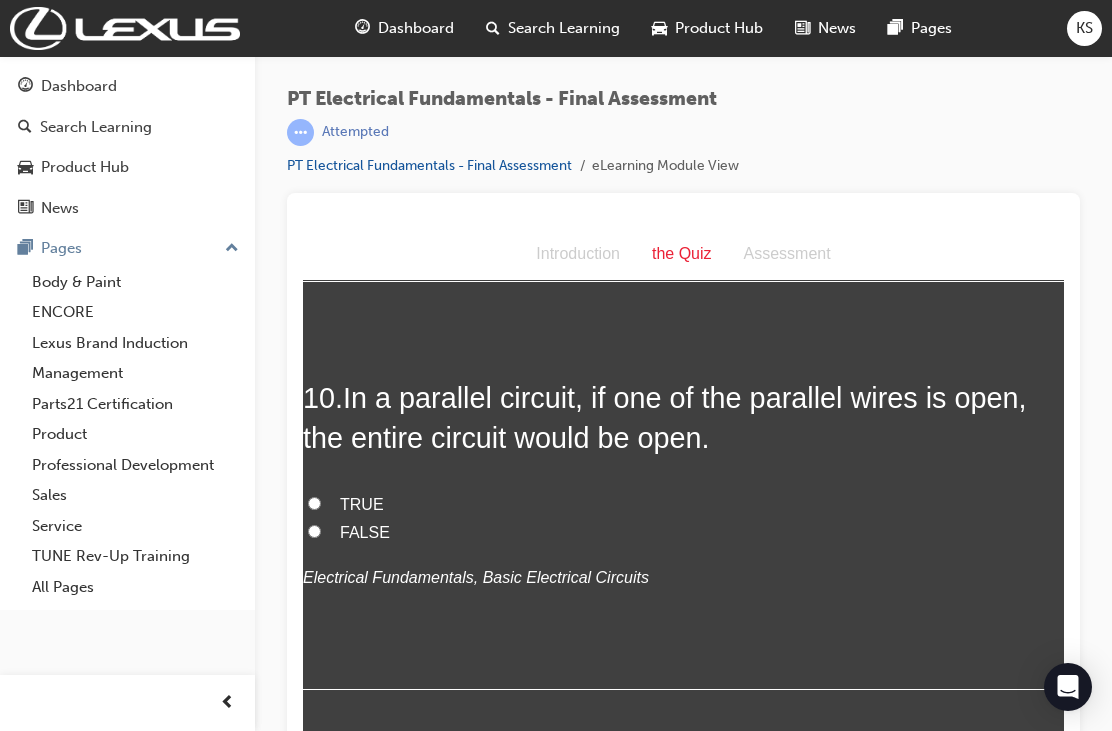 click on "FALSE" at bounding box center [314, 531] 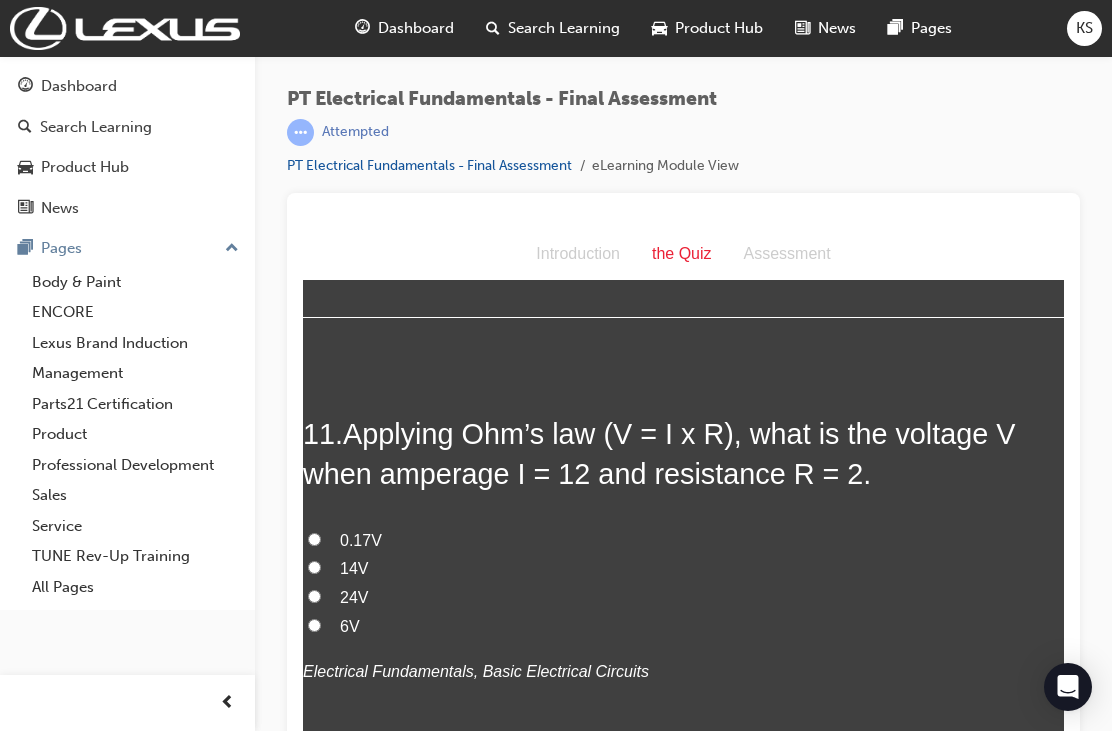 scroll, scrollTop: 4405, scrollLeft: 0, axis: vertical 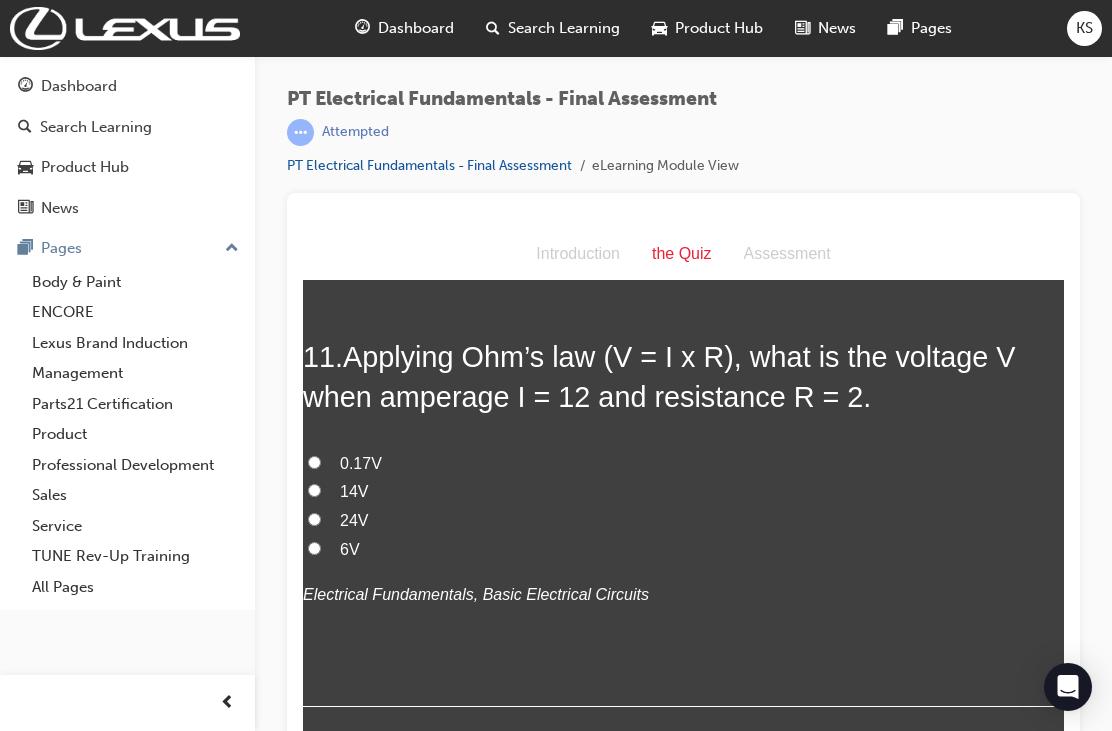 click on "24V" at bounding box center [314, 519] 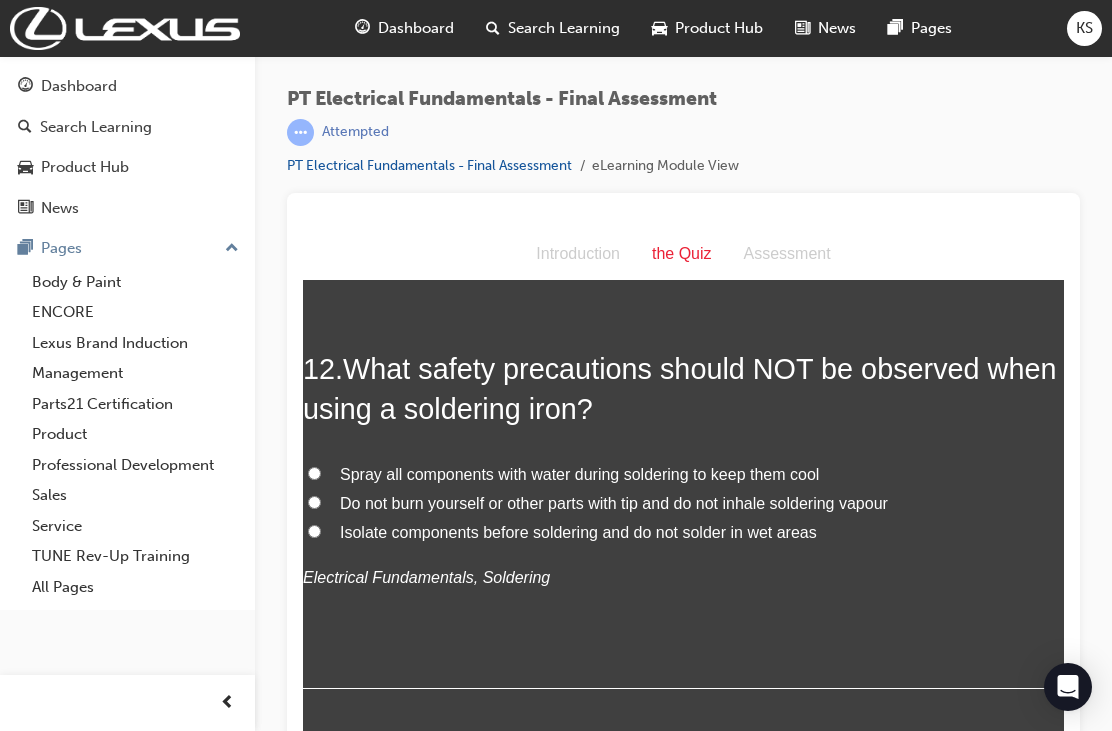 scroll, scrollTop: 4871, scrollLeft: 0, axis: vertical 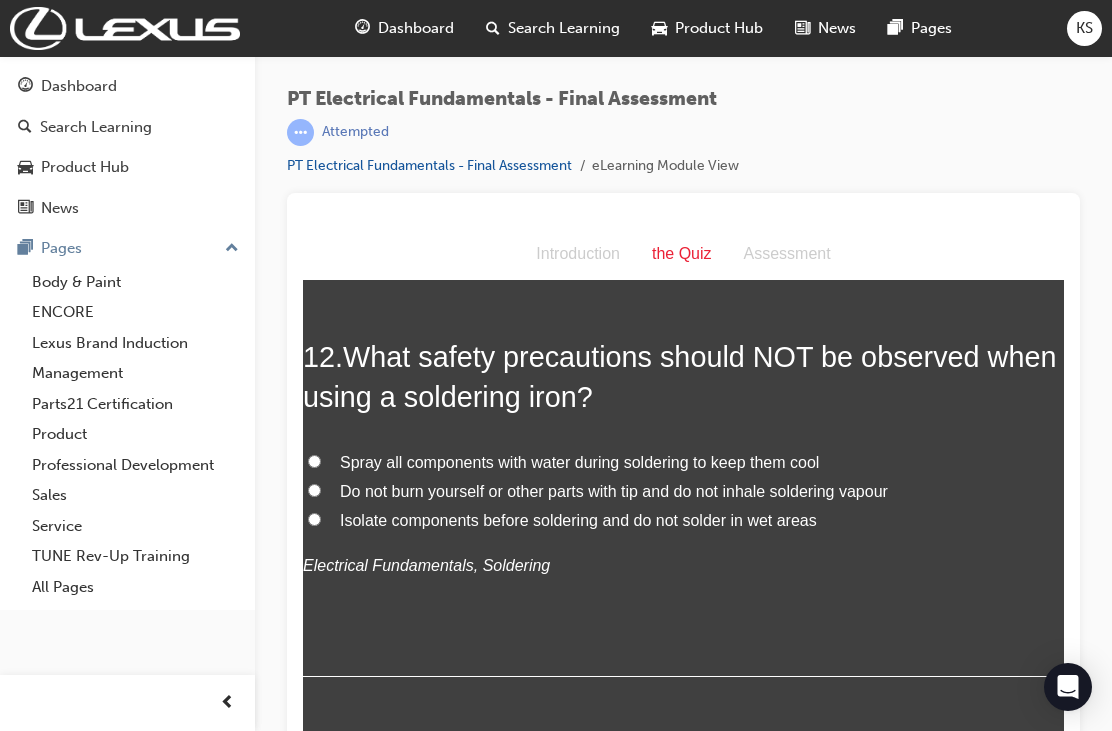 click on "Spray all components with water during soldering to keep them cool" at bounding box center [314, 461] 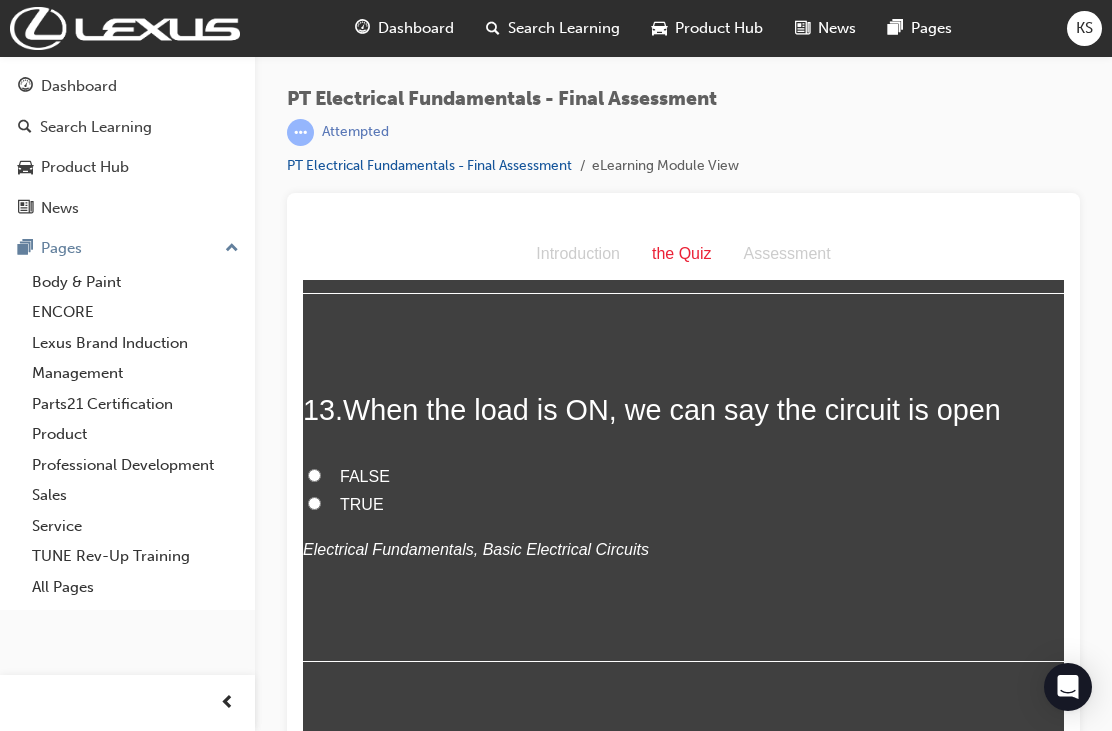 scroll, scrollTop: 5269, scrollLeft: 0, axis: vertical 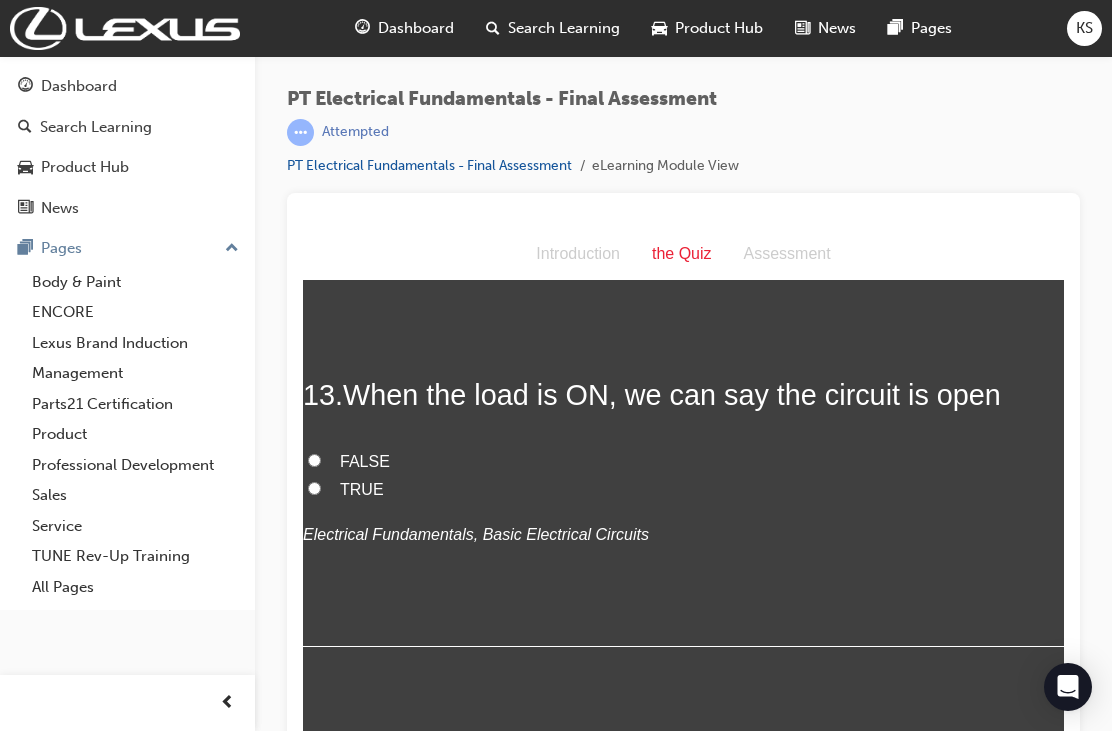 click on "FALSE" at bounding box center [683, 462] 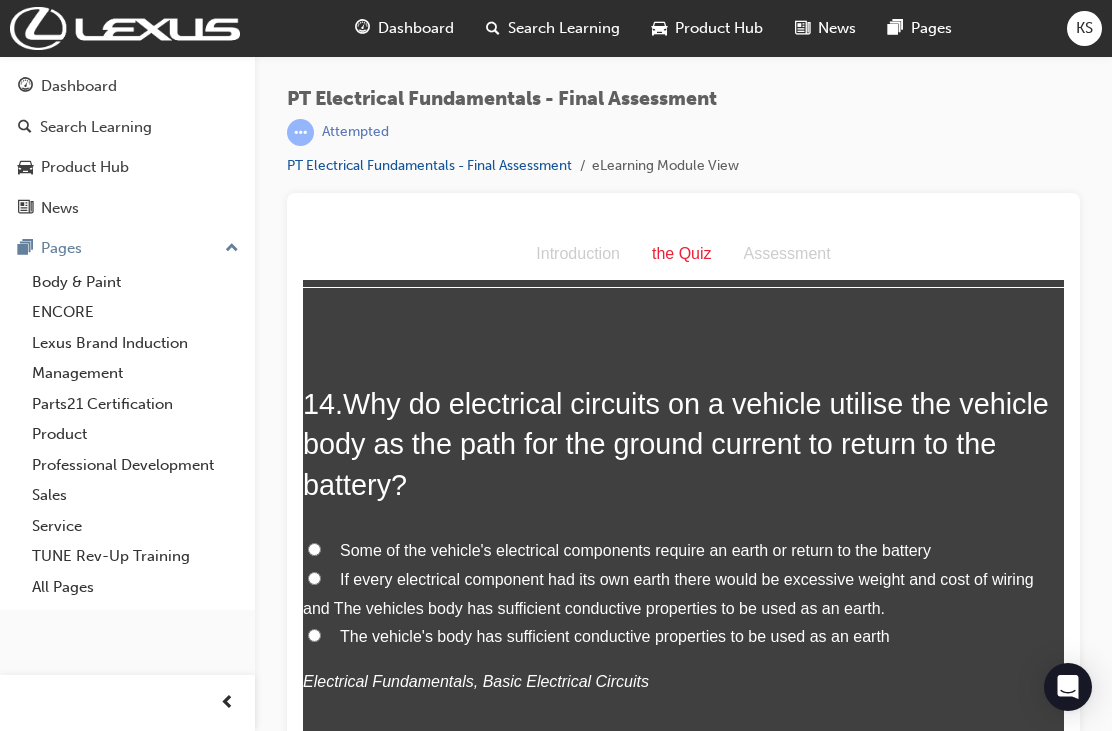 scroll, scrollTop: 5638, scrollLeft: 0, axis: vertical 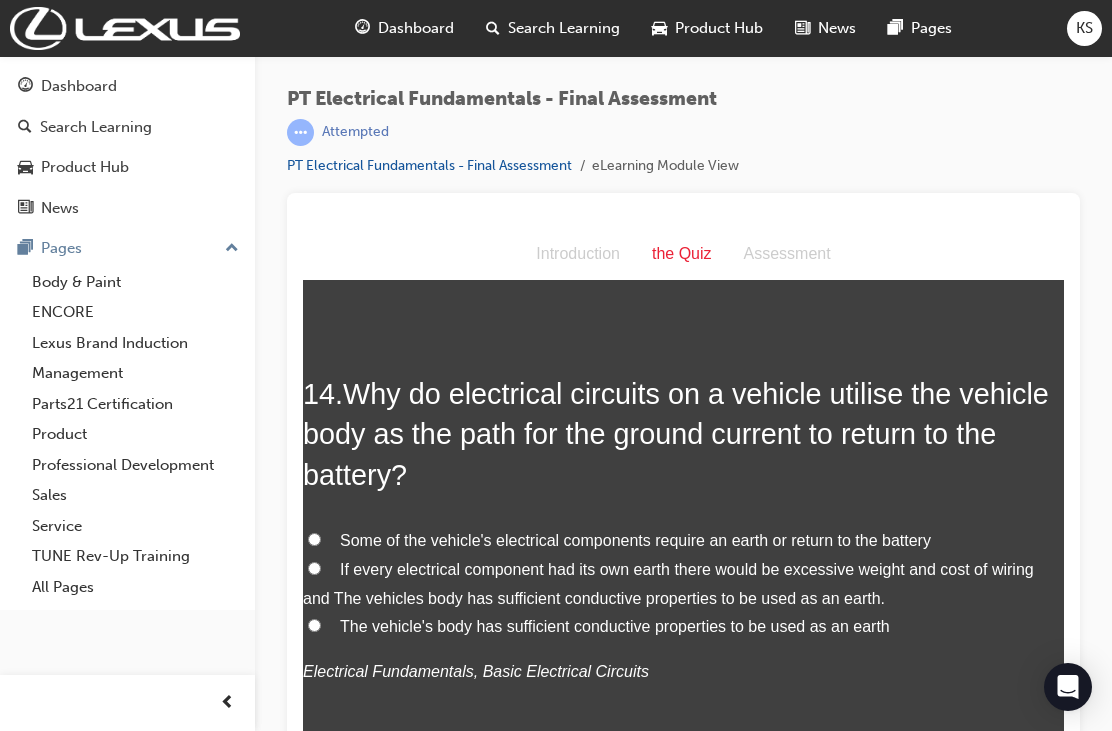 click on "The vehicle's body has sufficient conductive properties to be used as an earth" at bounding box center [314, 625] 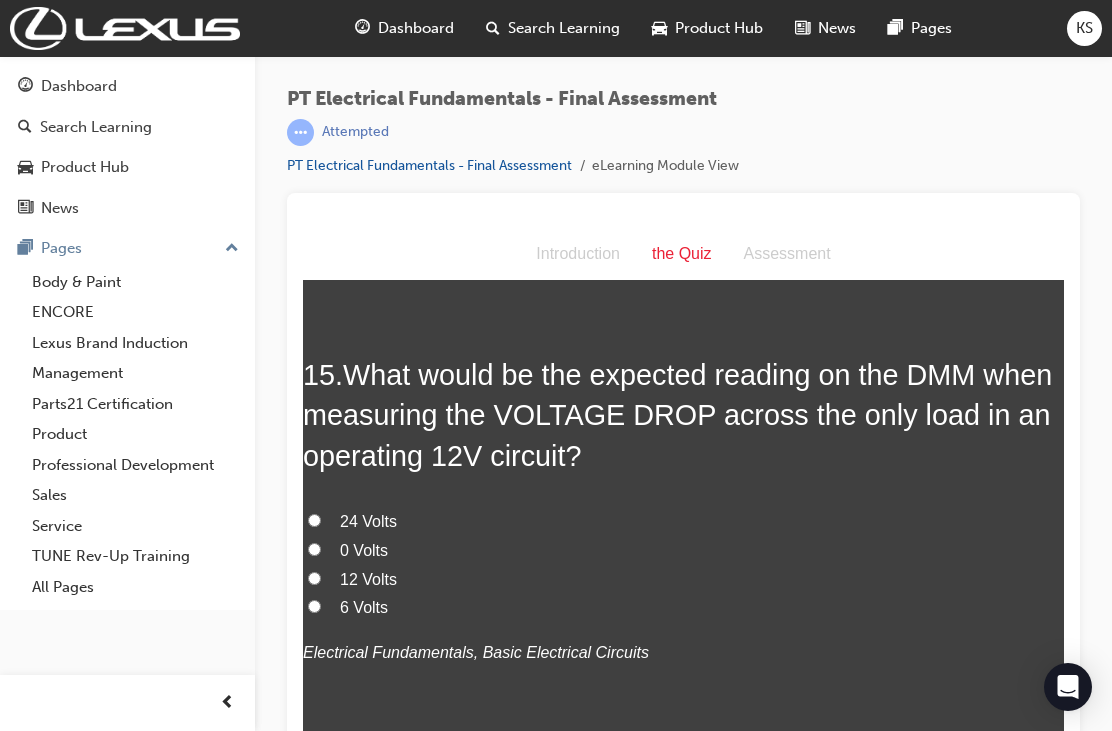 scroll, scrollTop: 6177, scrollLeft: 0, axis: vertical 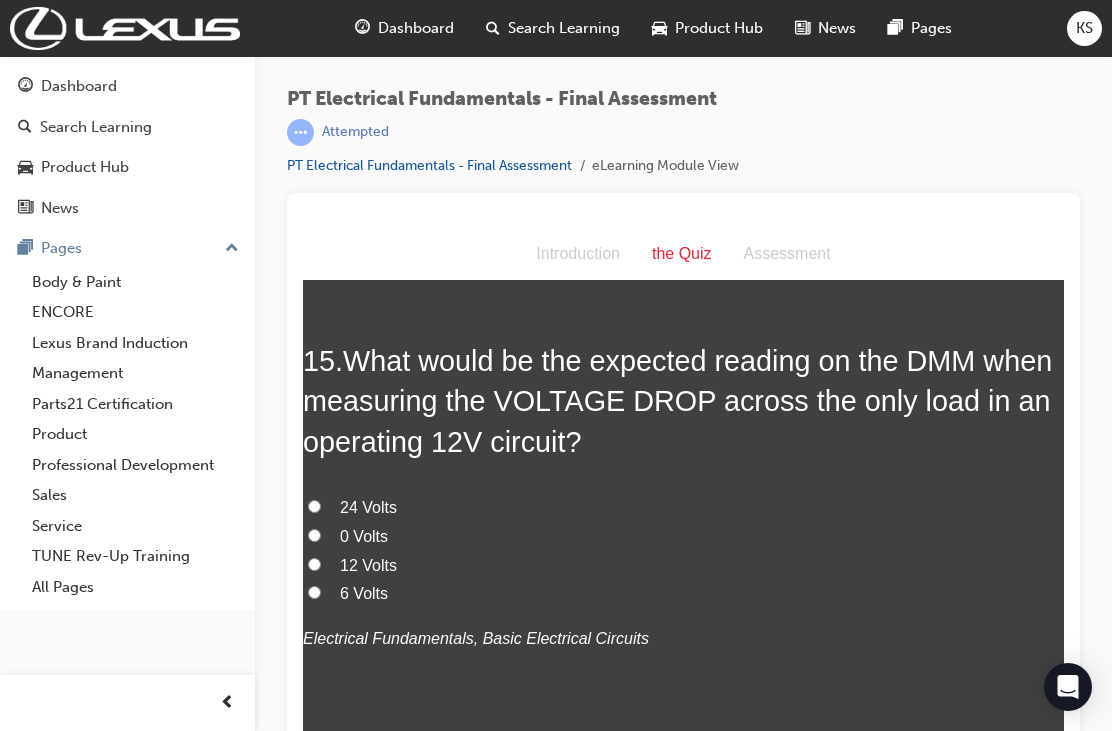 click on "0 Volts" at bounding box center [314, 535] 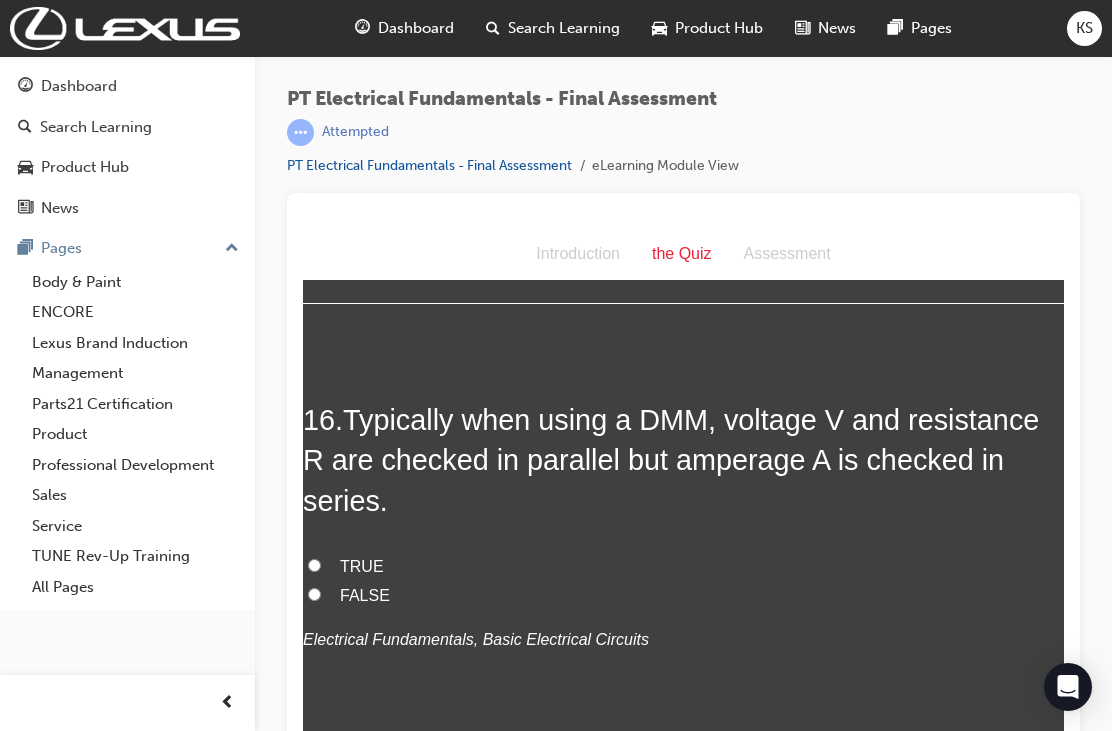 scroll, scrollTop: 6626, scrollLeft: 0, axis: vertical 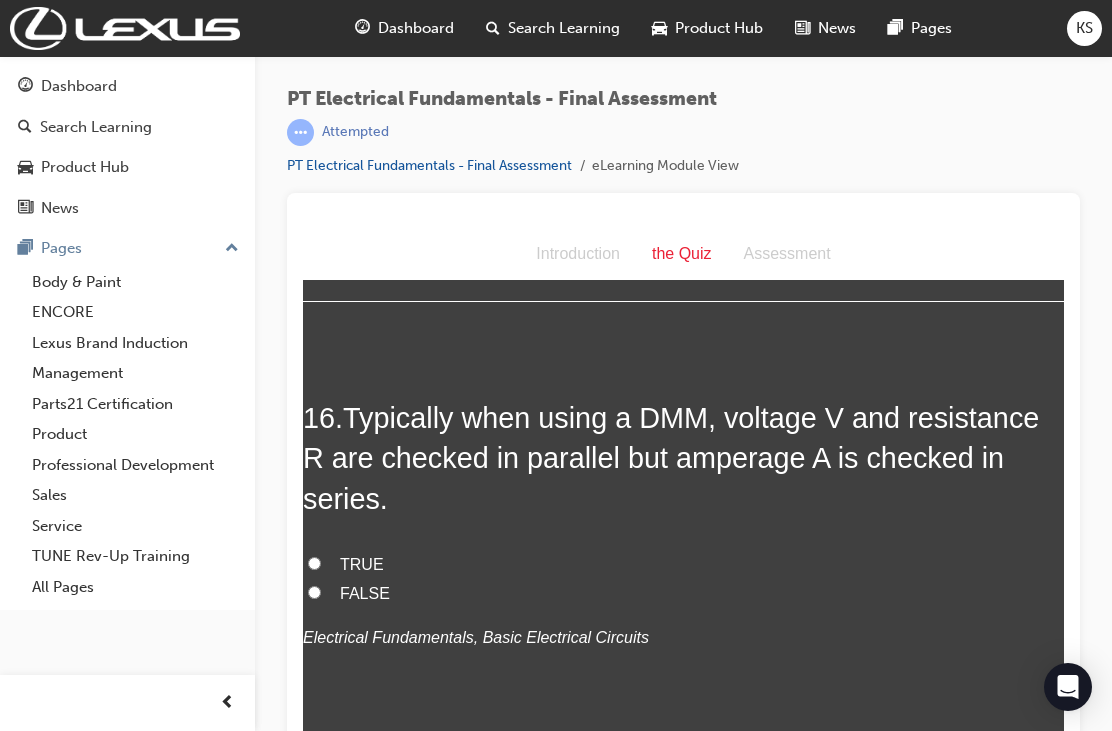 click on "TRUE" at bounding box center [314, 563] 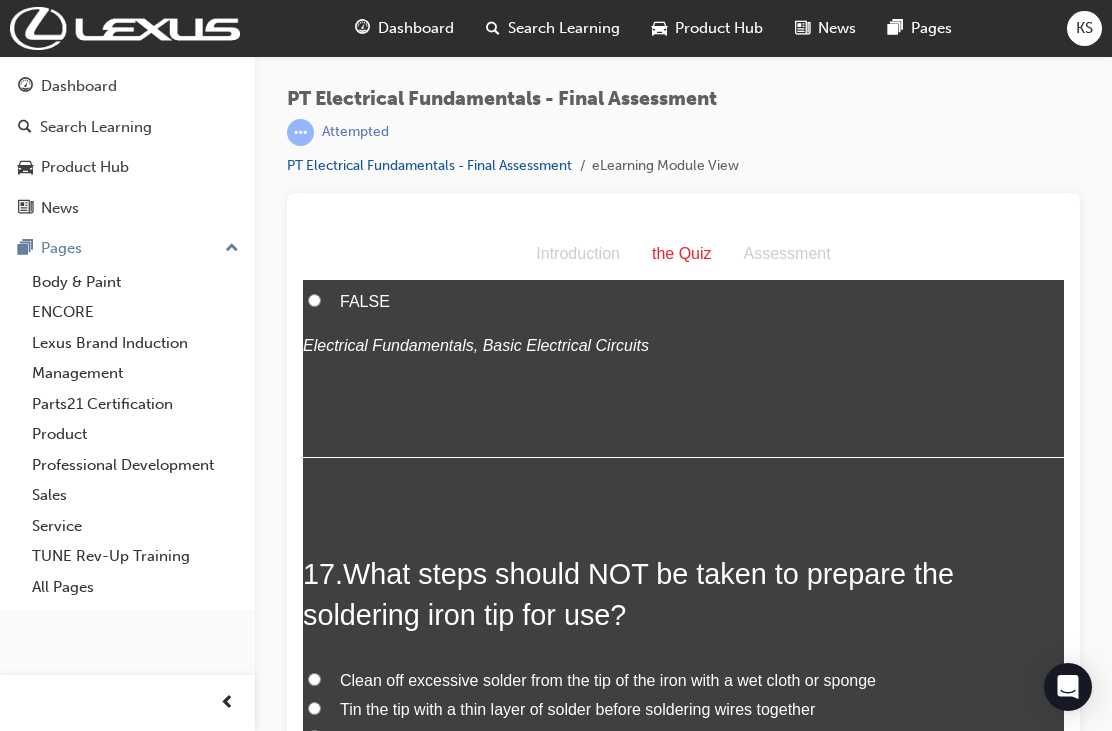 scroll, scrollTop: 7020, scrollLeft: 0, axis: vertical 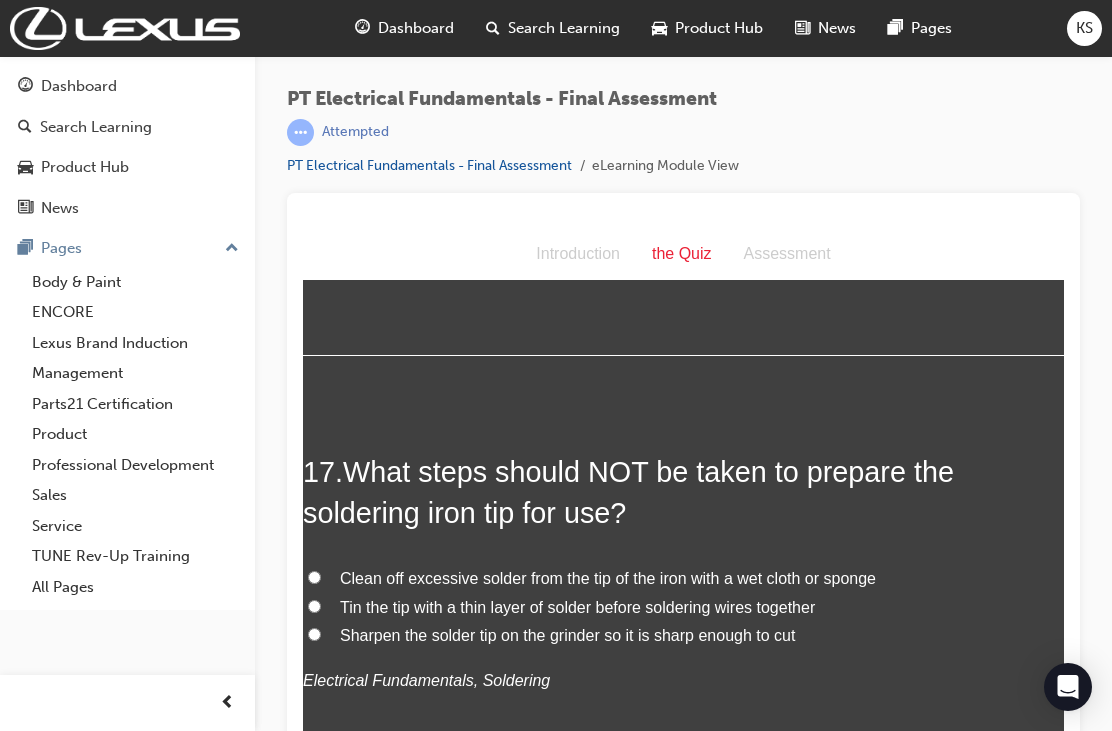 click on "Sharpen the solder tip on the grinder so it is sharp enough to cut" at bounding box center [314, 634] 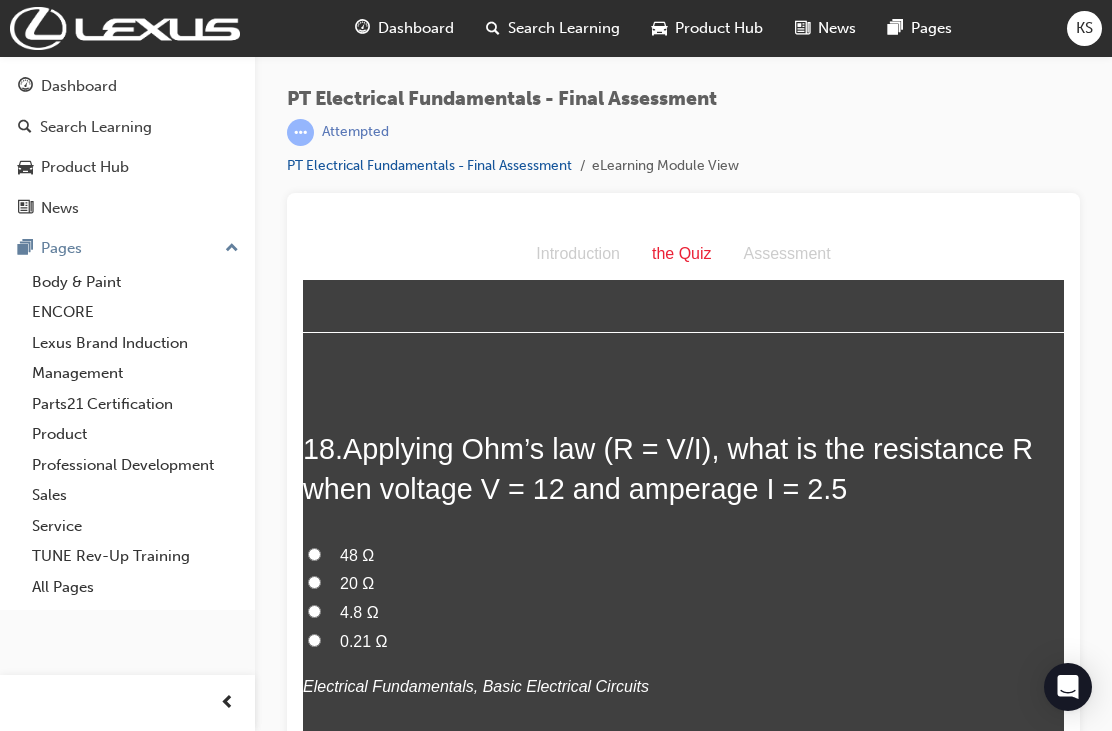 scroll, scrollTop: 7493, scrollLeft: 0, axis: vertical 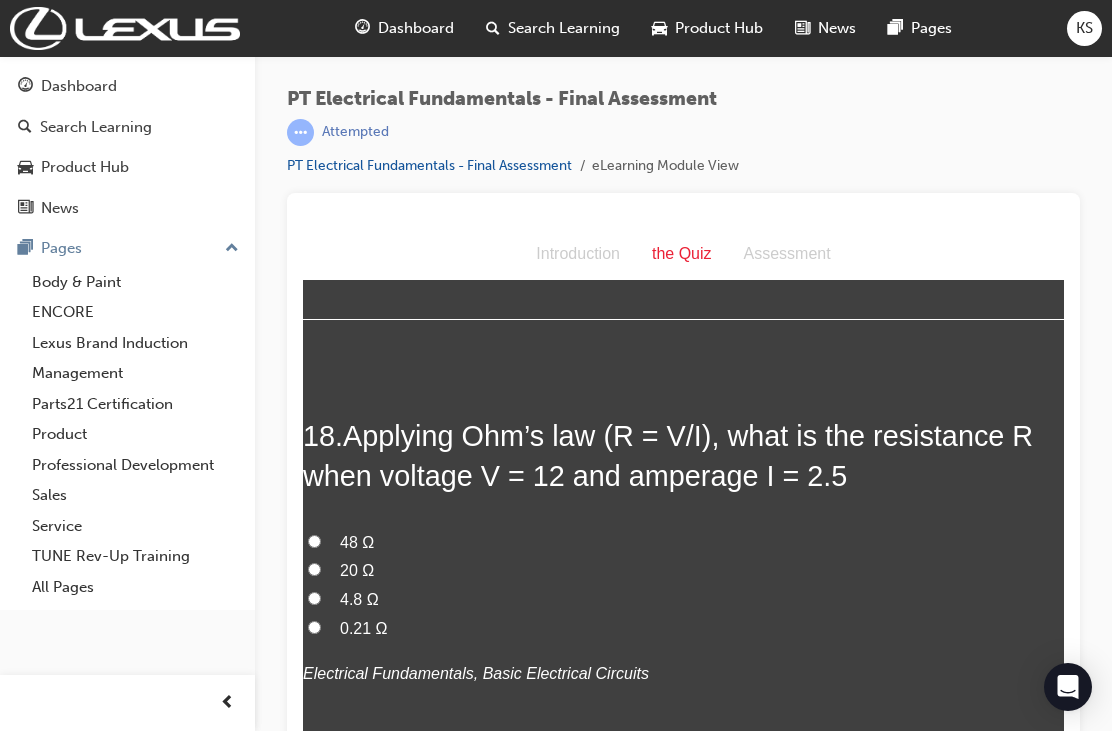 click on "4.8 Ω" at bounding box center [314, 598] 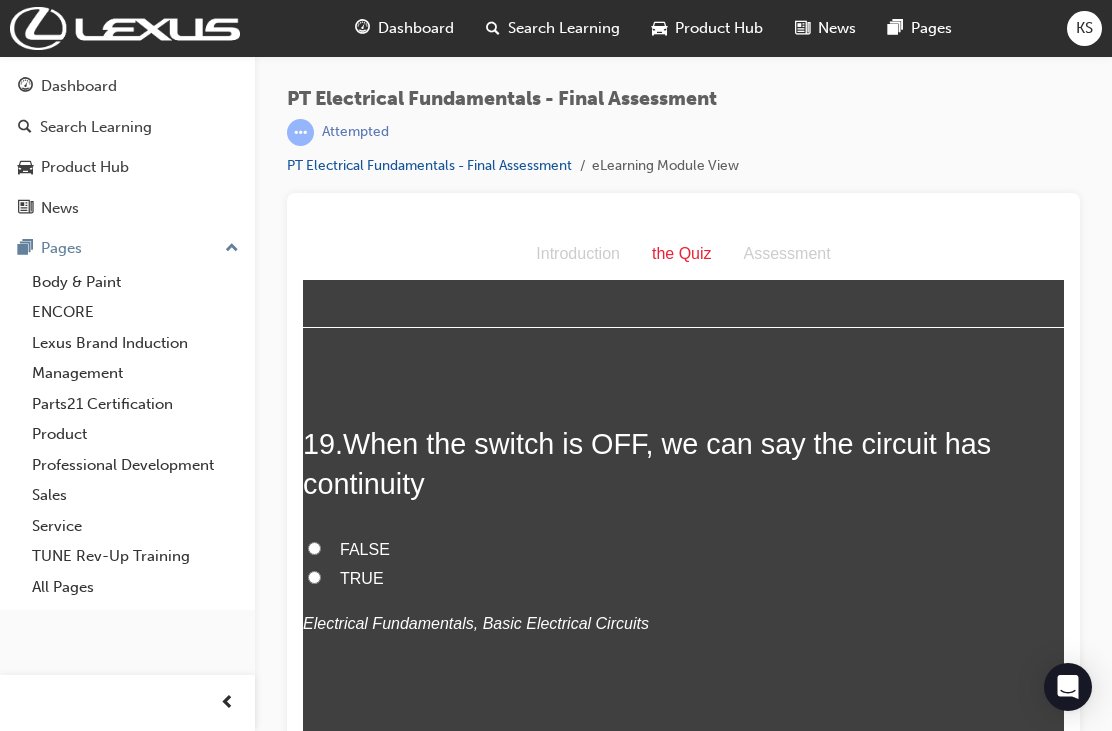 scroll, scrollTop: 7954, scrollLeft: 0, axis: vertical 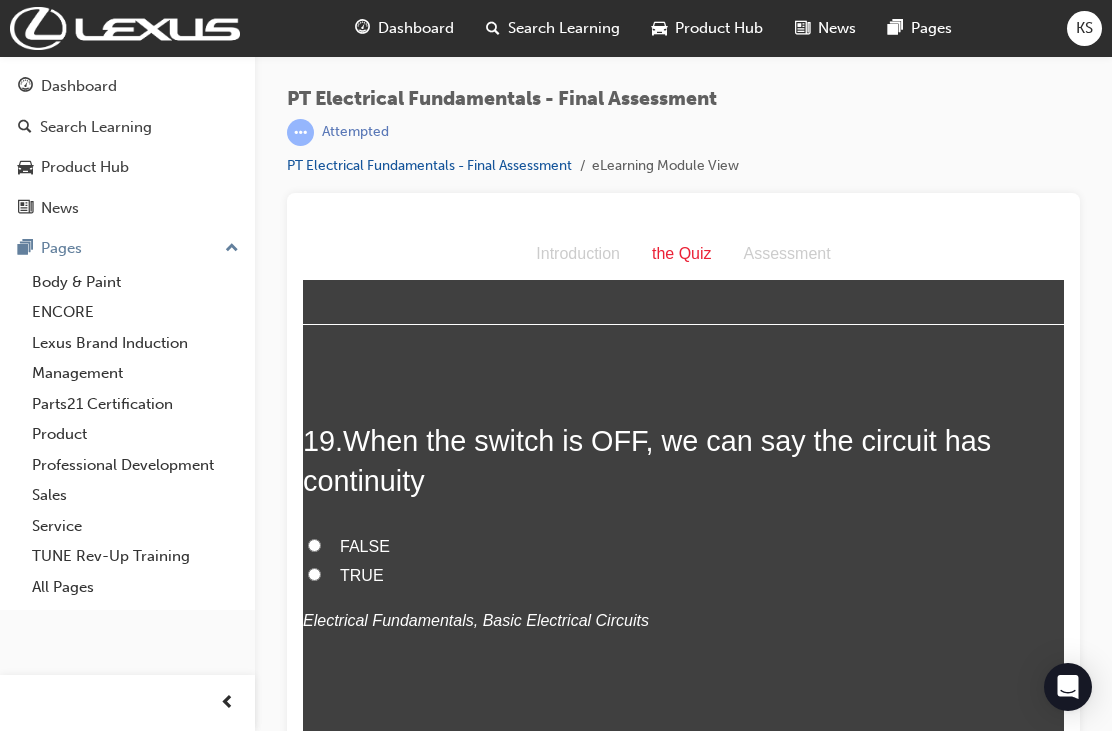 click on "FALSE" at bounding box center [683, 547] 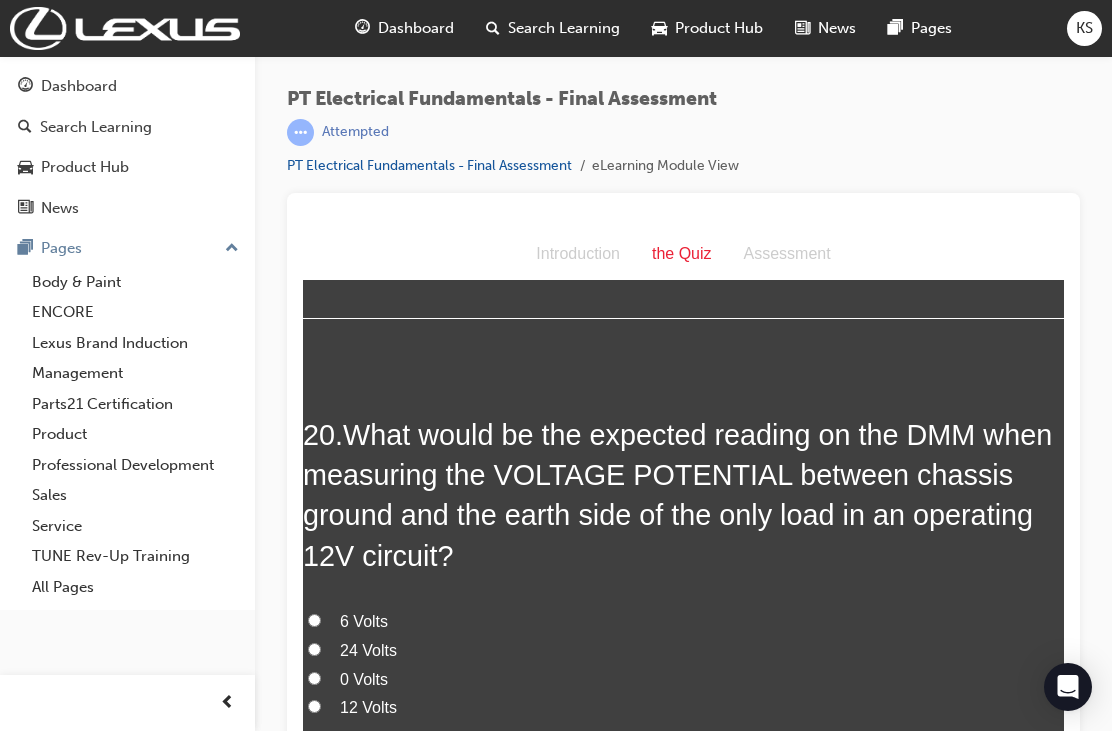 scroll, scrollTop: 8370, scrollLeft: 0, axis: vertical 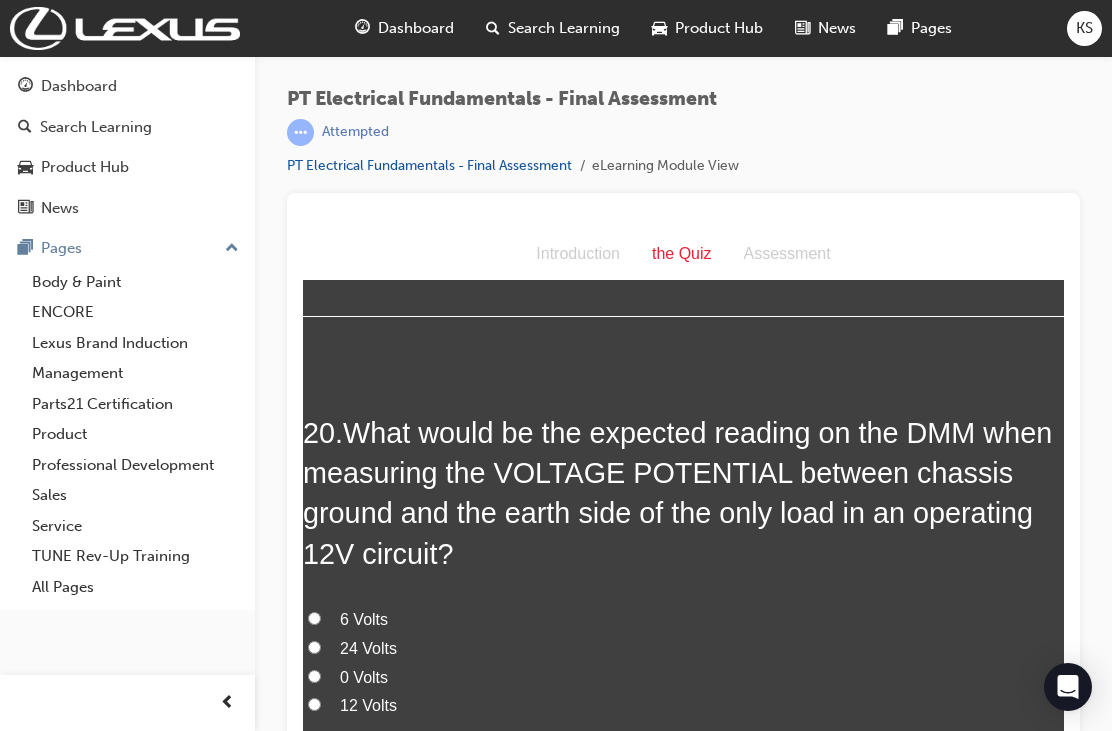 click on "12 Volts" at bounding box center (314, 704) 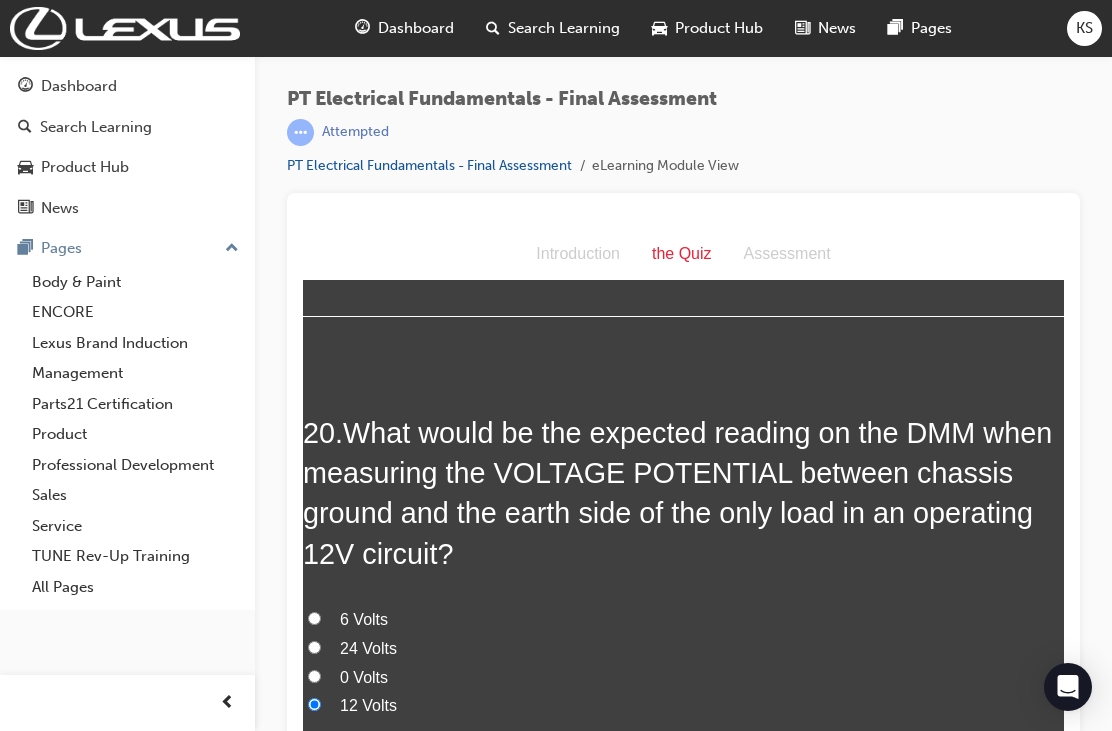 click on "0 Volts" at bounding box center (314, 676) 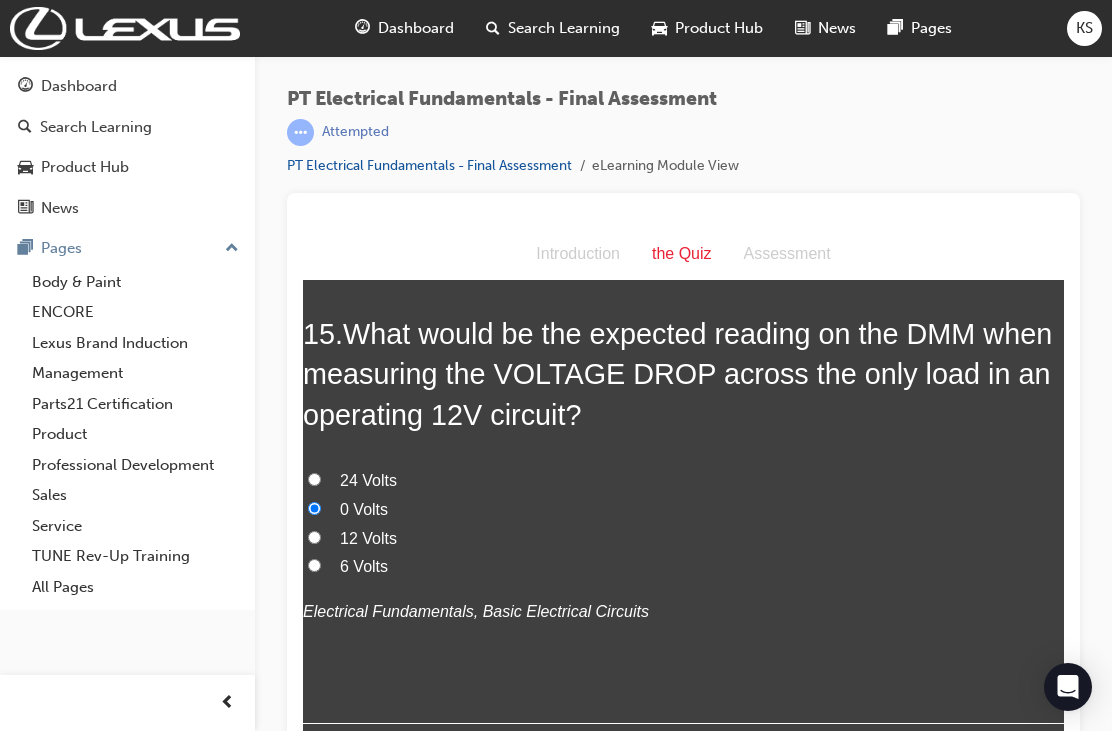 scroll, scrollTop: 6206, scrollLeft: 0, axis: vertical 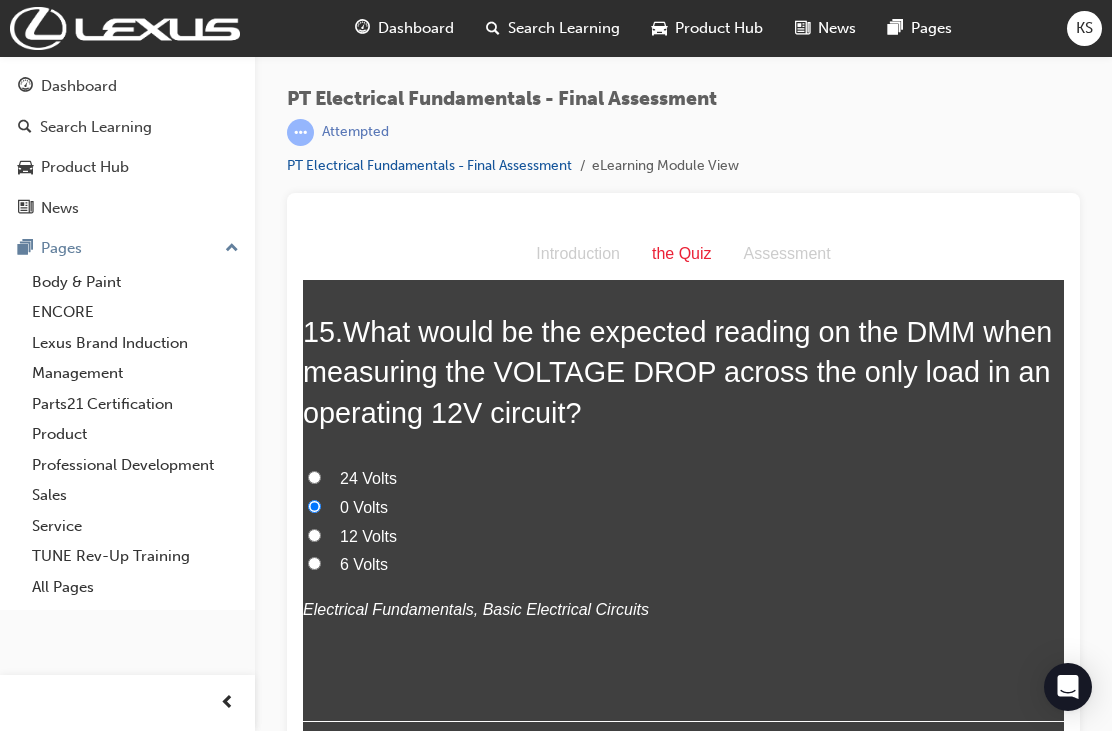 click on "12 Volts" at bounding box center (314, 535) 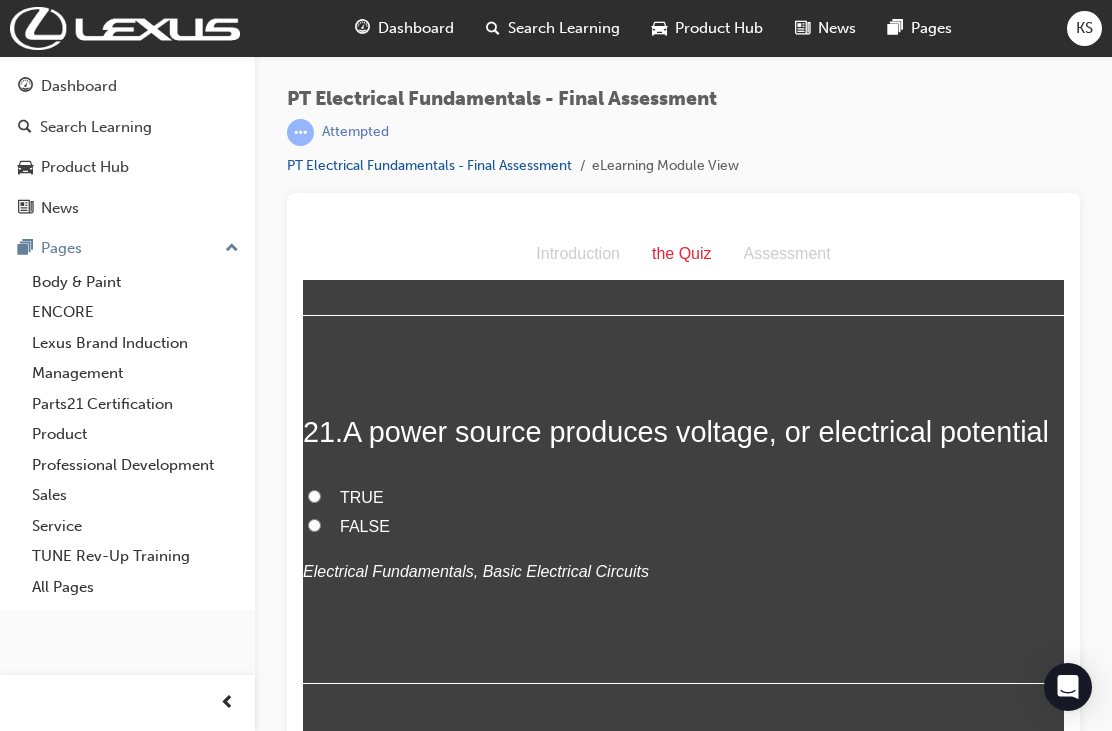 scroll, scrollTop: 8914, scrollLeft: 0, axis: vertical 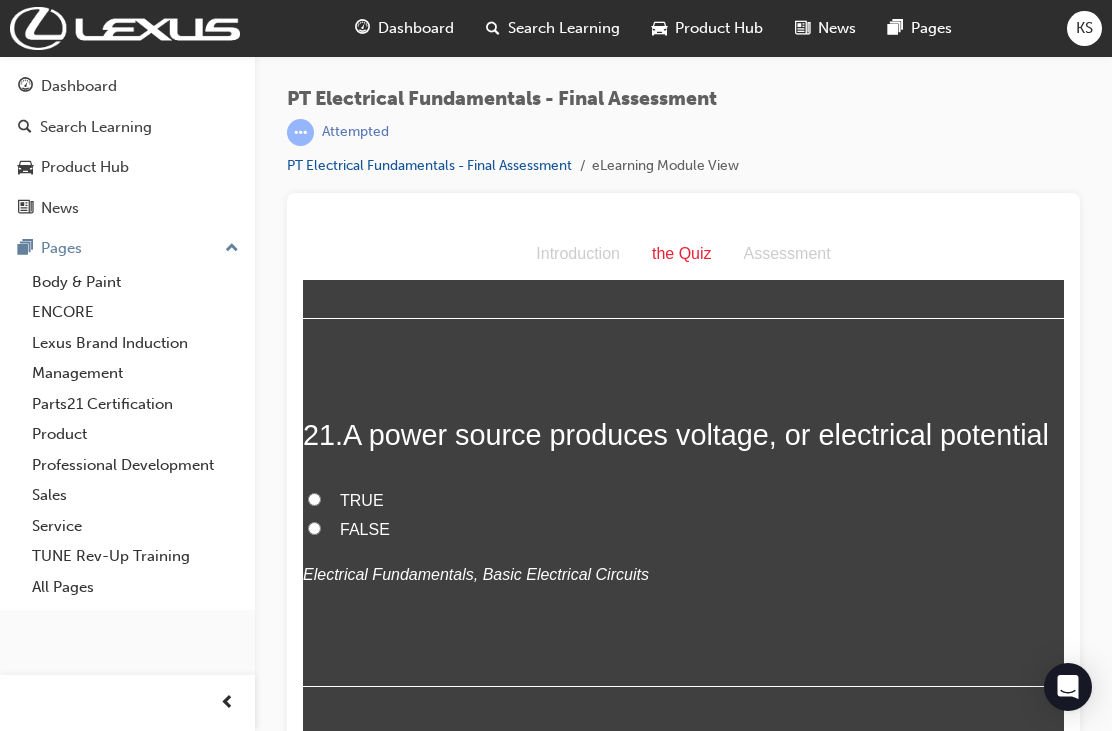 click on "TRUE" at bounding box center (314, 499) 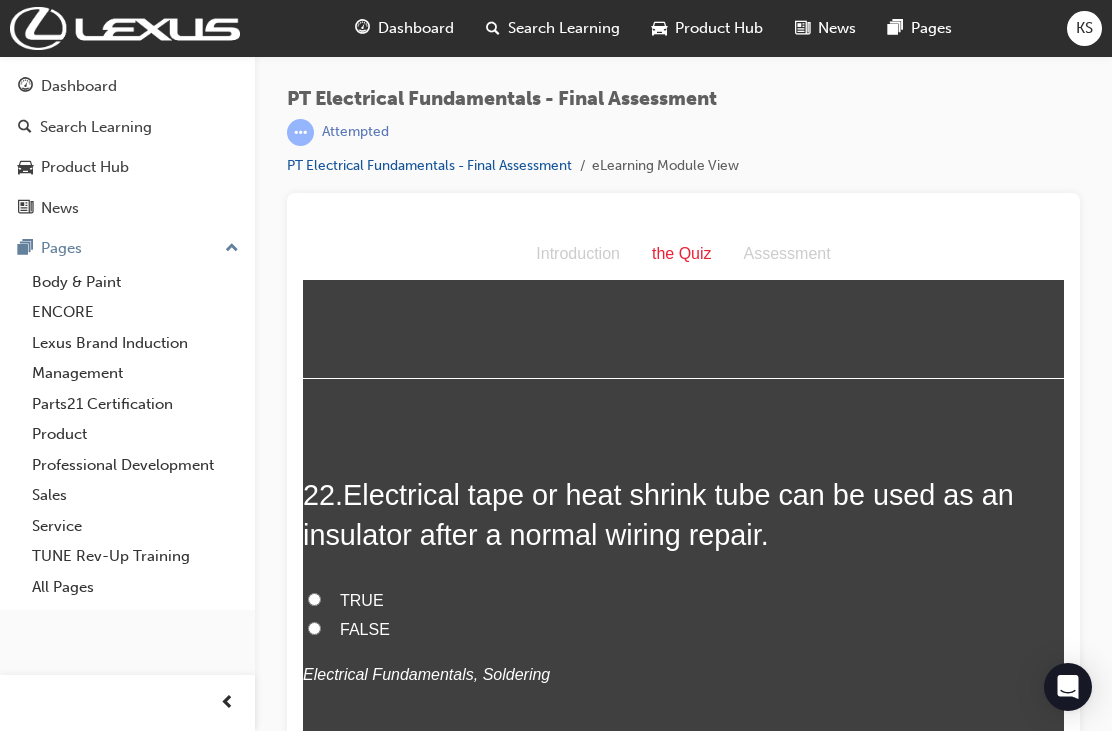 scroll, scrollTop: 9242, scrollLeft: 0, axis: vertical 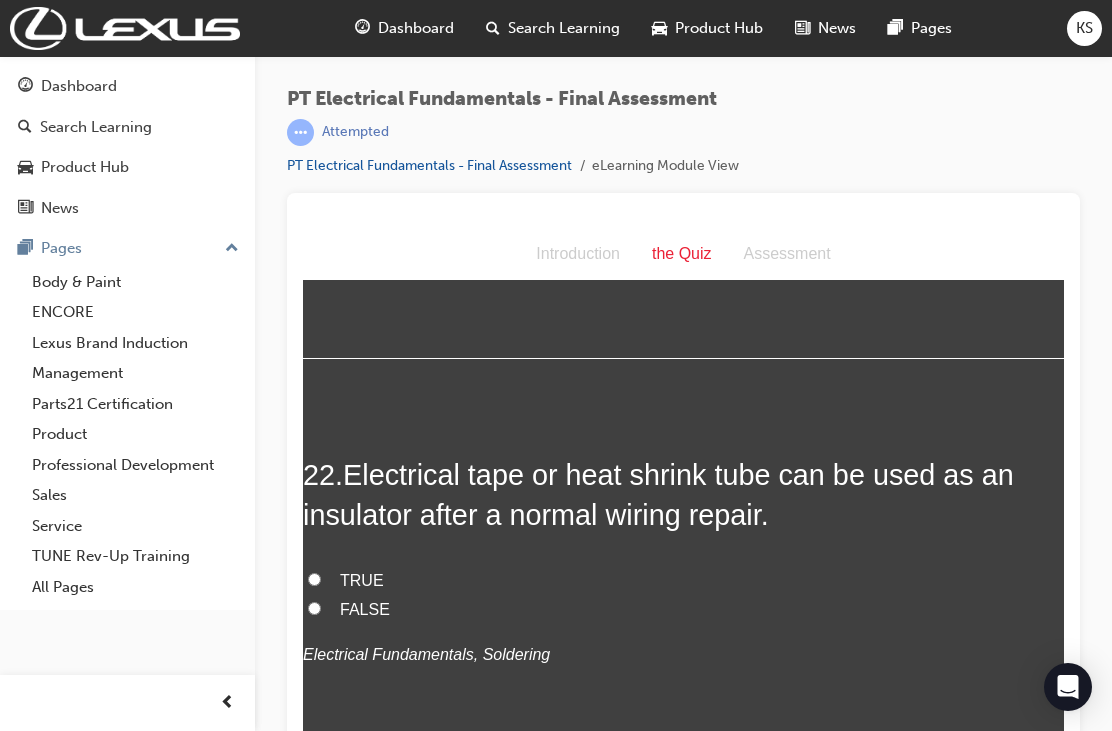 click on "TRUE" at bounding box center (314, 579) 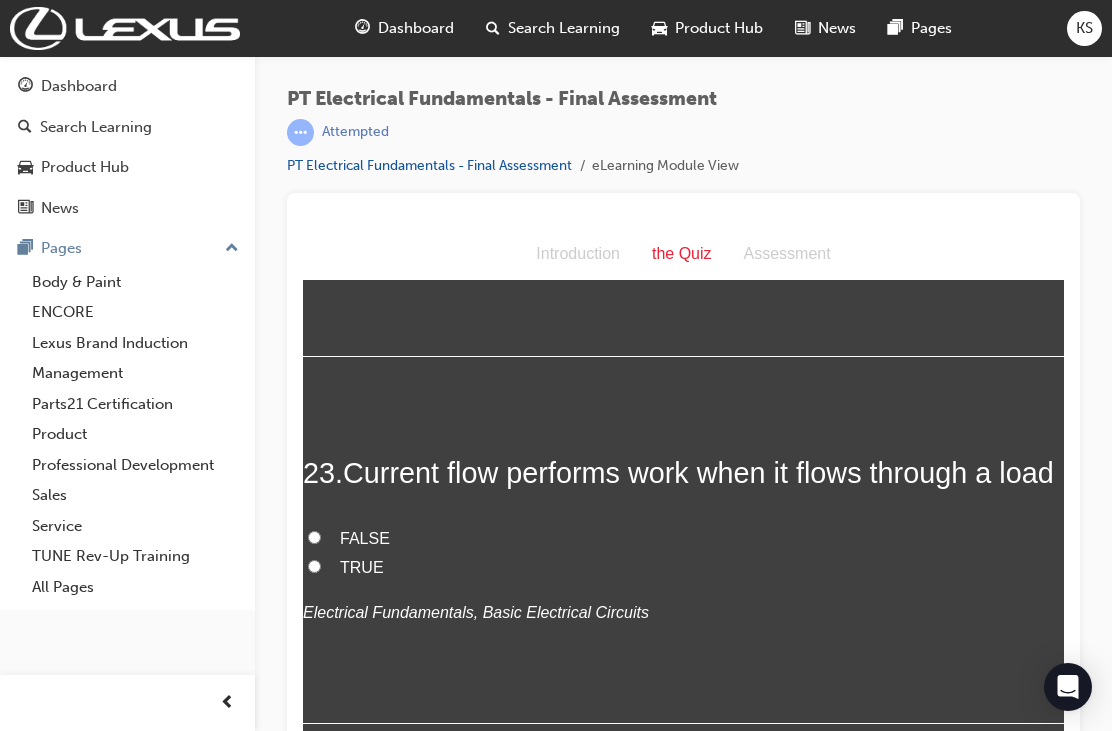 scroll, scrollTop: 9659, scrollLeft: 0, axis: vertical 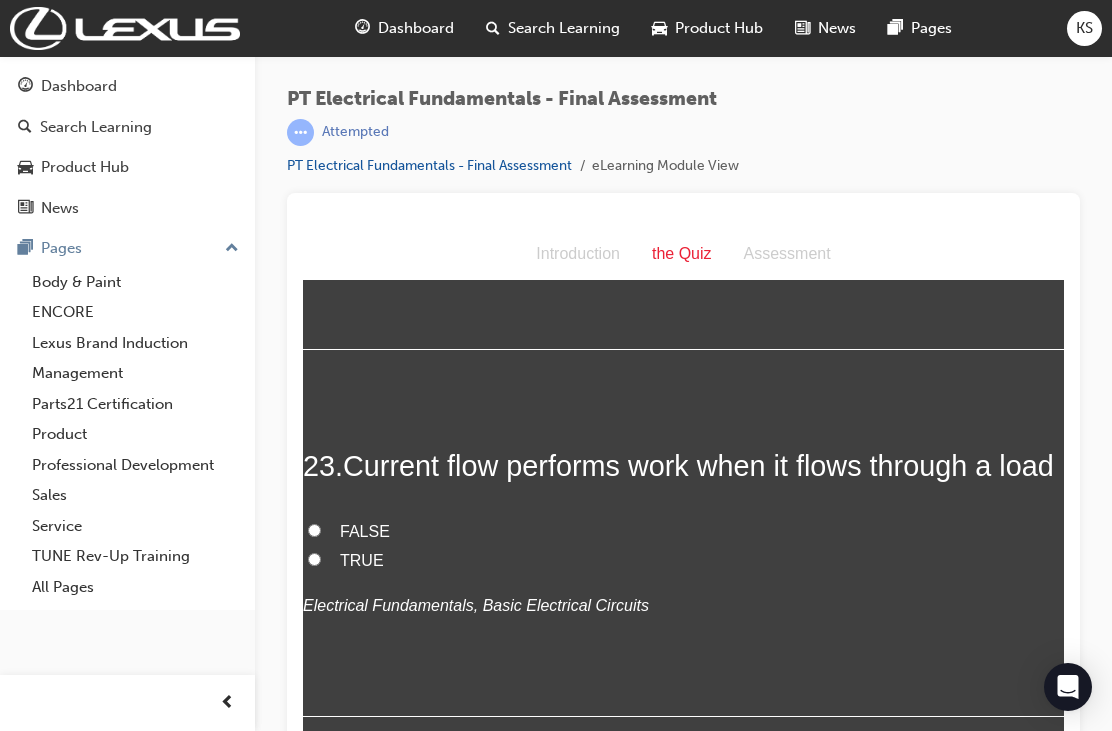 click on "TRUE" at bounding box center [314, 559] 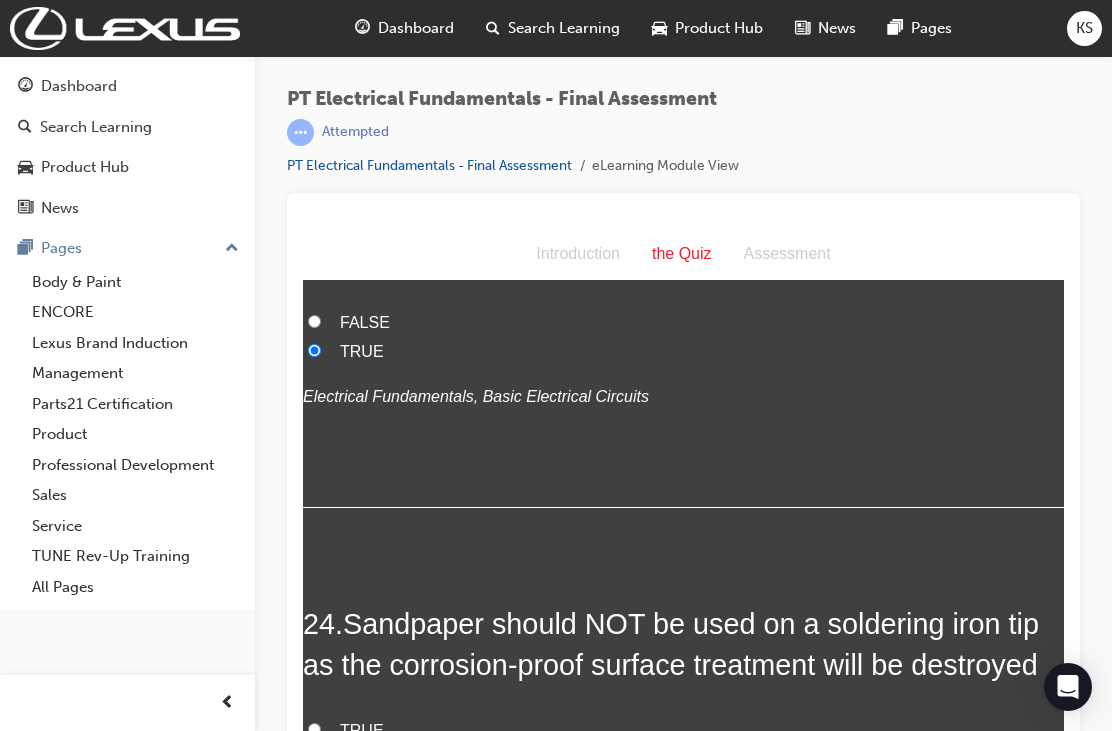 scroll, scrollTop: 9974, scrollLeft: 0, axis: vertical 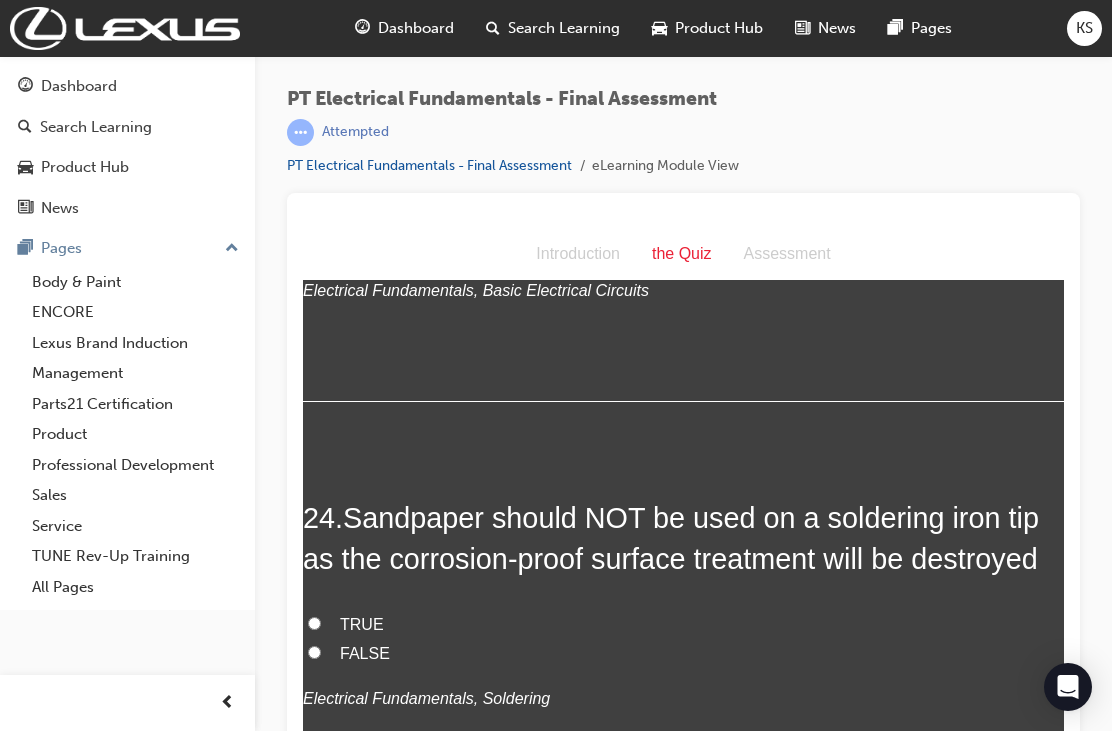 click on "TRUE" at bounding box center [314, 623] 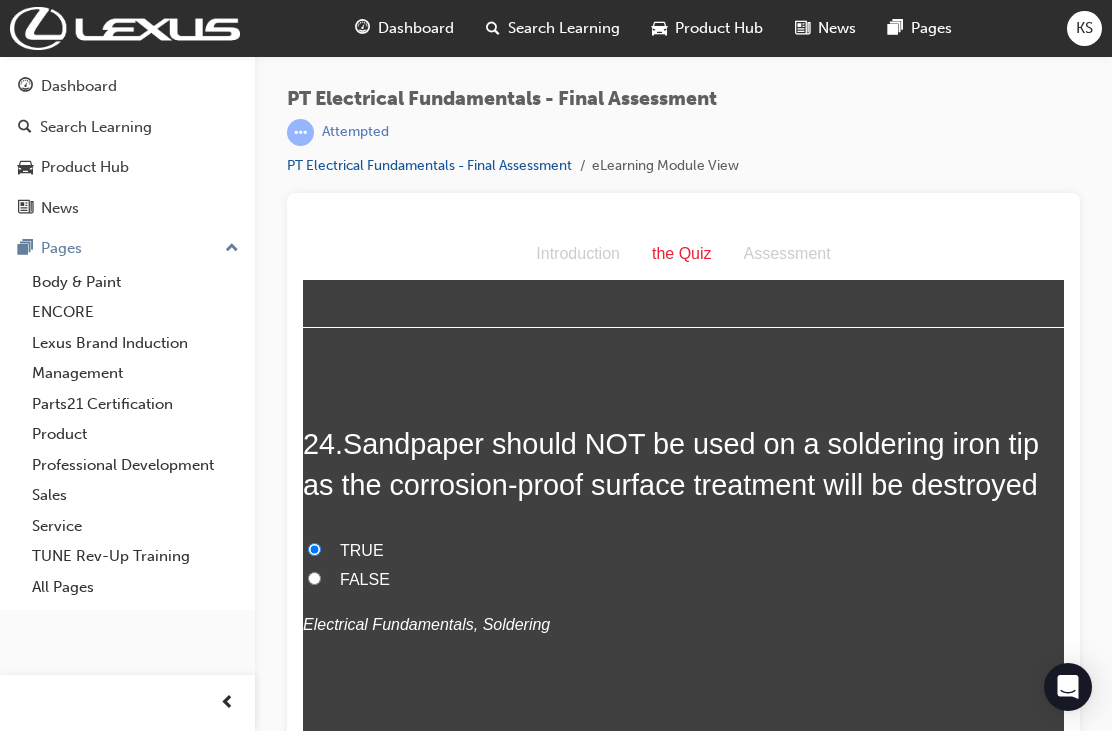 scroll, scrollTop: 10047, scrollLeft: 0, axis: vertical 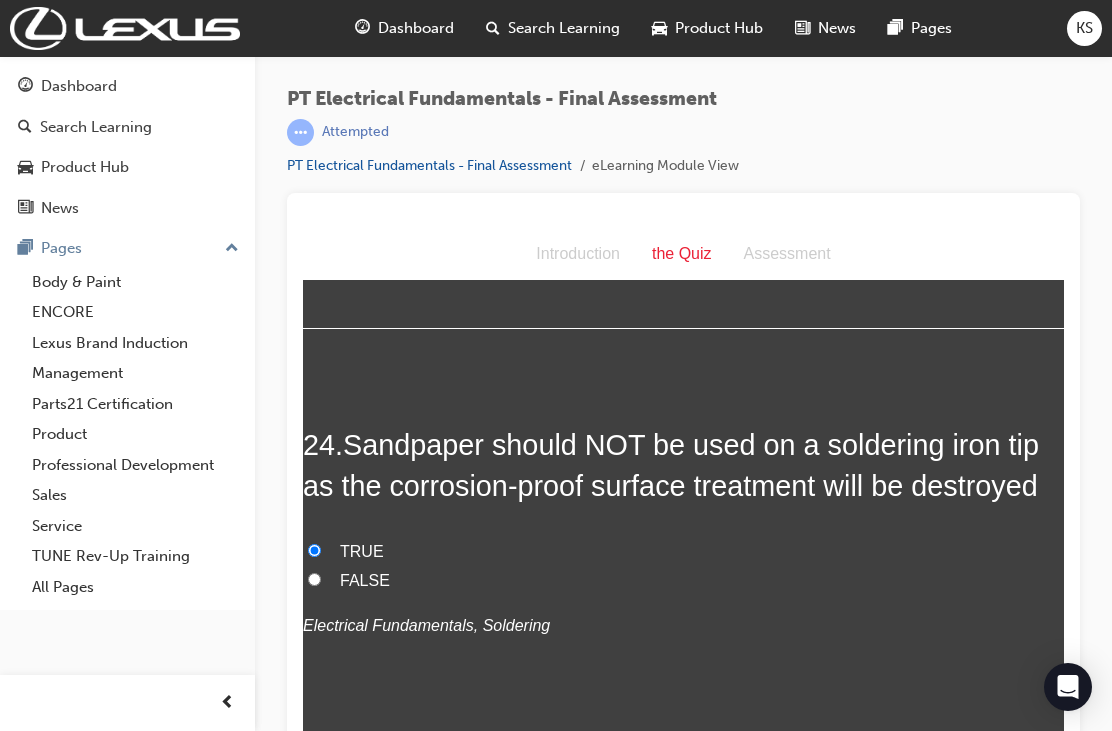 click on "Submit Answers" at bounding box center (682, 861) 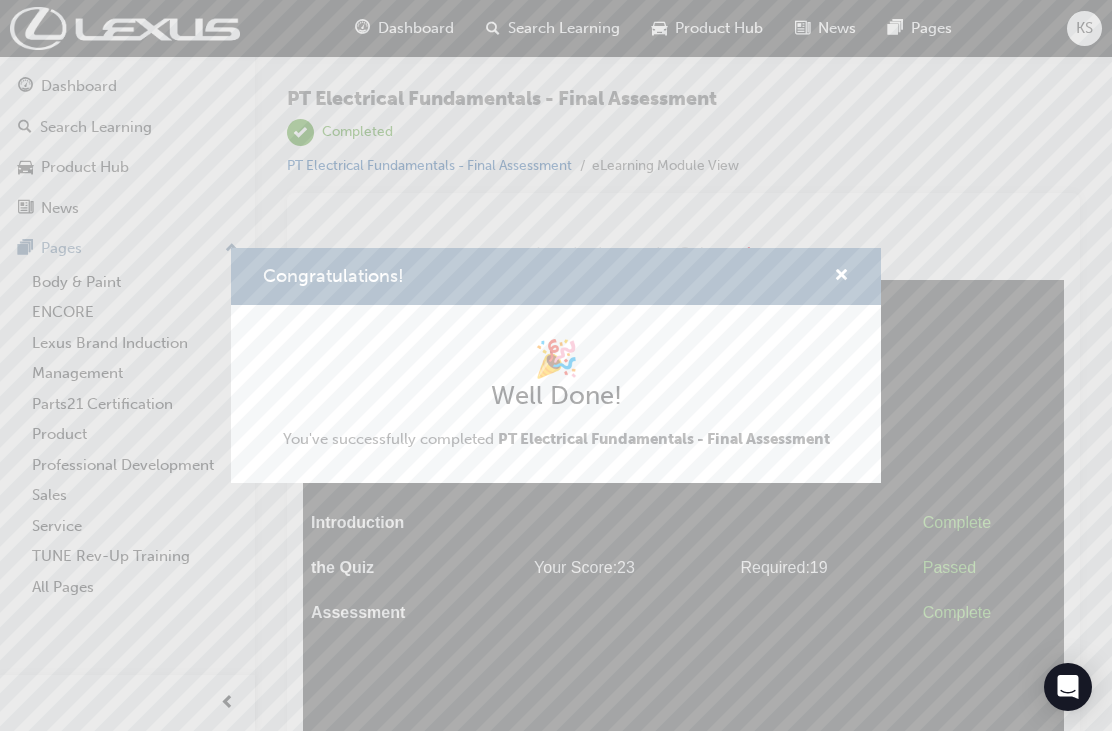 click at bounding box center [841, 277] 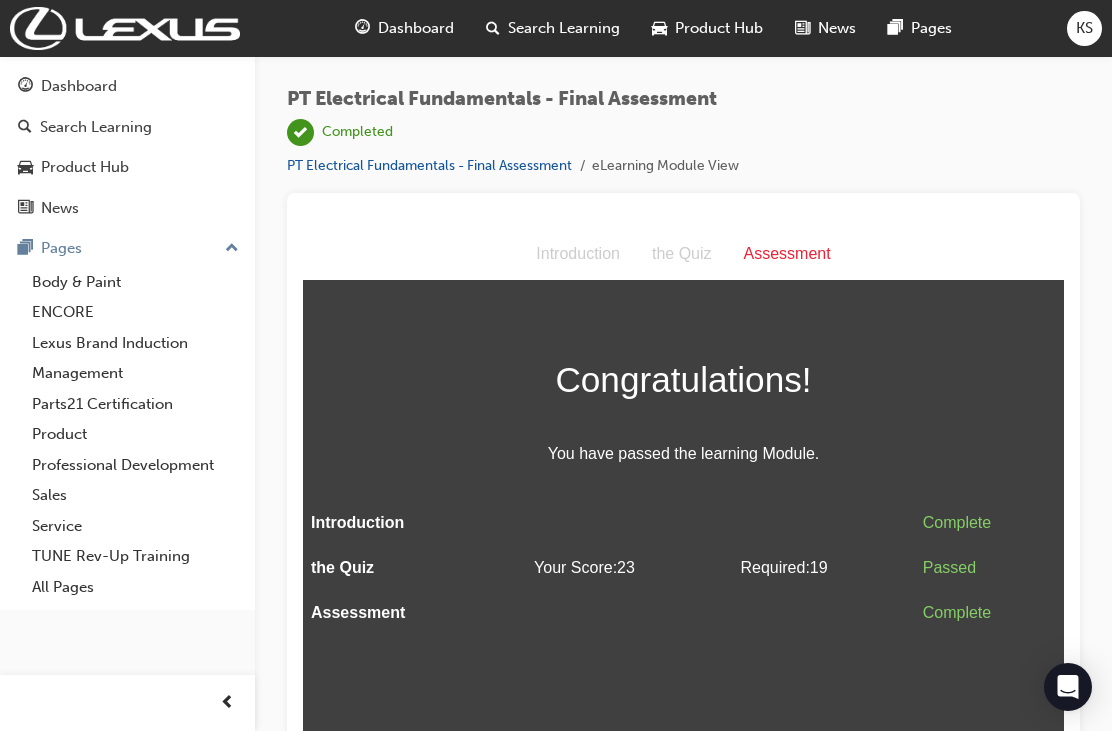 click on "Dashboard" at bounding box center [416, 28] 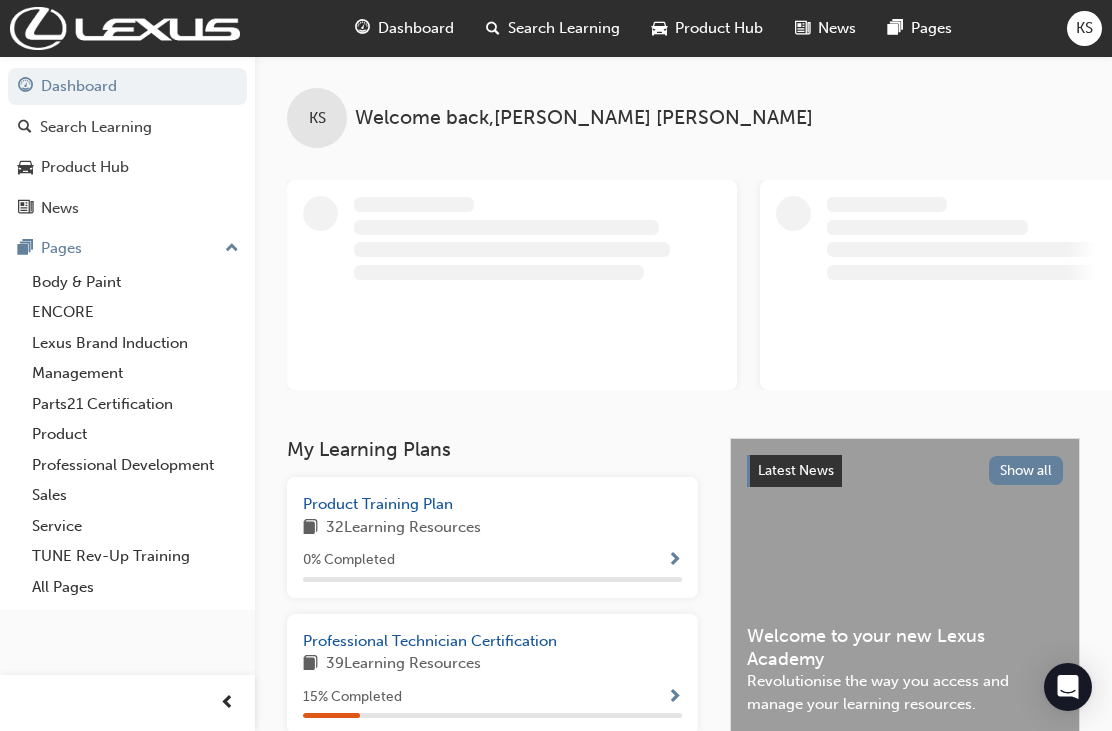 click on "Professional Technician Certification" at bounding box center (430, 641) 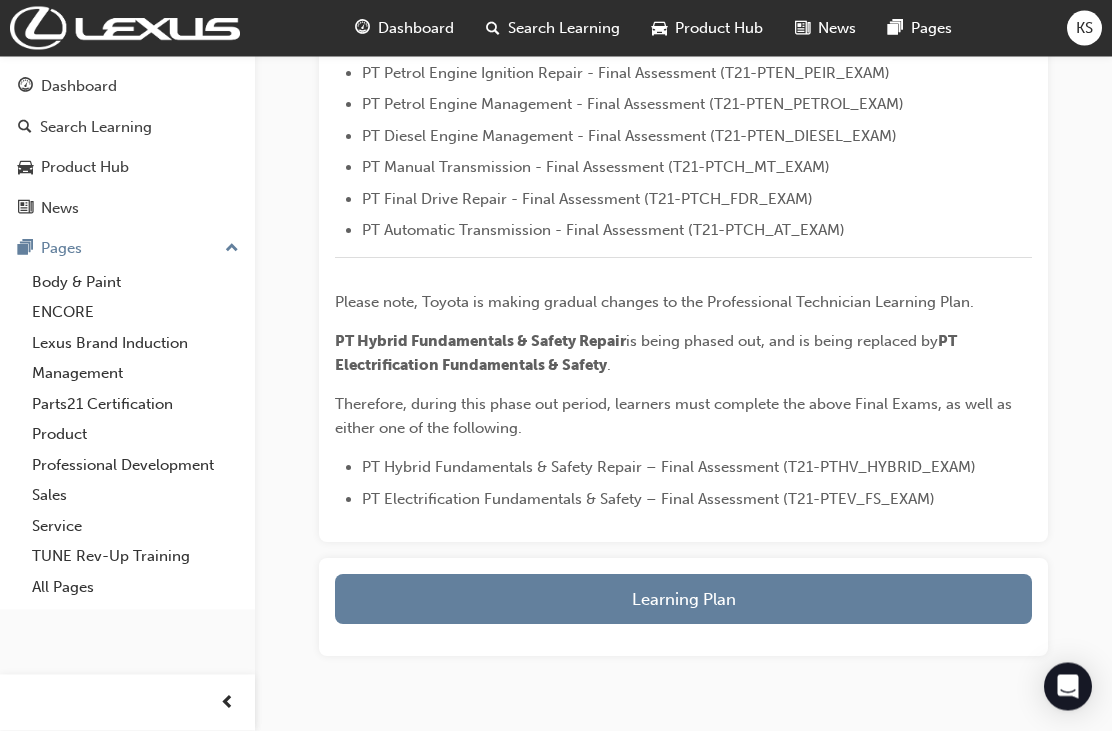 scroll, scrollTop: 786, scrollLeft: 0, axis: vertical 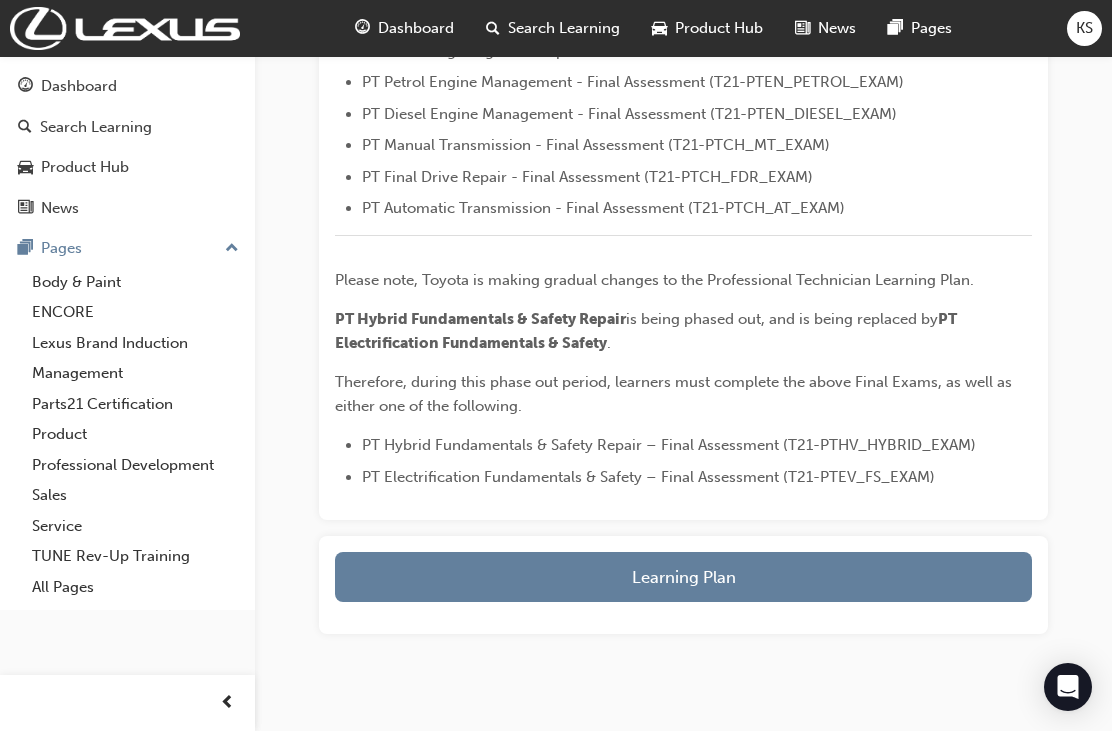 click on "Learning Plan" at bounding box center [683, 577] 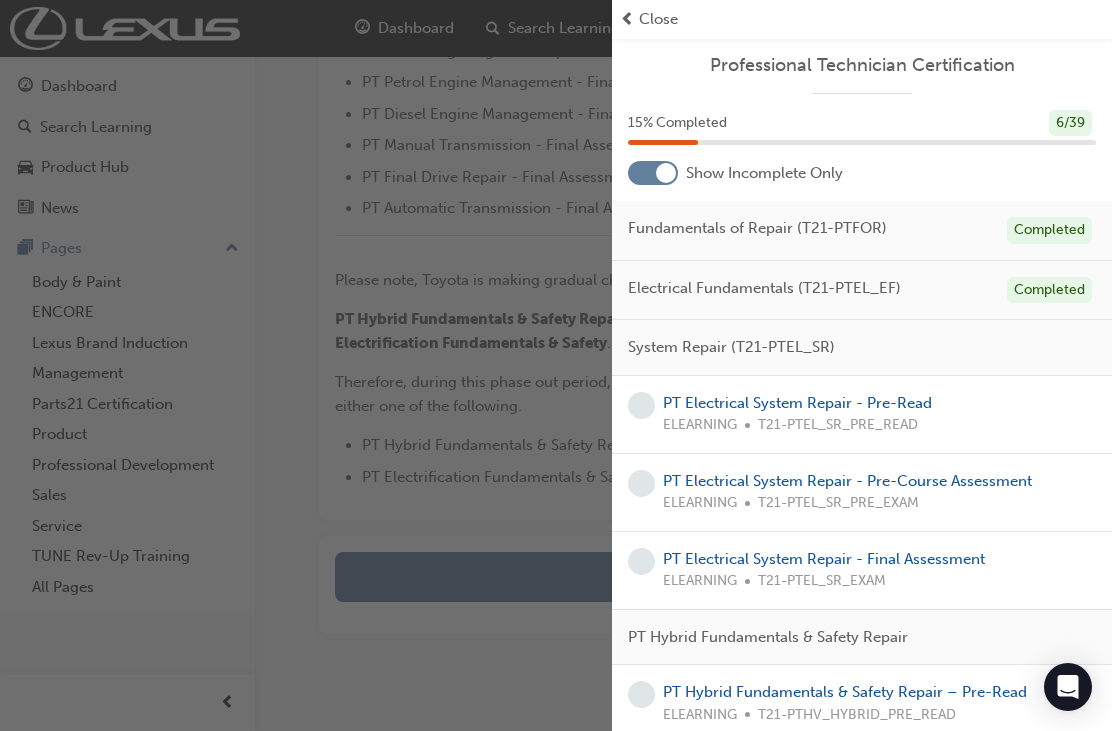 click on "PT Electrical System Repair - Pre-Read" at bounding box center [797, 403] 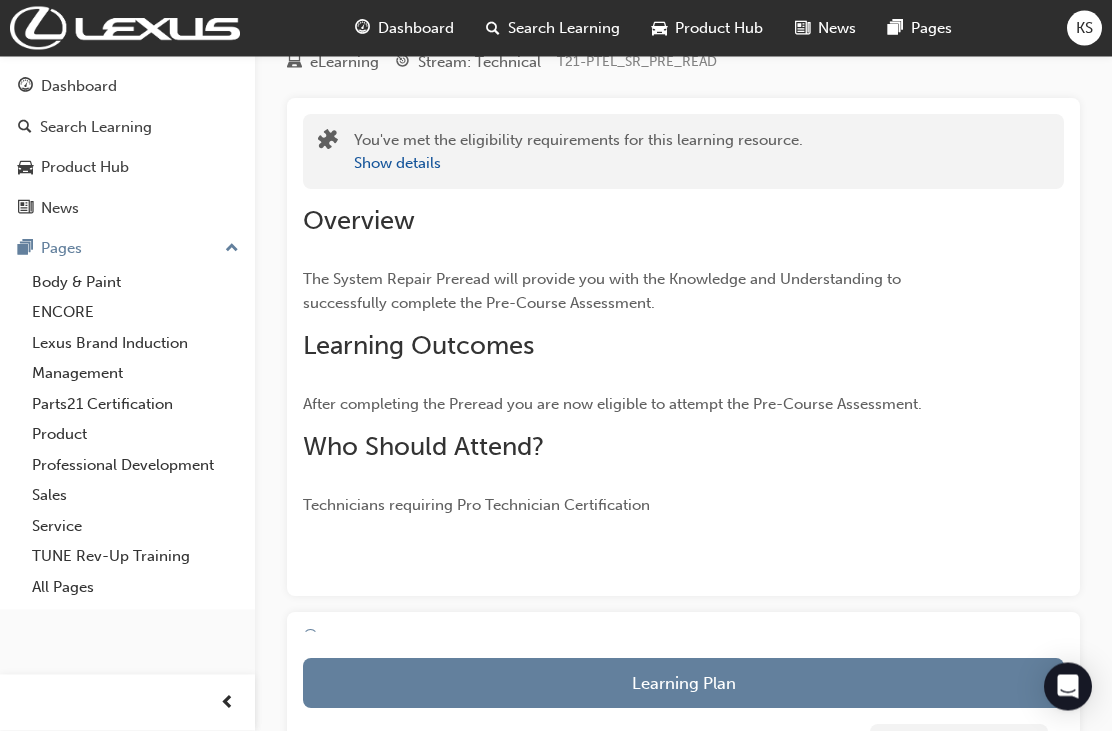 scroll, scrollTop: 0, scrollLeft: 0, axis: both 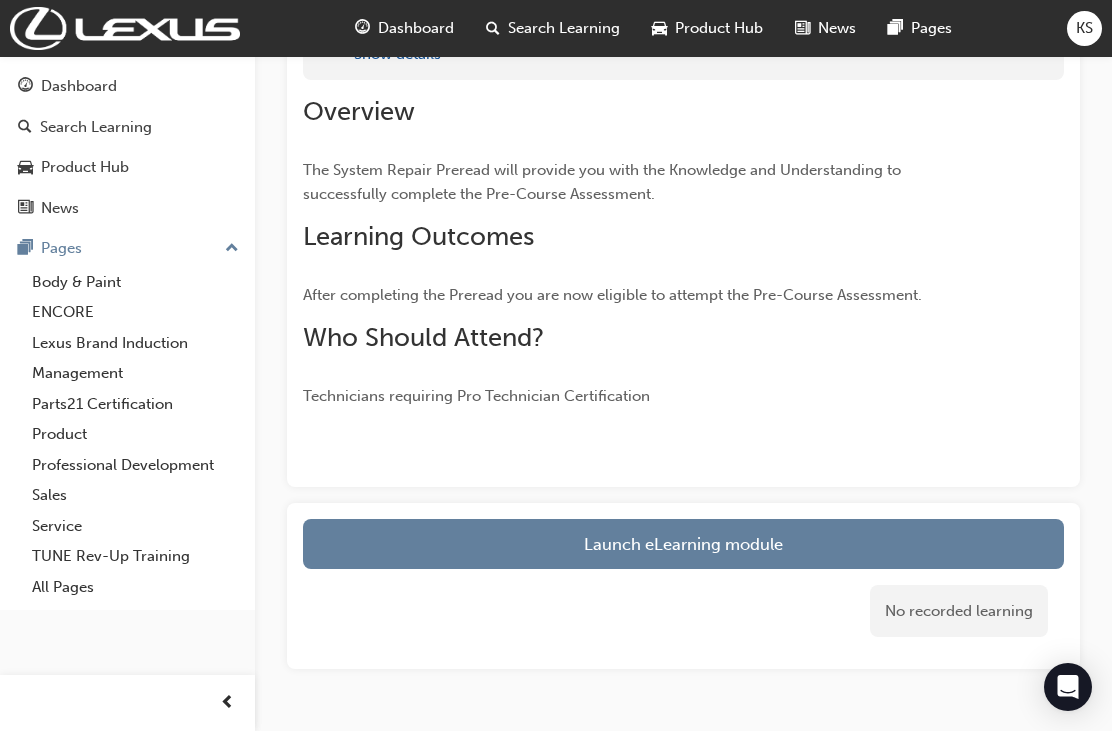click on "Launch eLearning module" at bounding box center (683, 544) 